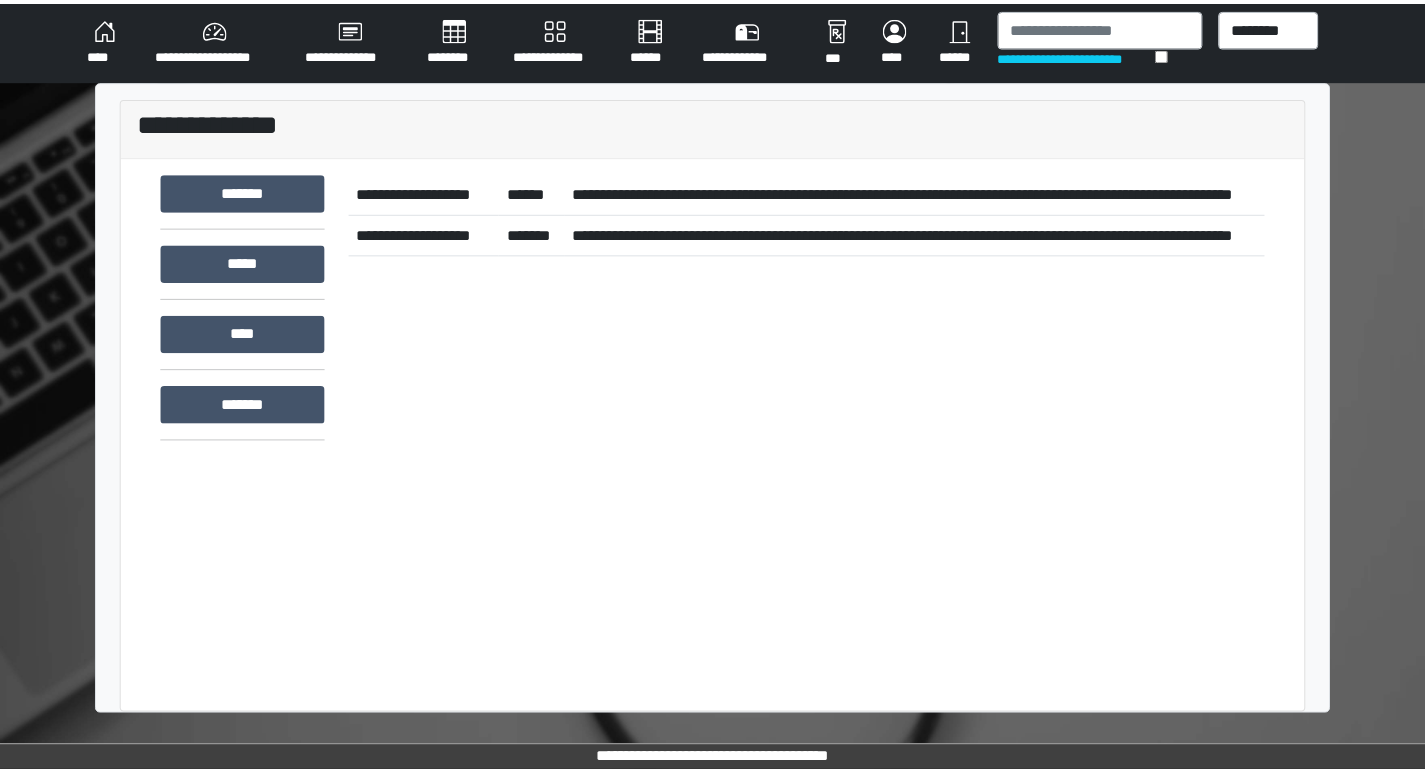 scroll, scrollTop: 0, scrollLeft: 0, axis: both 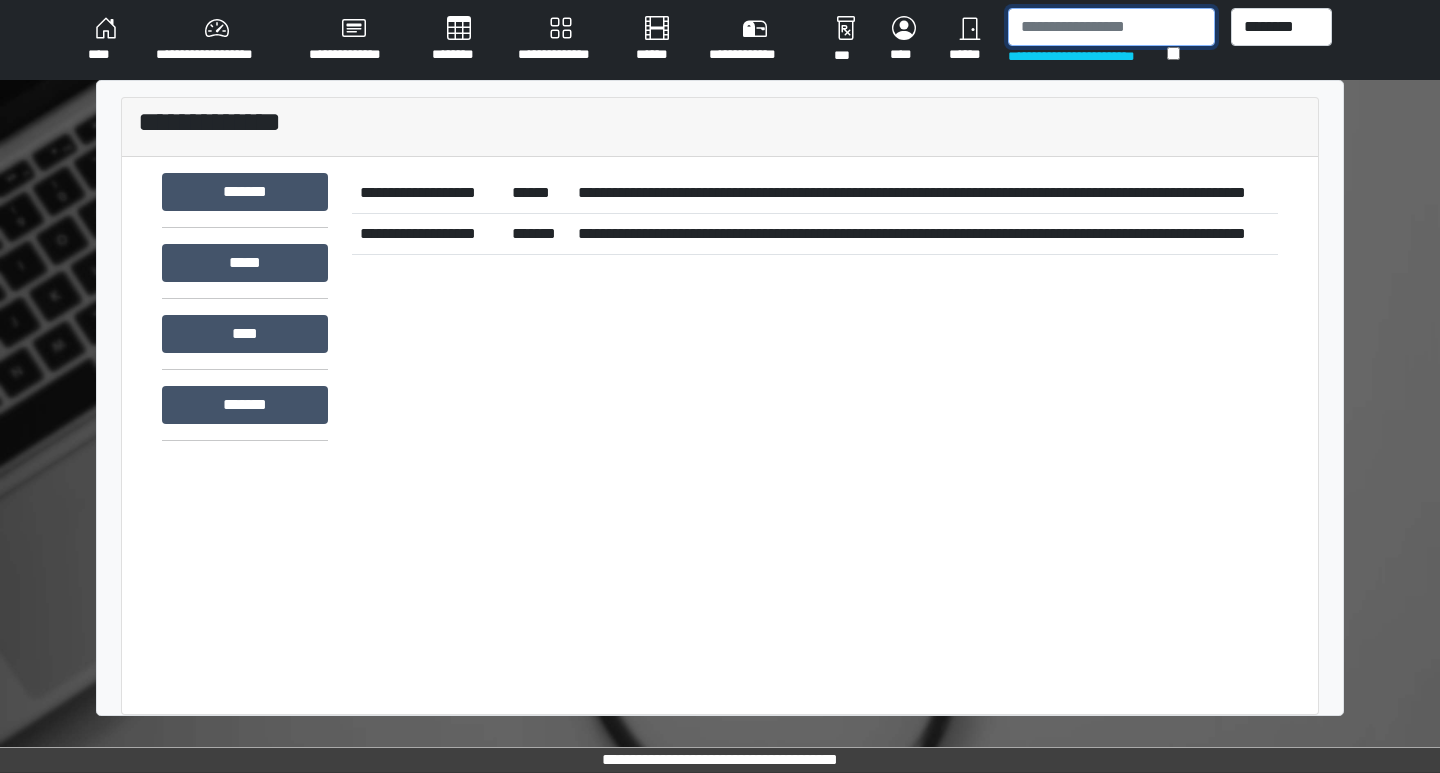 click at bounding box center [1111, 27] 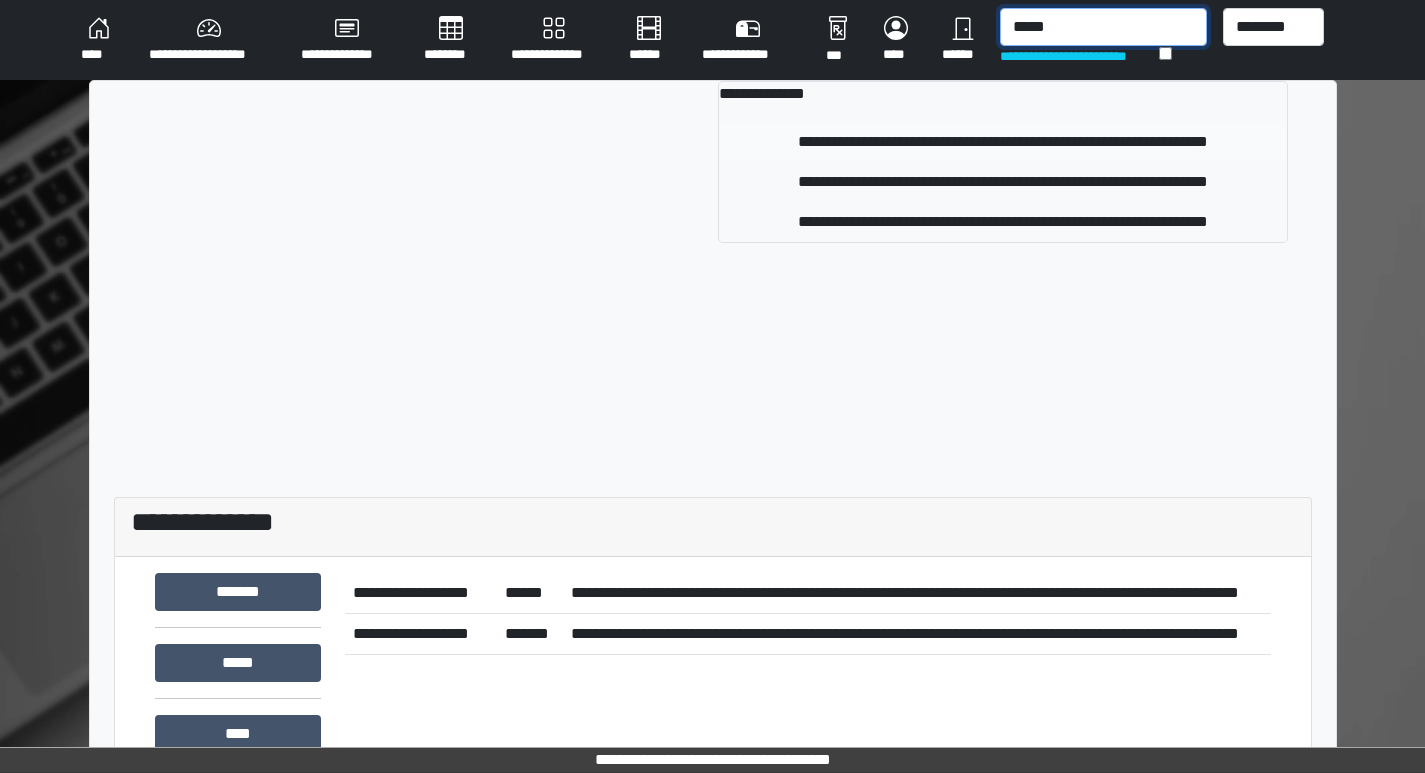 type on "*****" 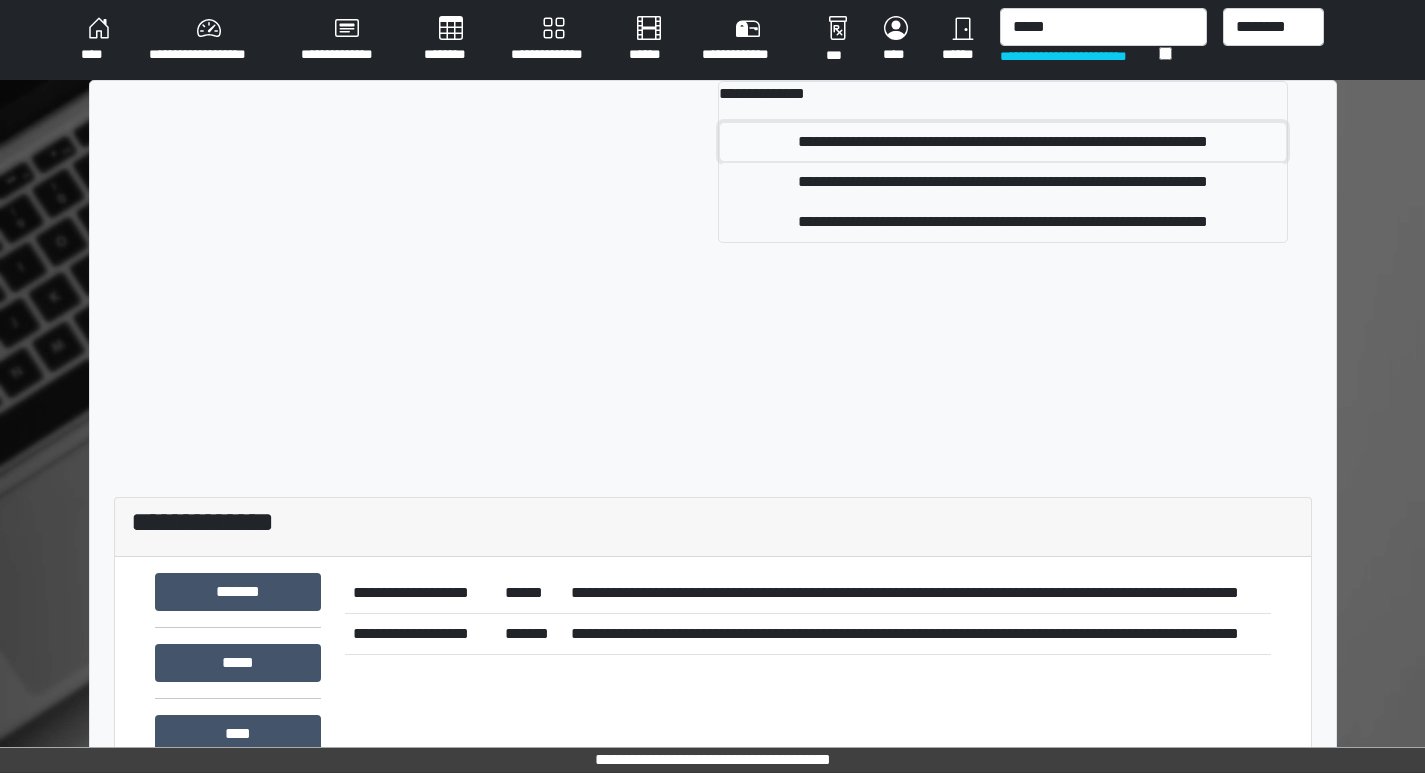 click on "**********" at bounding box center [1003, 142] 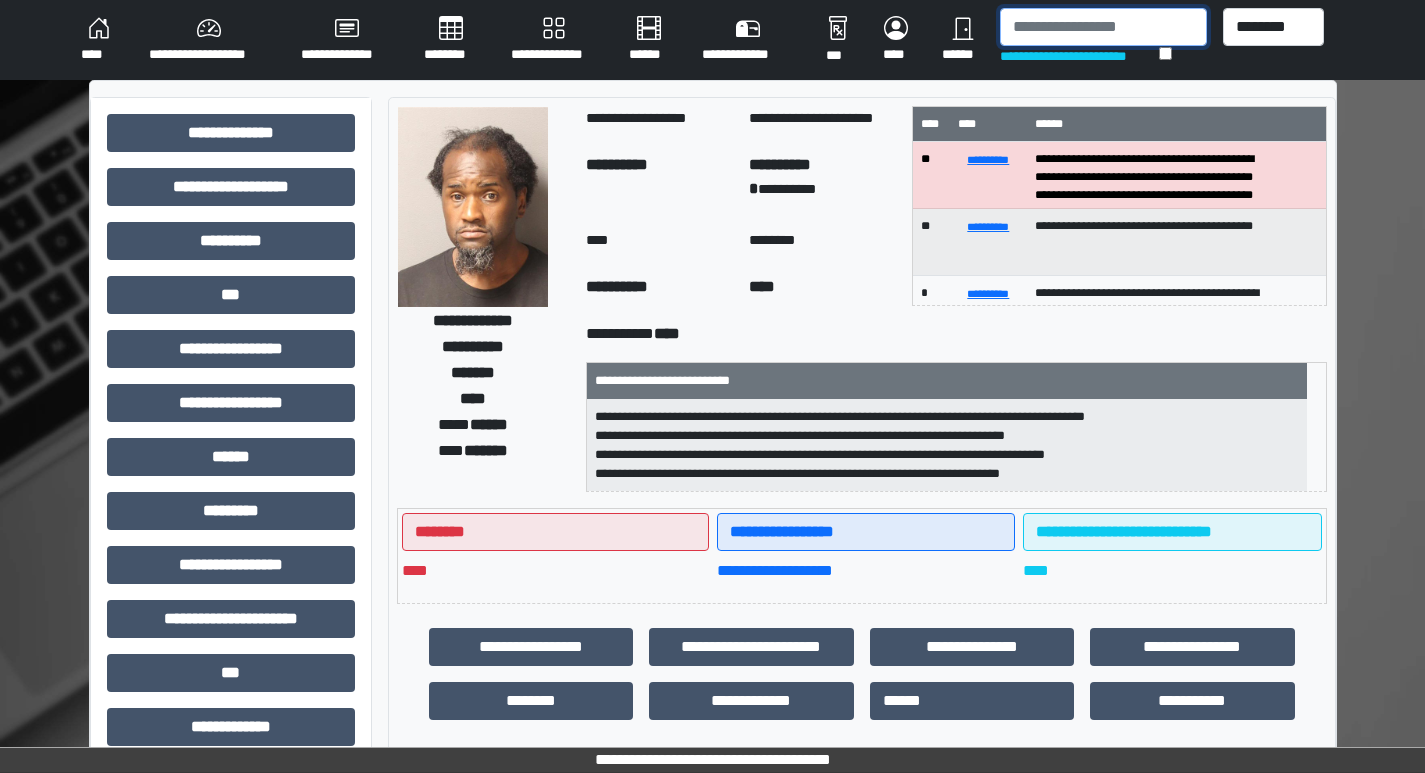 click at bounding box center [1103, 27] 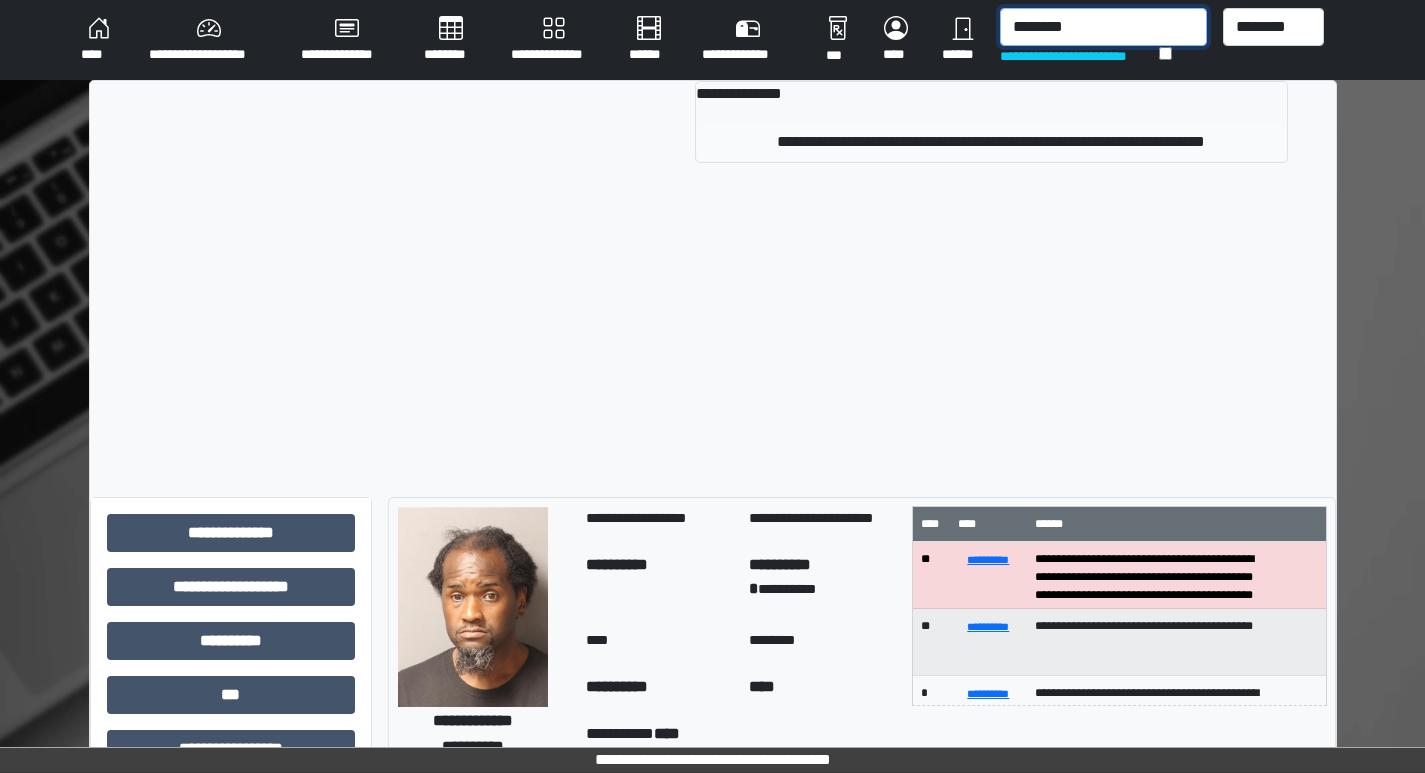 type on "********" 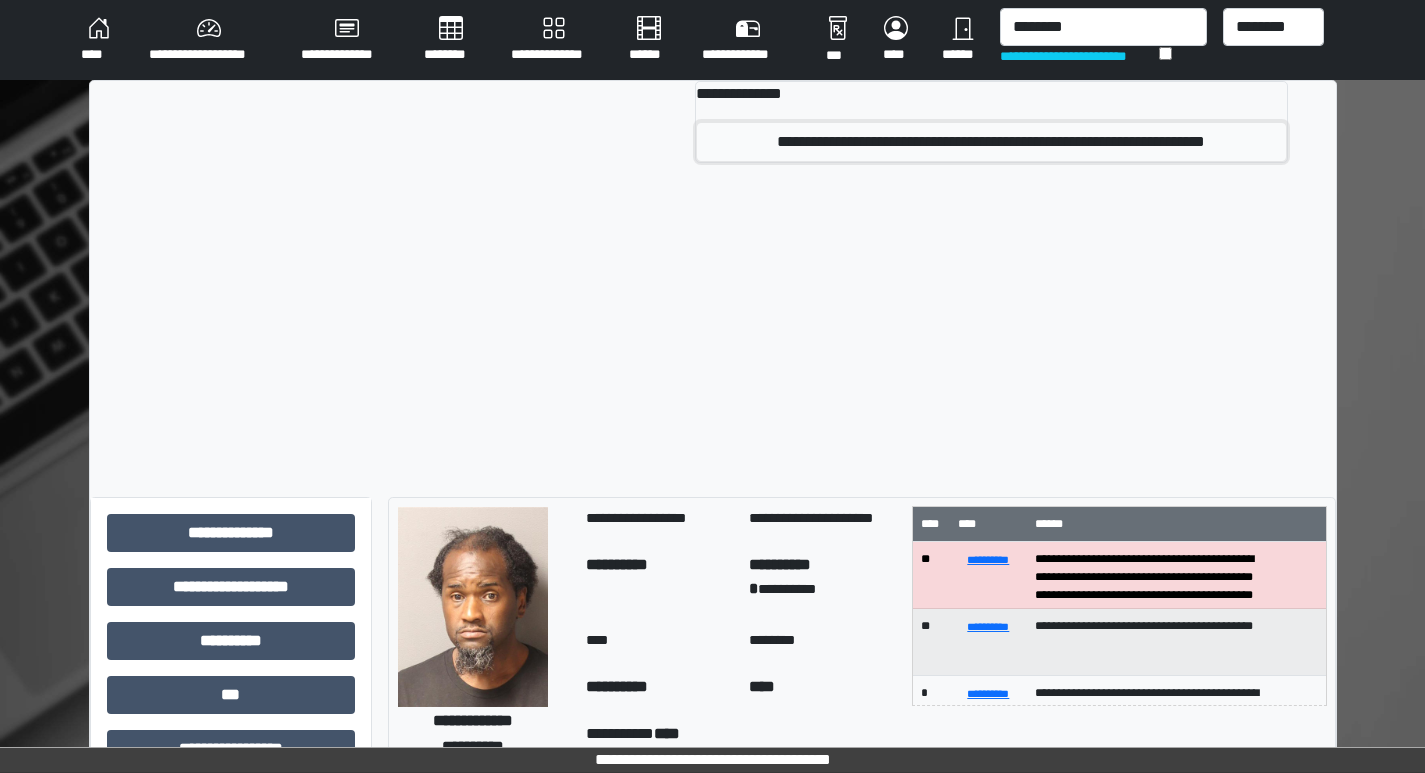 click on "**********" at bounding box center [991, 142] 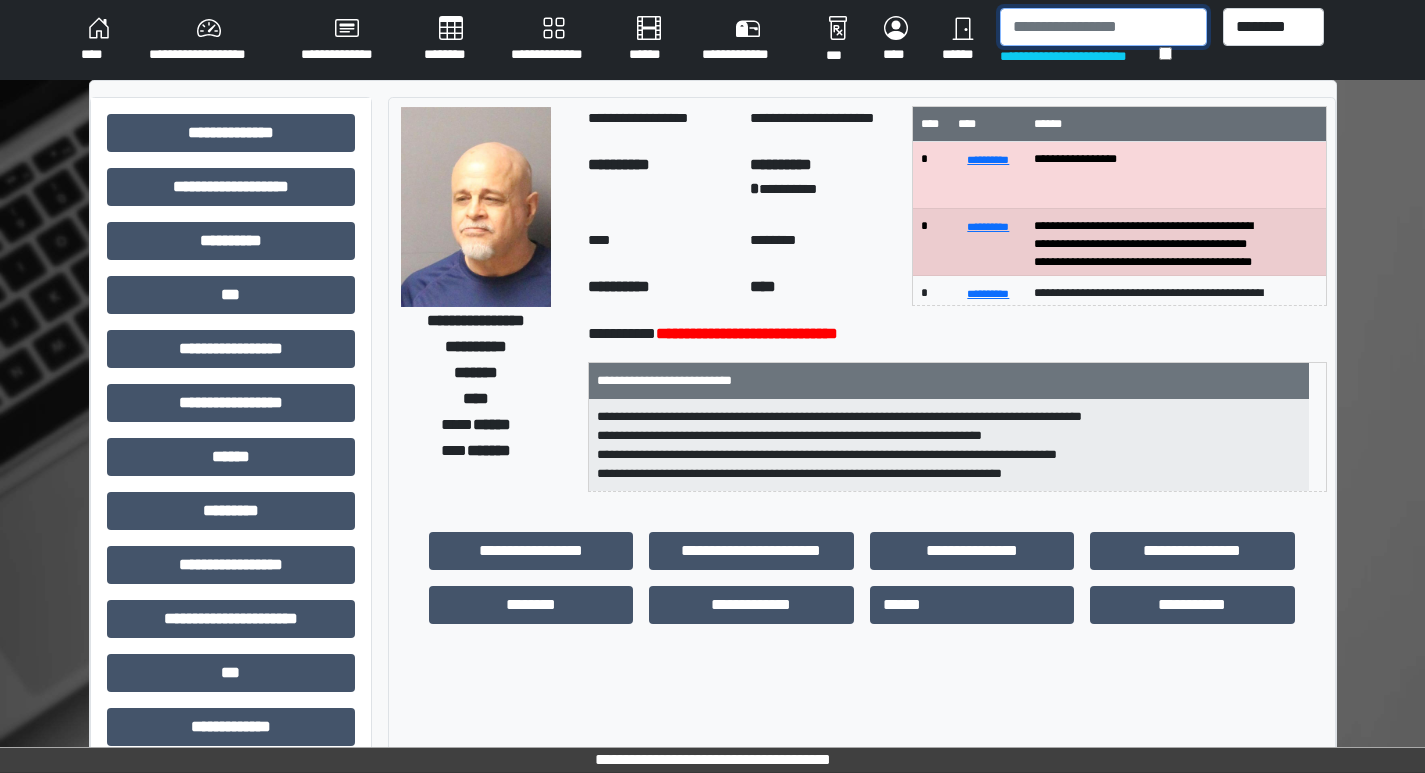 click at bounding box center [1103, 27] 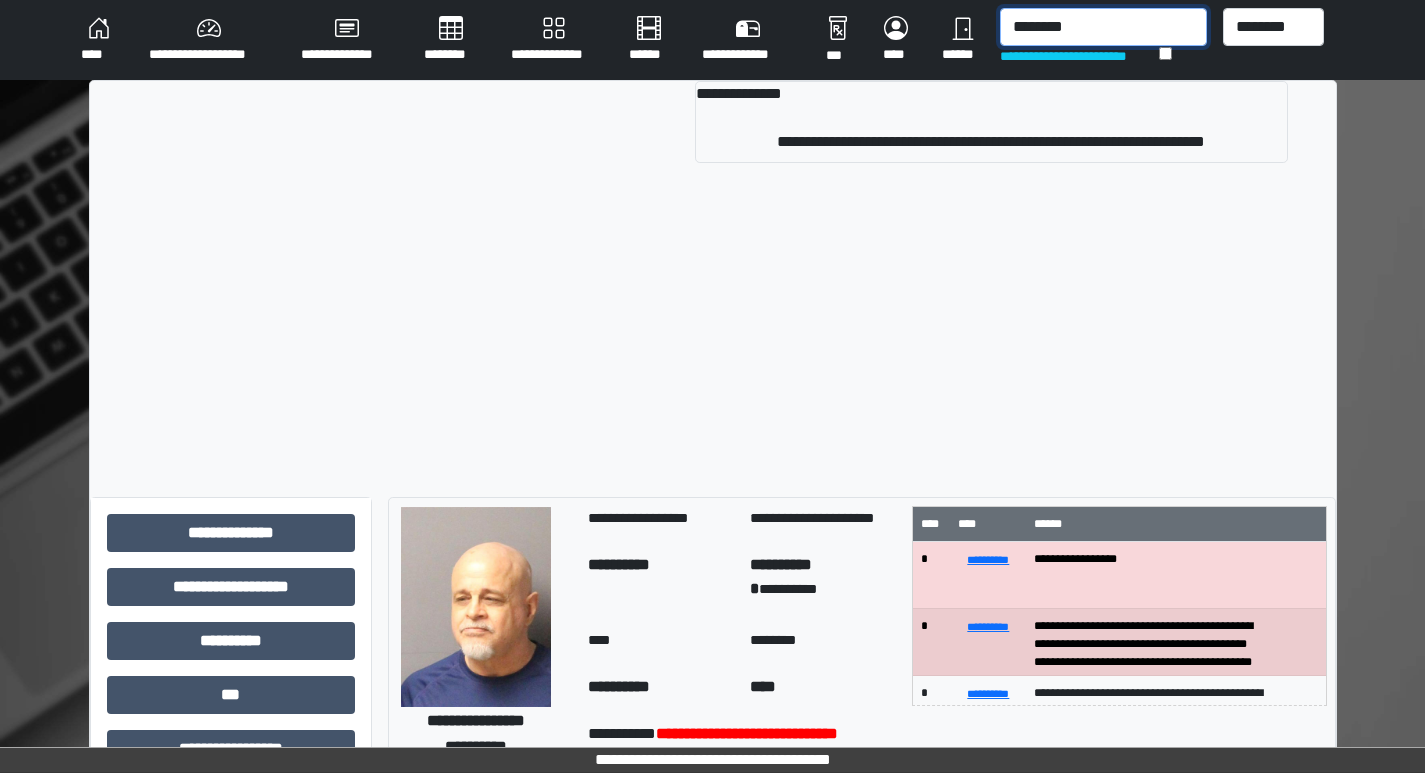 type on "********" 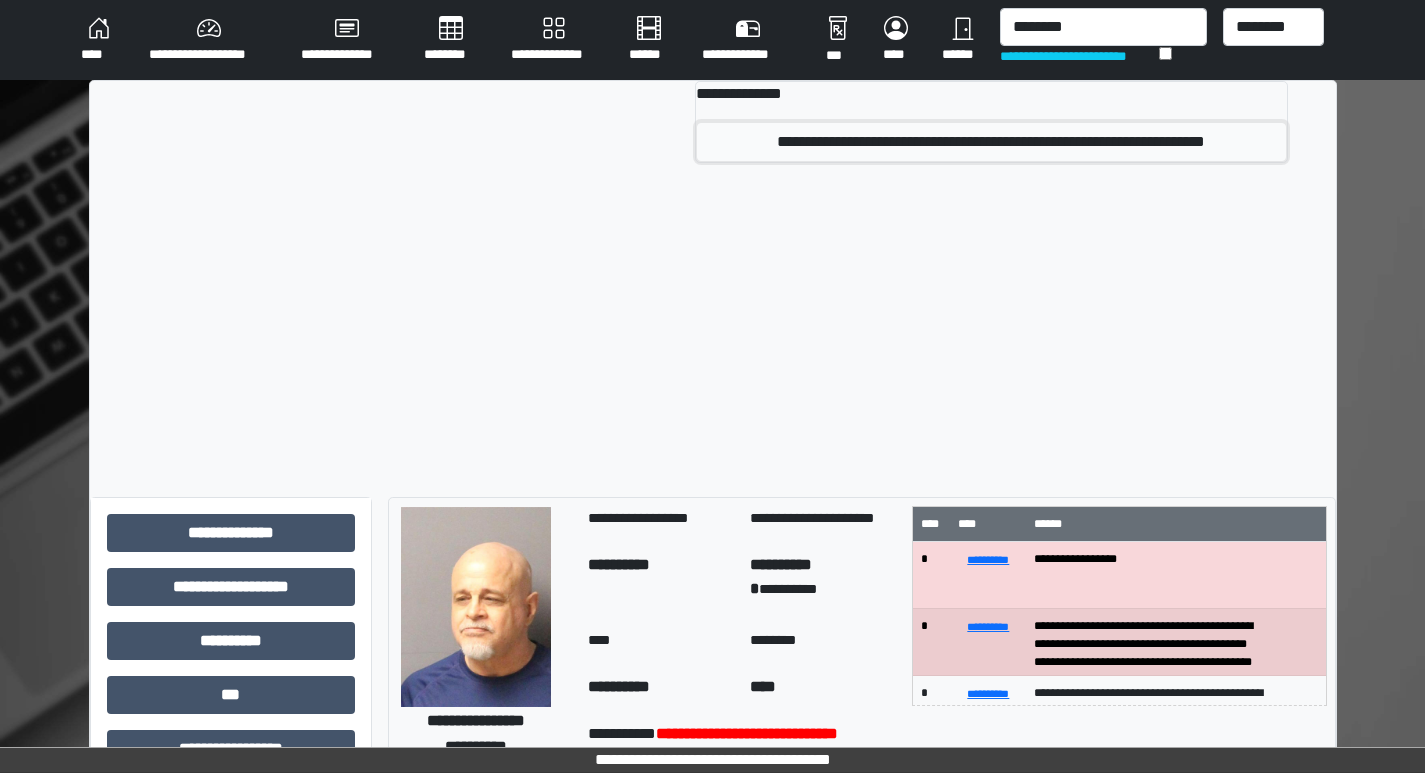 click on "**********" at bounding box center [991, 142] 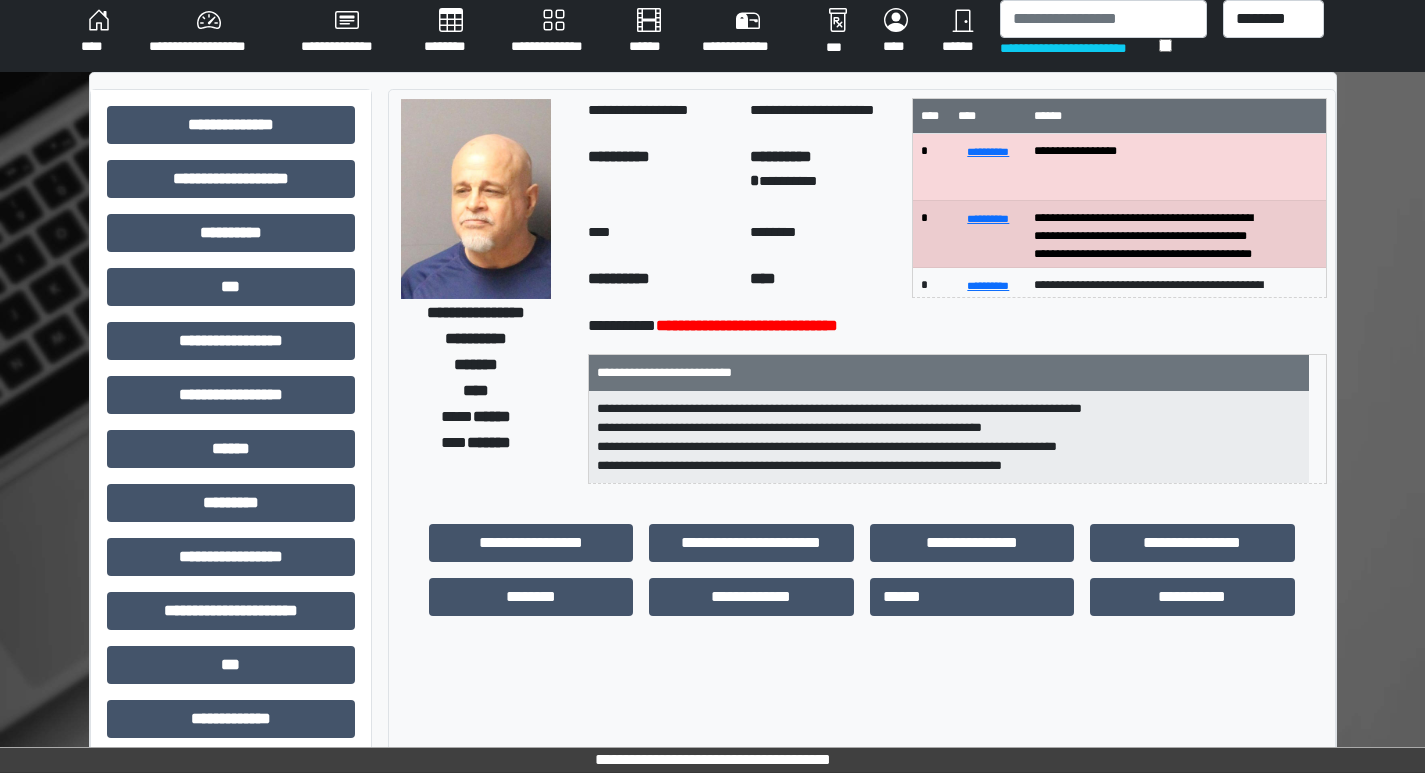 scroll, scrollTop: 0, scrollLeft: 0, axis: both 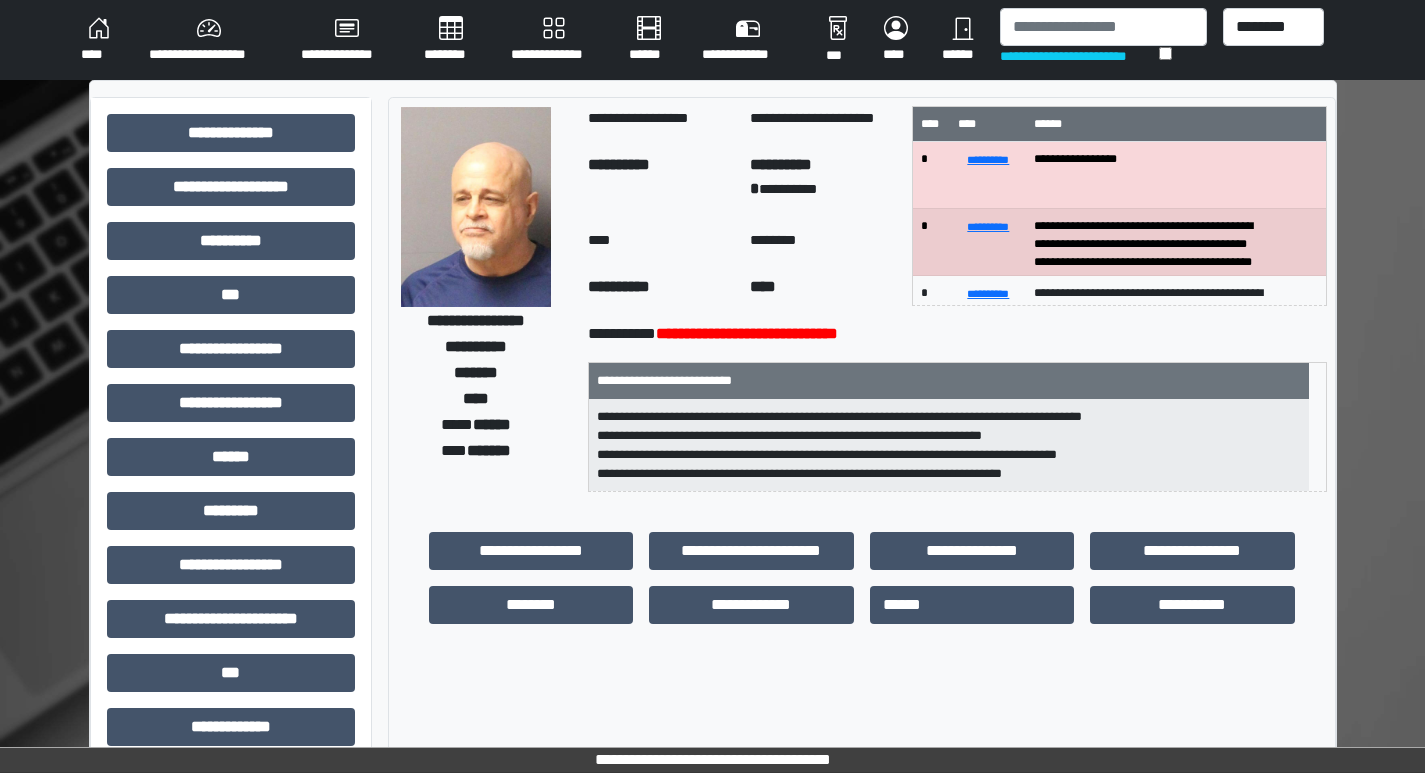 click on "**********" at bounding box center (1079, 56) 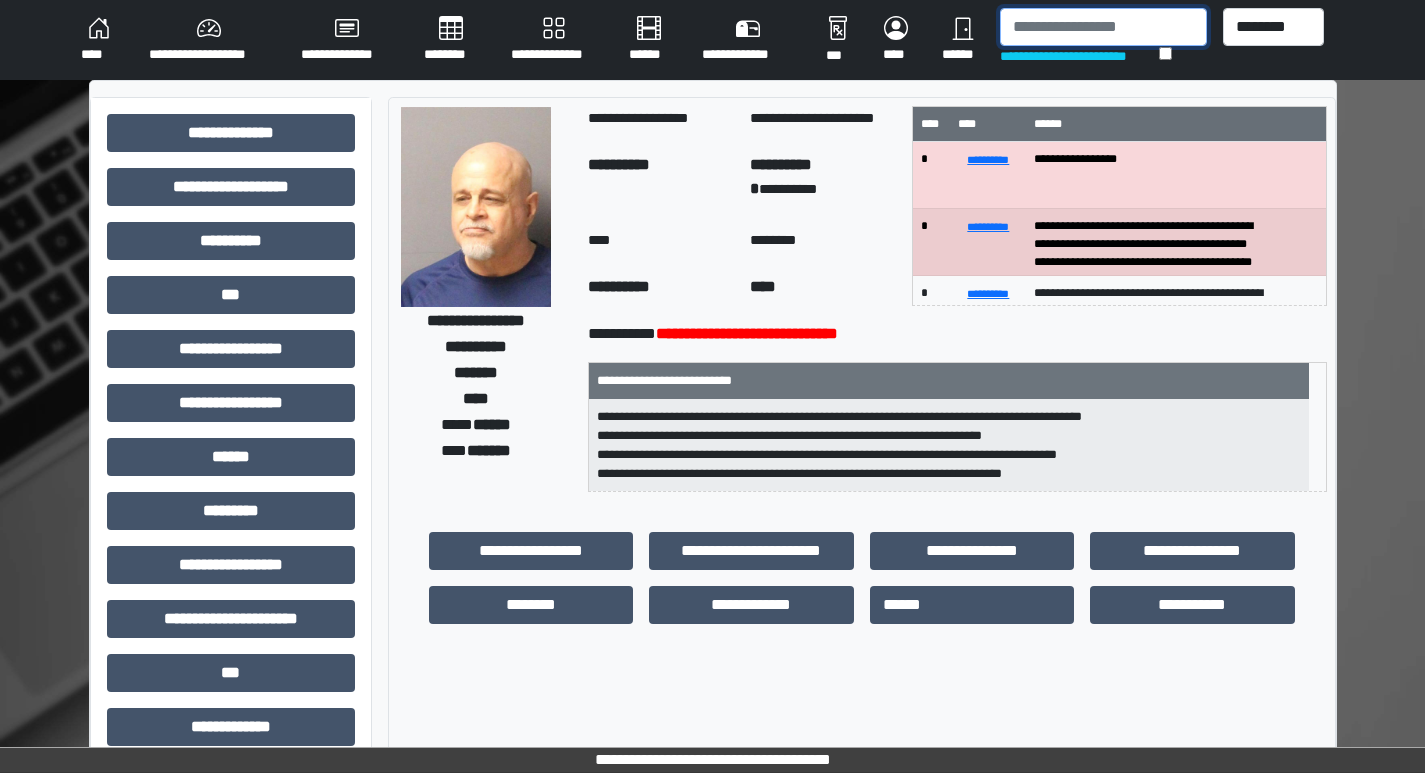 click at bounding box center (1103, 27) 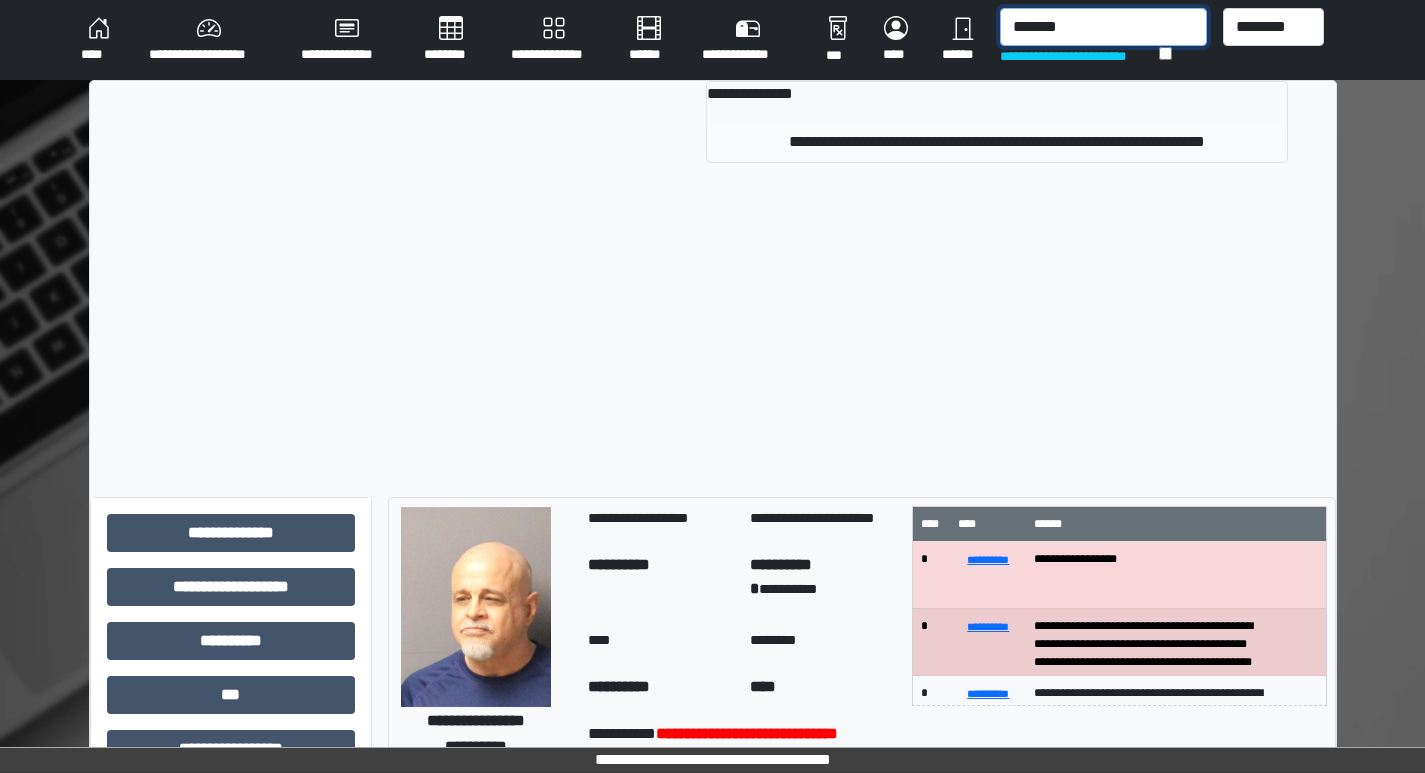 type on "*******" 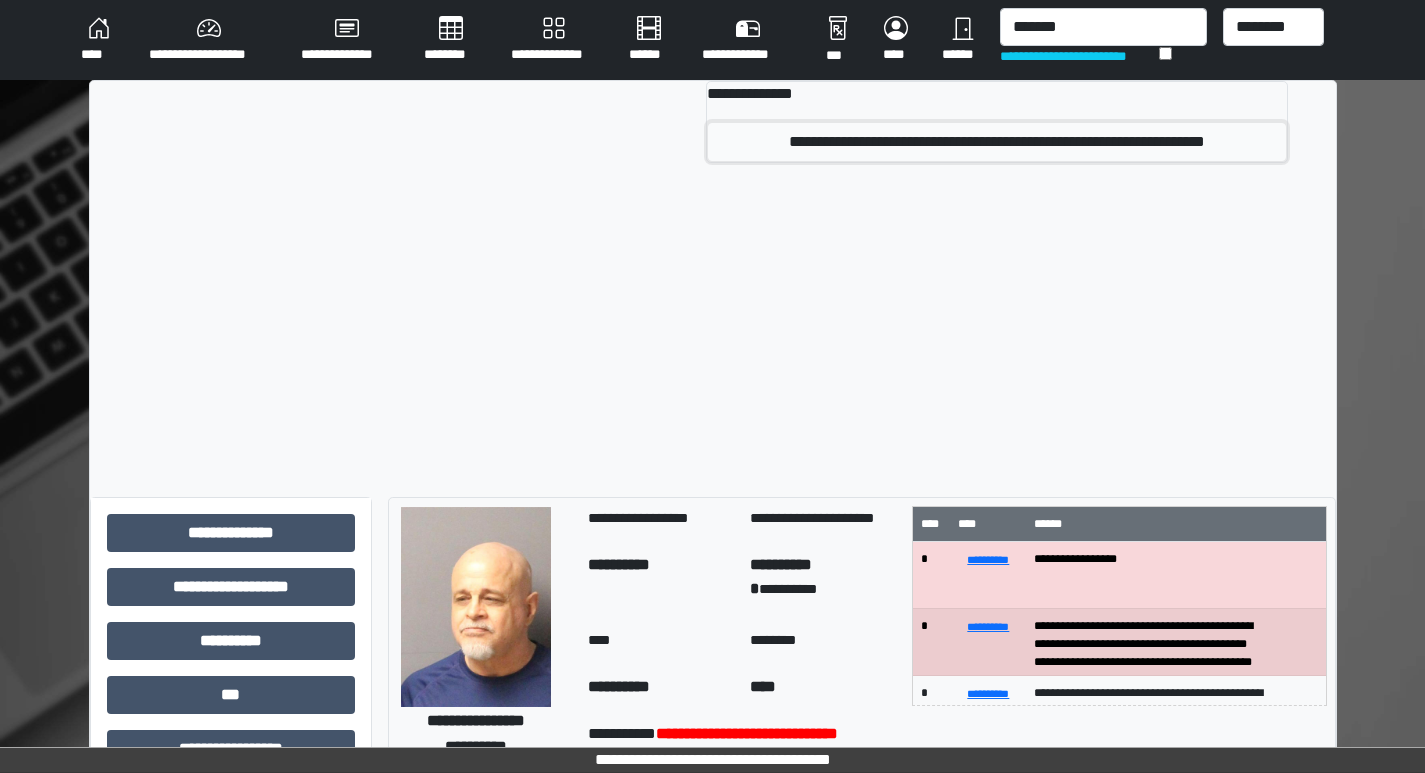 click on "**********" at bounding box center [997, 142] 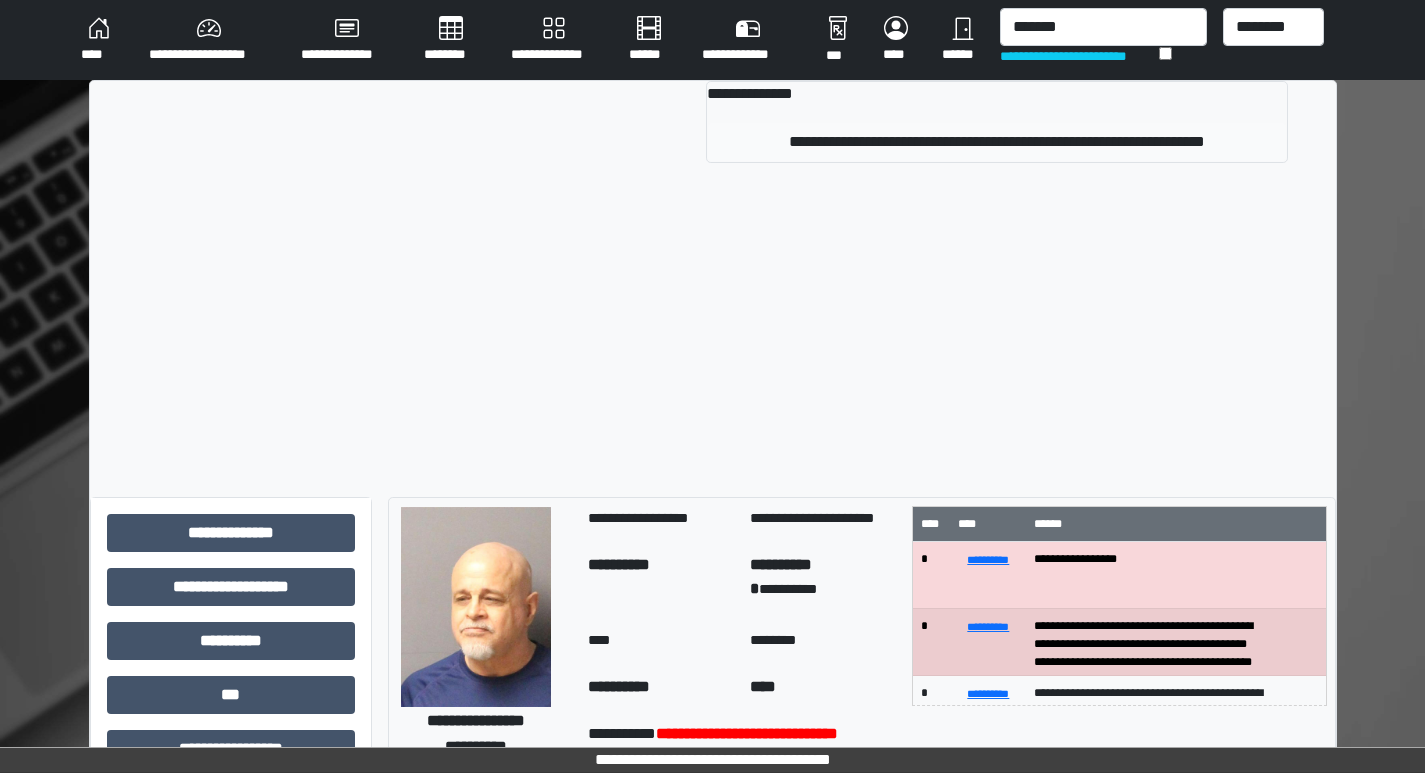 type 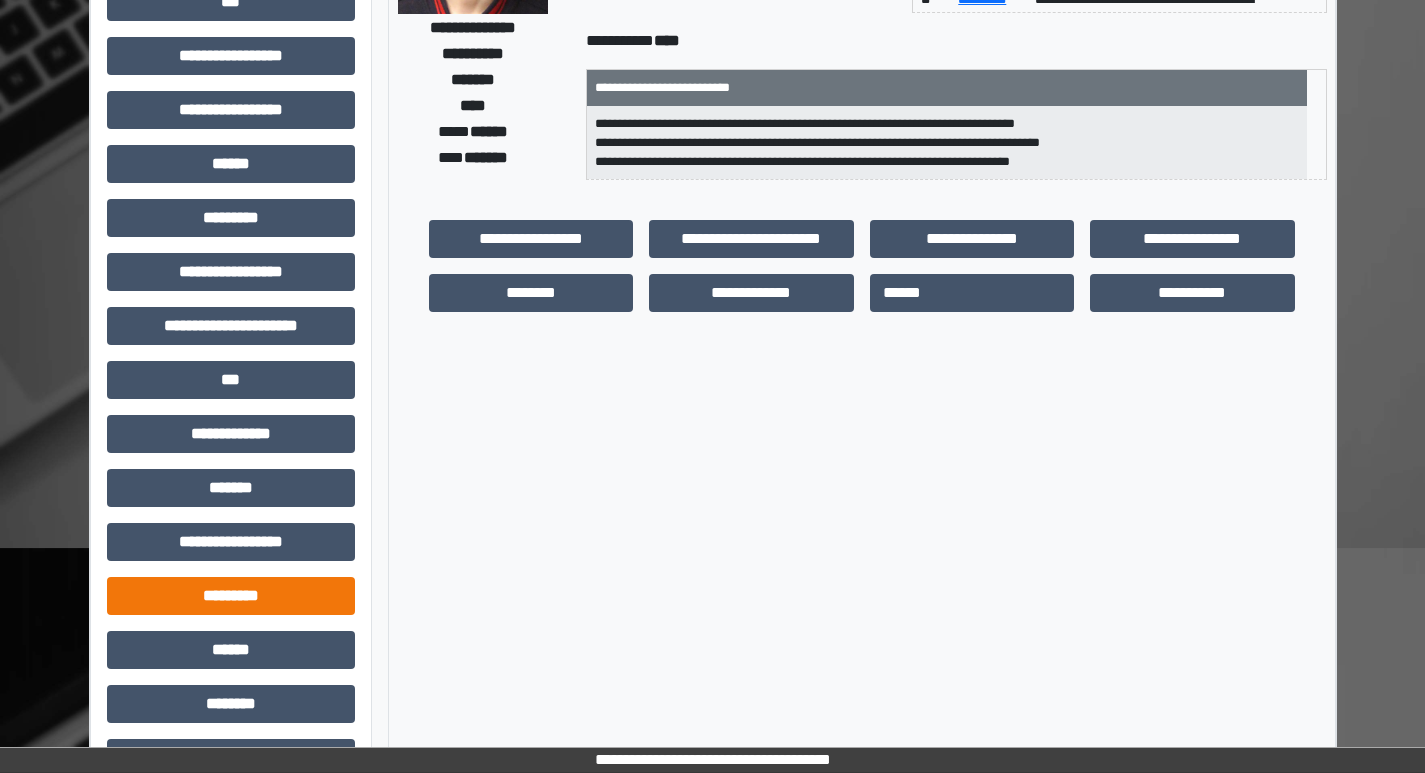 scroll, scrollTop: 401, scrollLeft: 0, axis: vertical 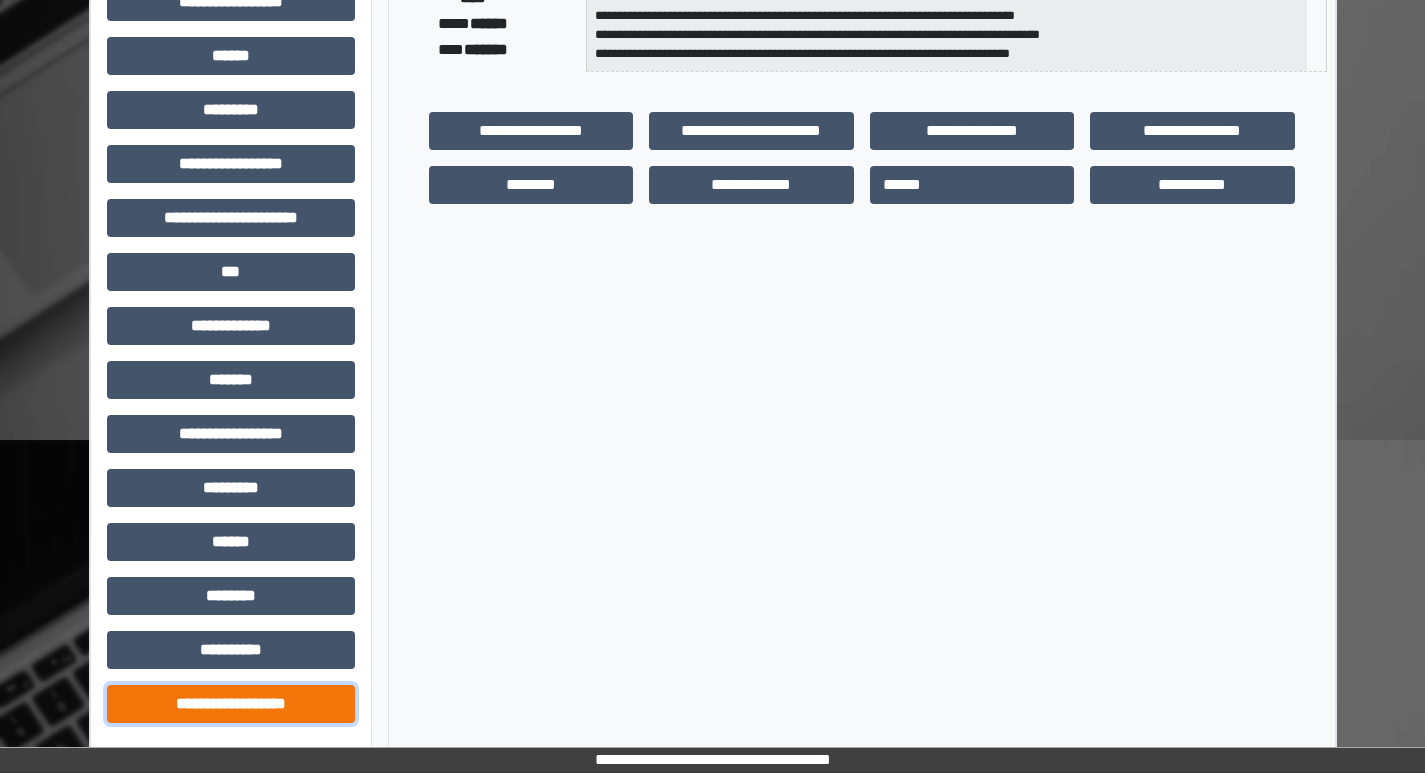 click on "**********" at bounding box center [231, 704] 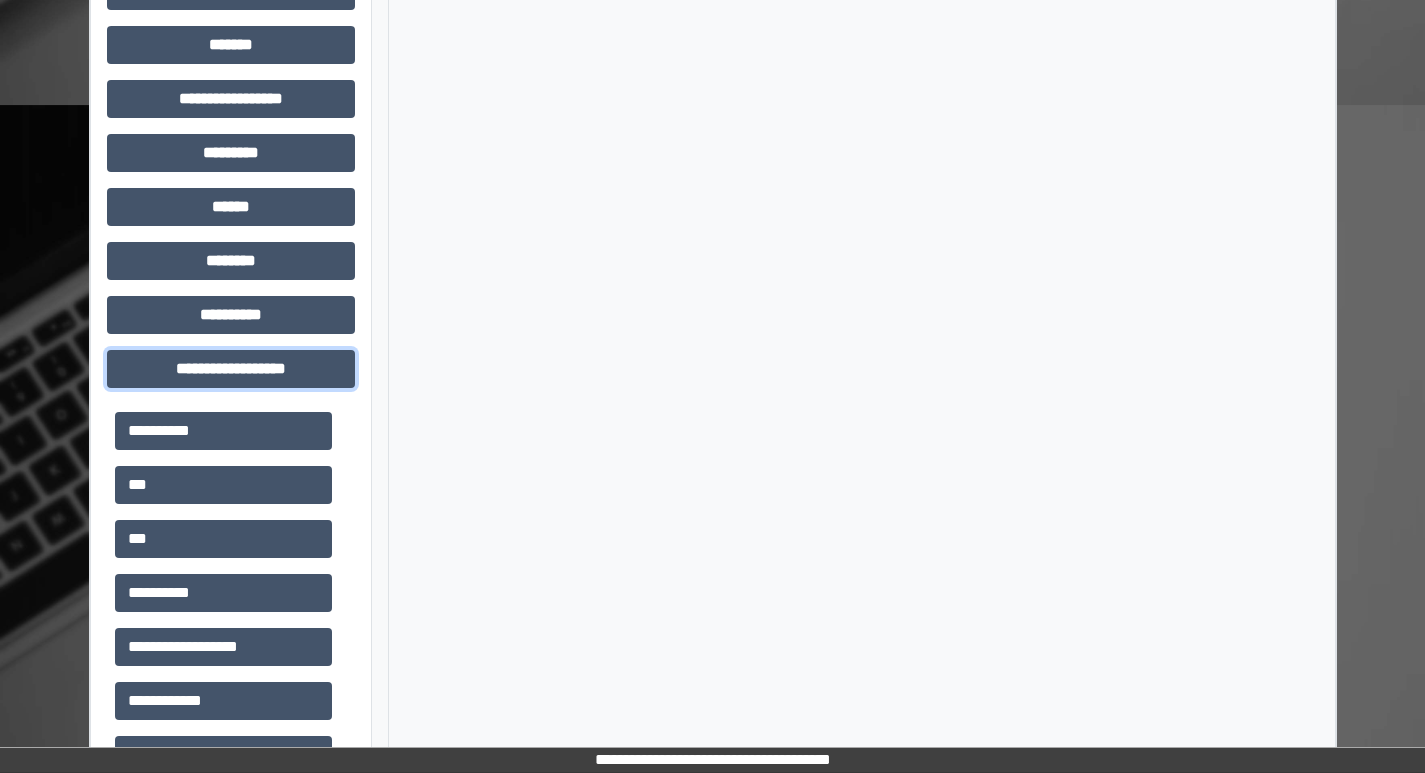 scroll, scrollTop: 801, scrollLeft: 0, axis: vertical 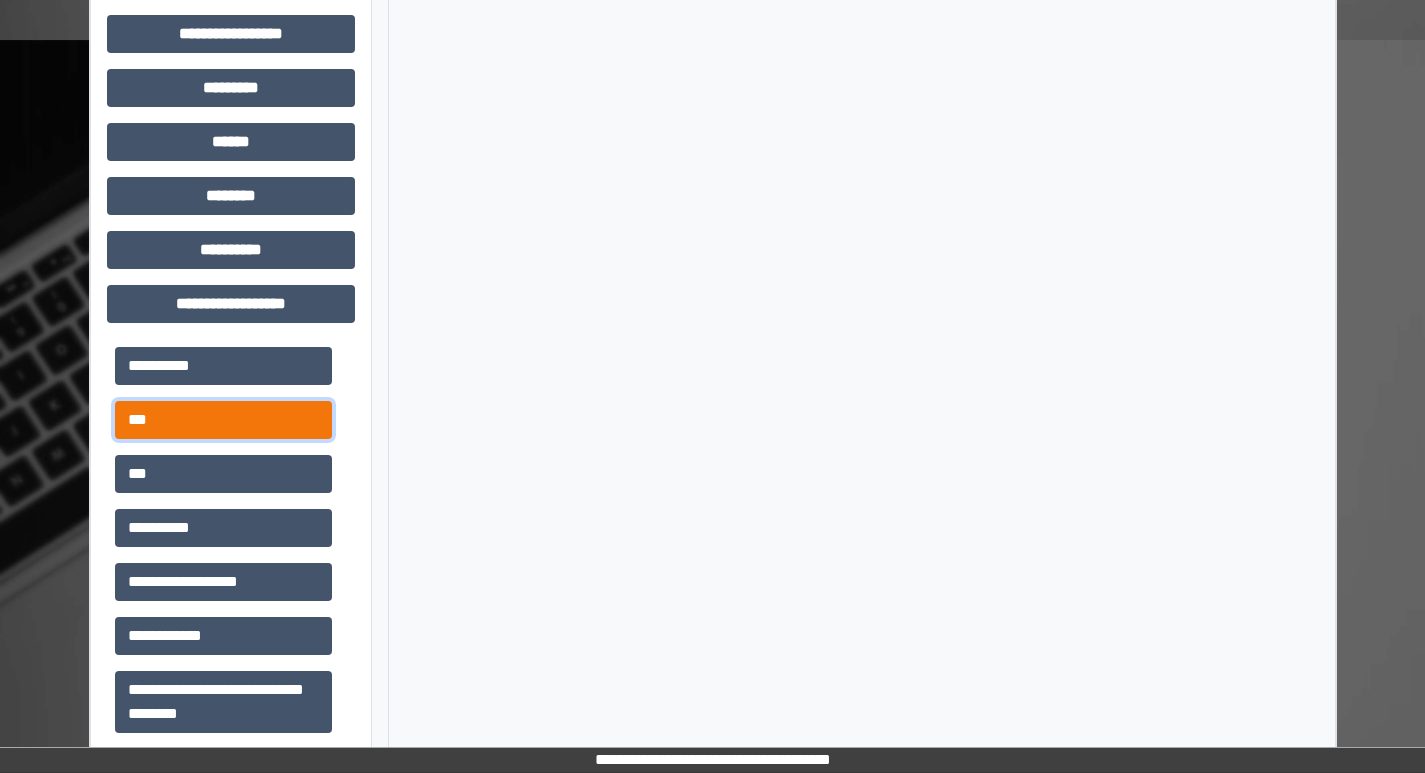 click on "***" at bounding box center (223, 420) 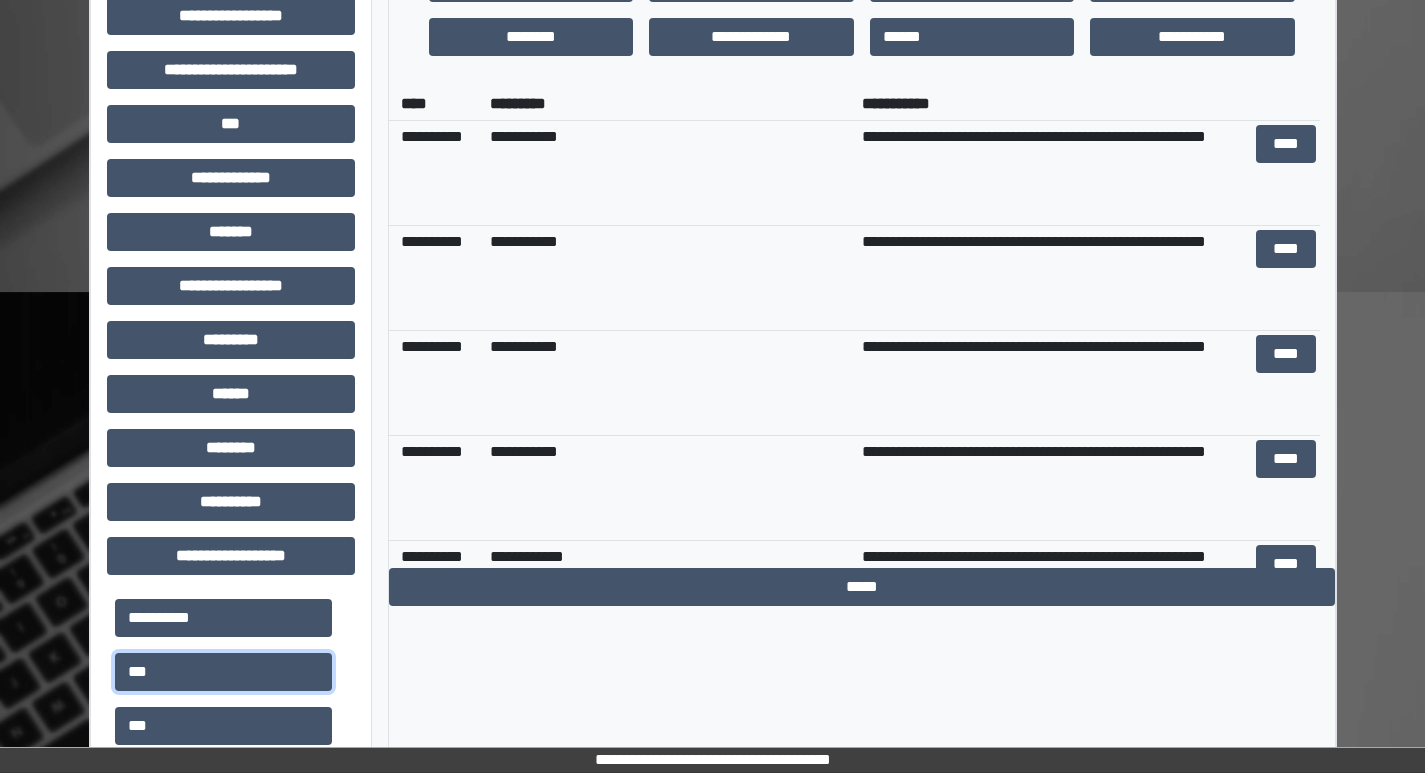 scroll, scrollTop: 501, scrollLeft: 0, axis: vertical 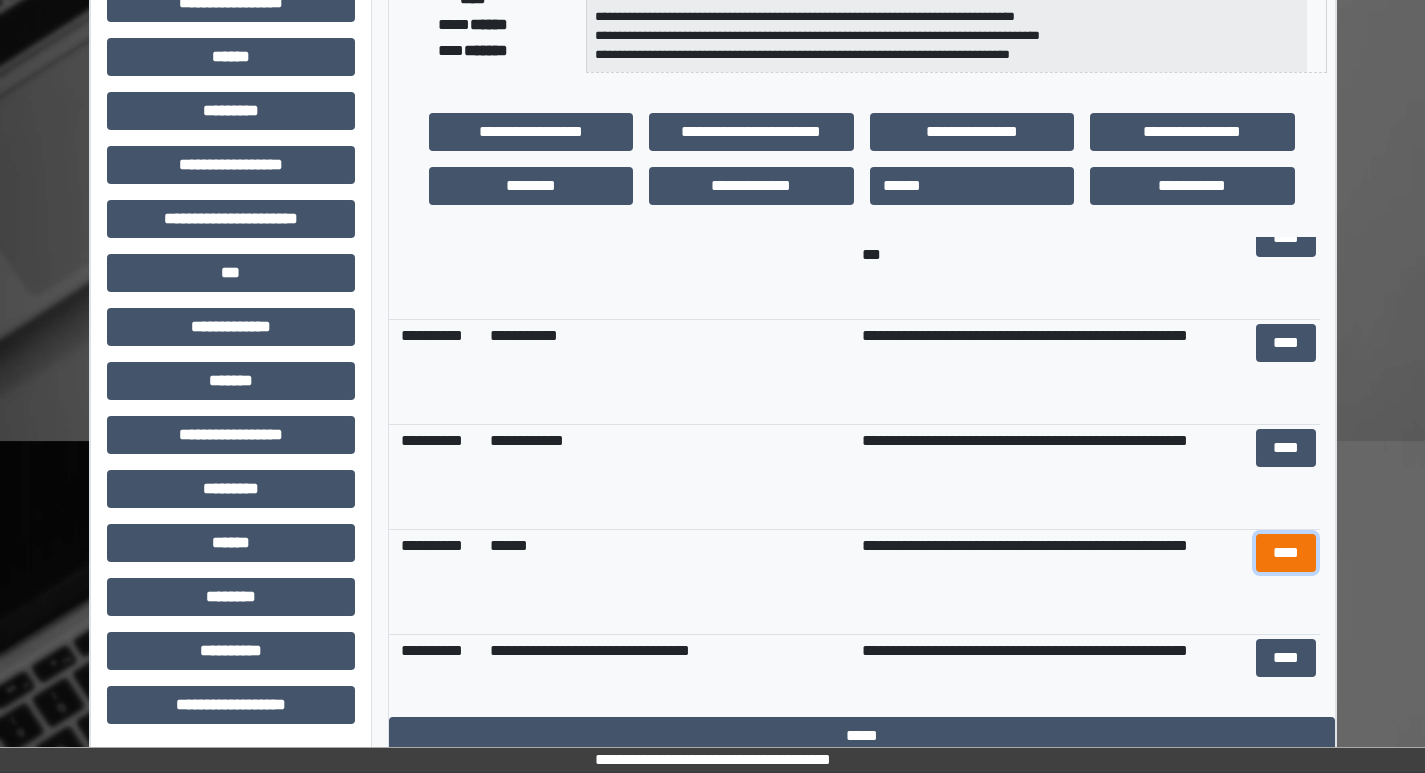 click on "****" at bounding box center (1286, 553) 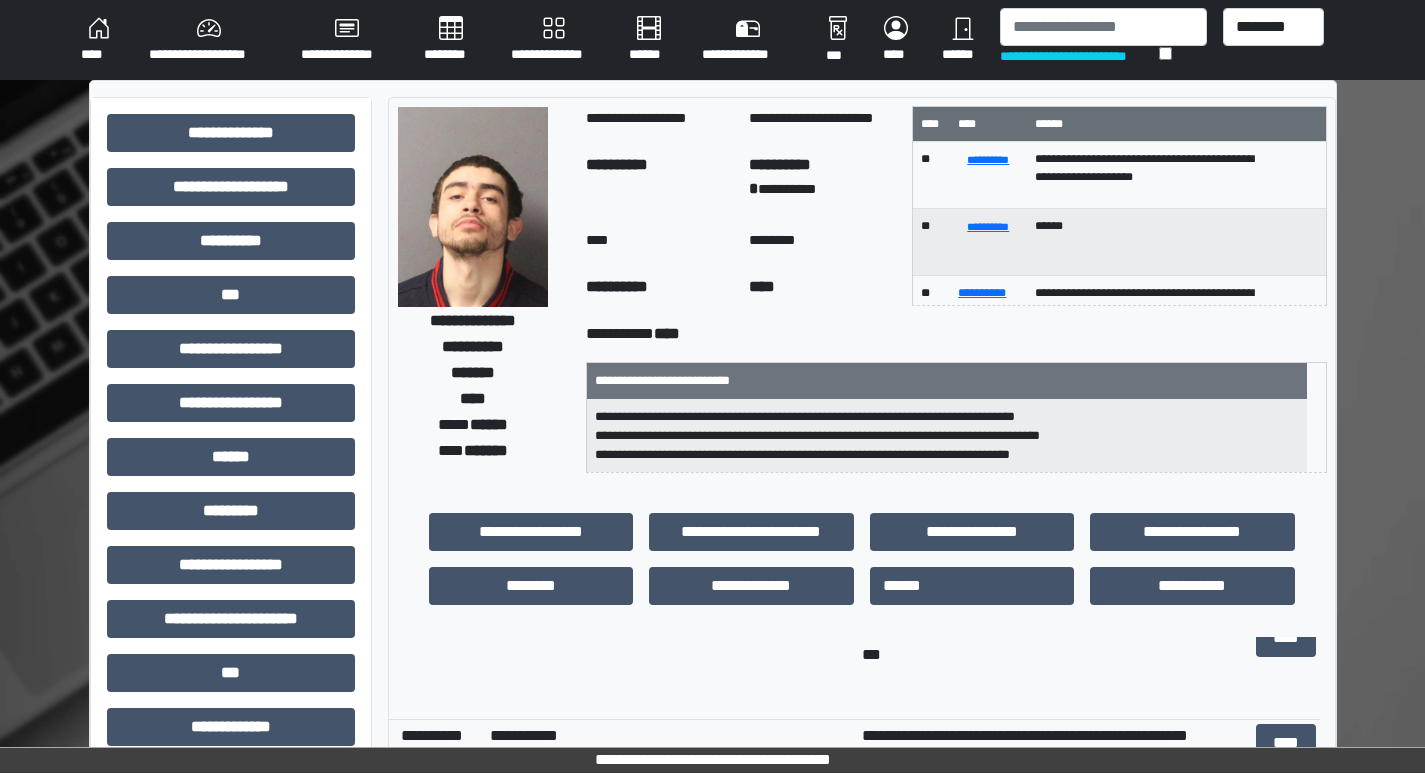 scroll, scrollTop: 100, scrollLeft: 0, axis: vertical 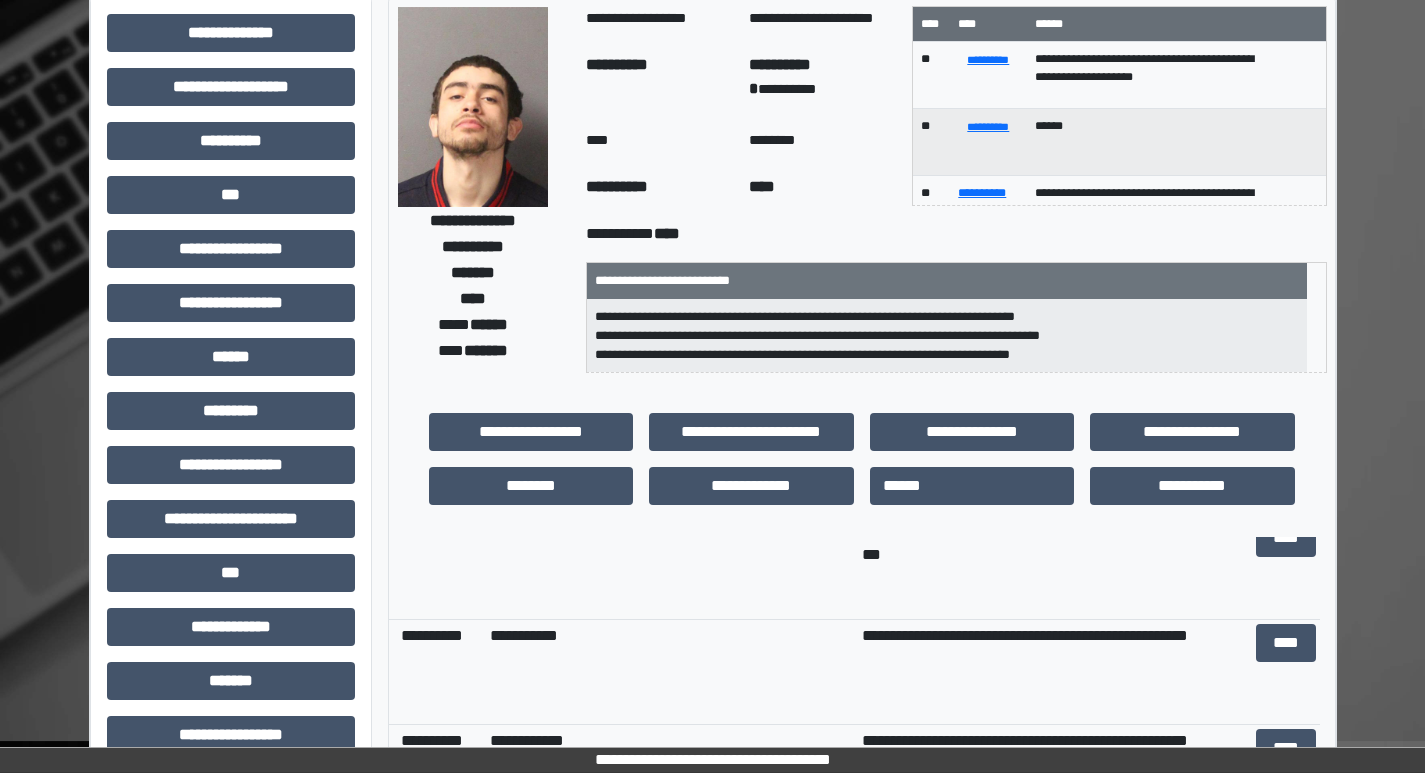 click on "**********" at bounding box center (751, 432) 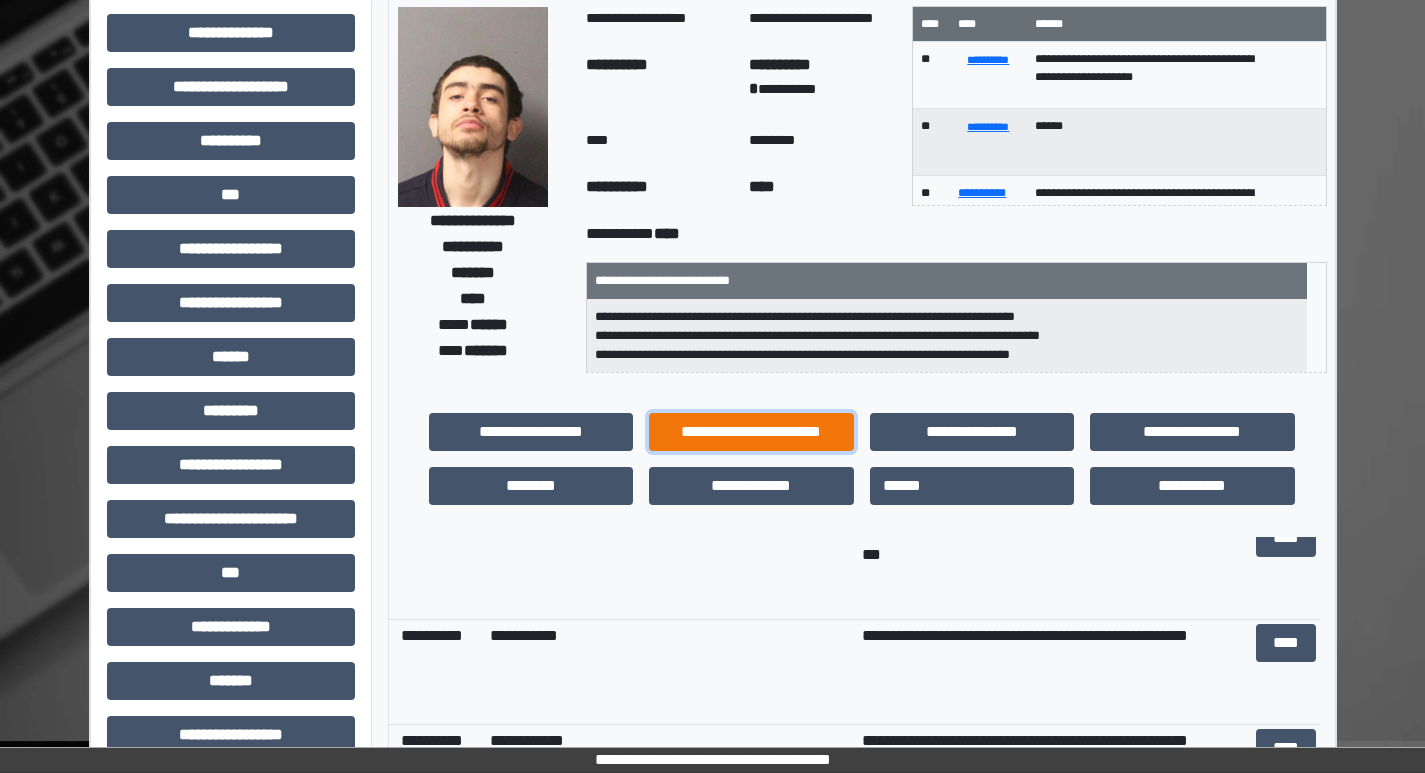 click on "**********" at bounding box center (751, 432) 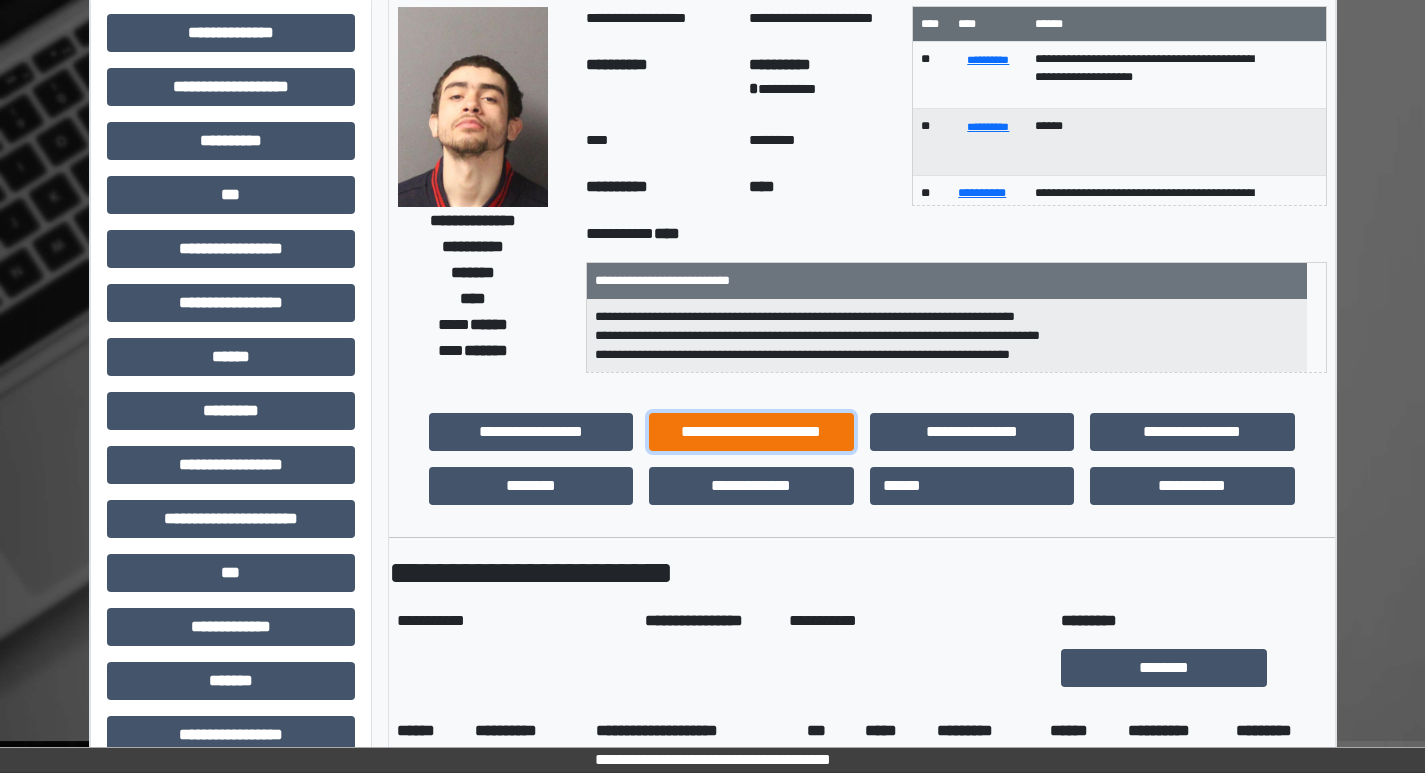 click on "**********" at bounding box center [751, 432] 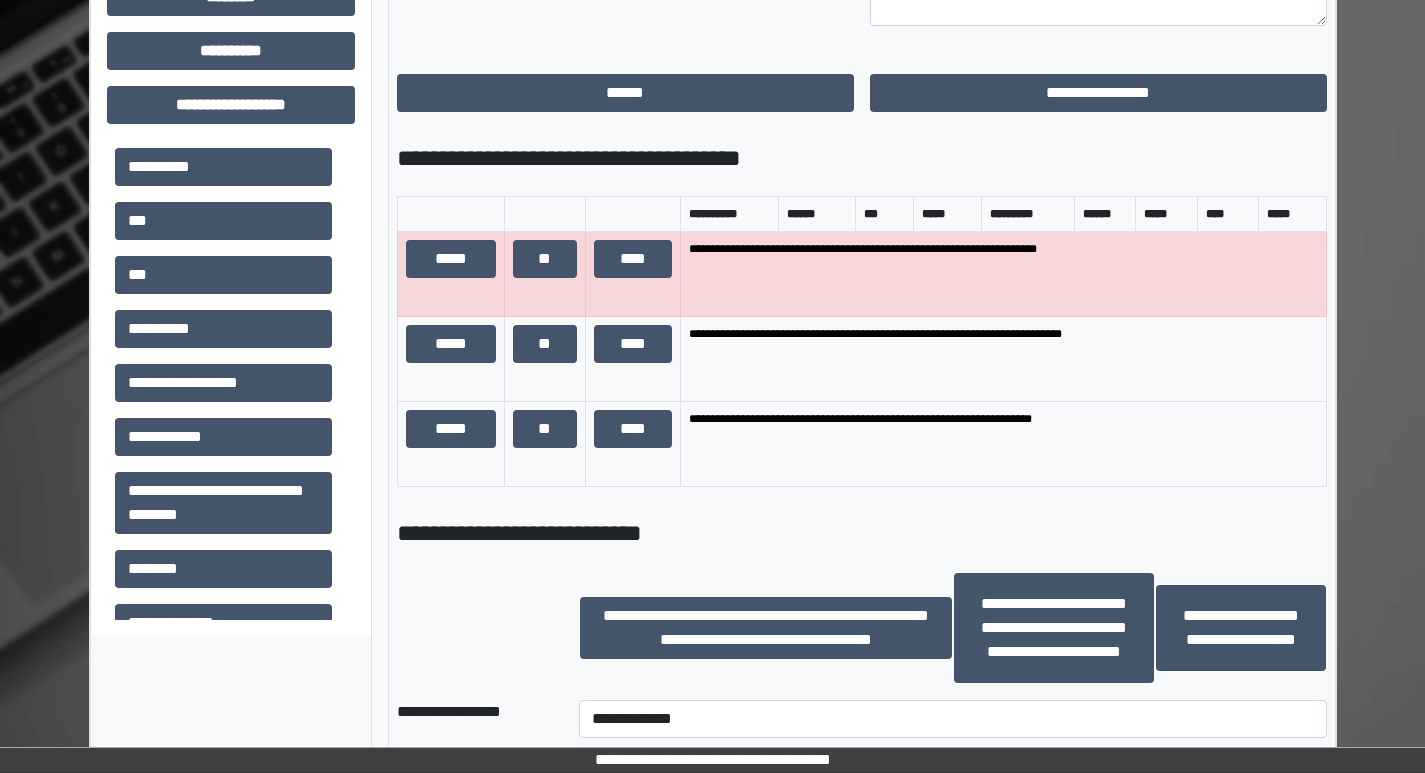 scroll, scrollTop: 1300, scrollLeft: 0, axis: vertical 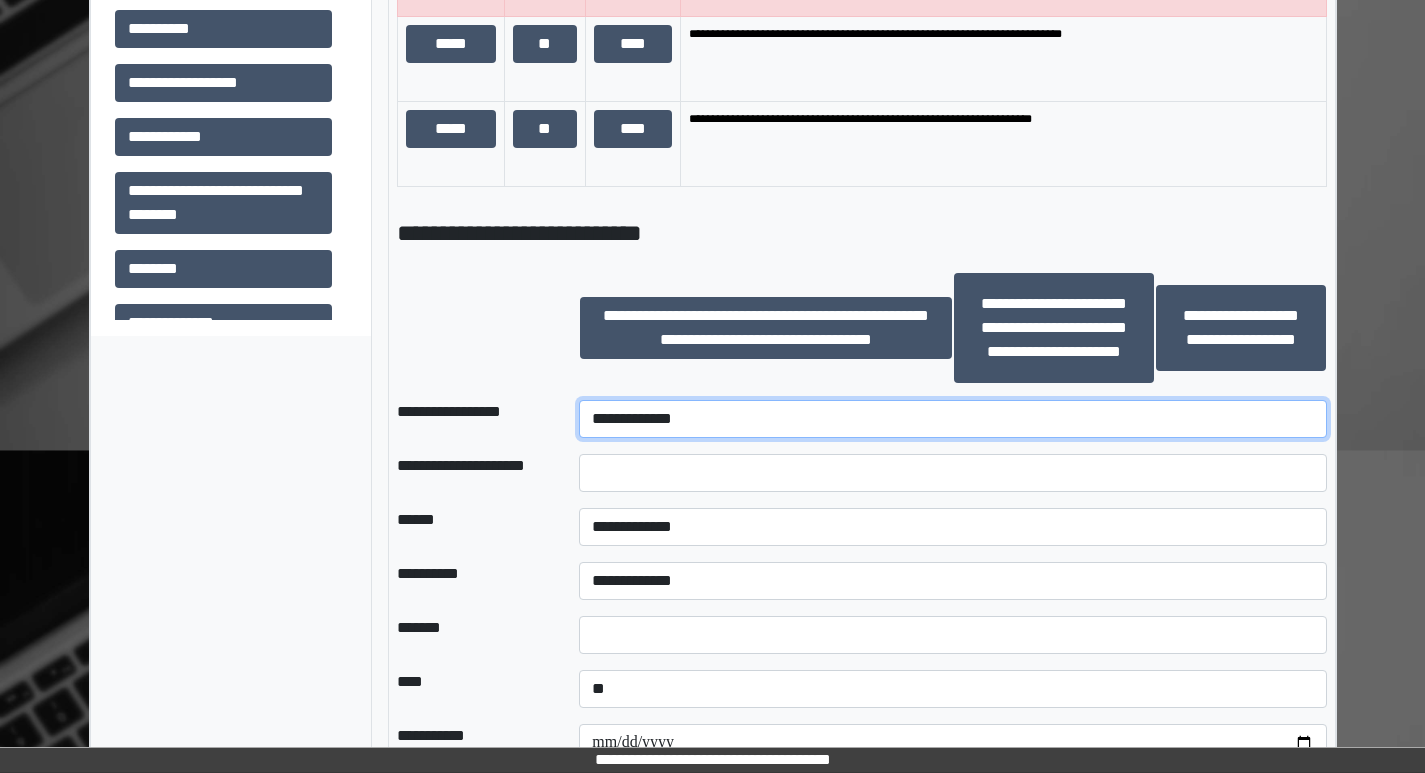 drag, startPoint x: 715, startPoint y: 411, endPoint x: 677, endPoint y: 435, distance: 44.94441 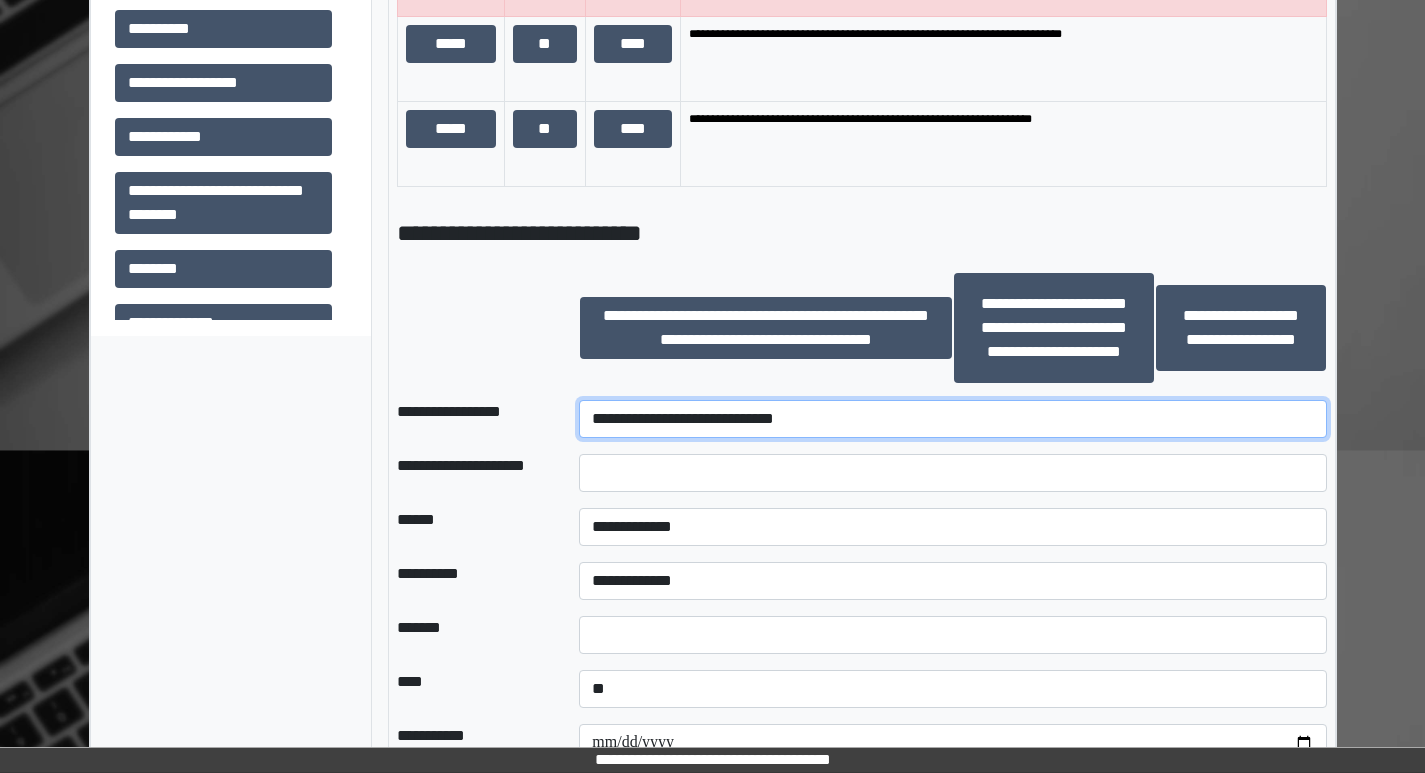 click on "**********" at bounding box center (952, 419) 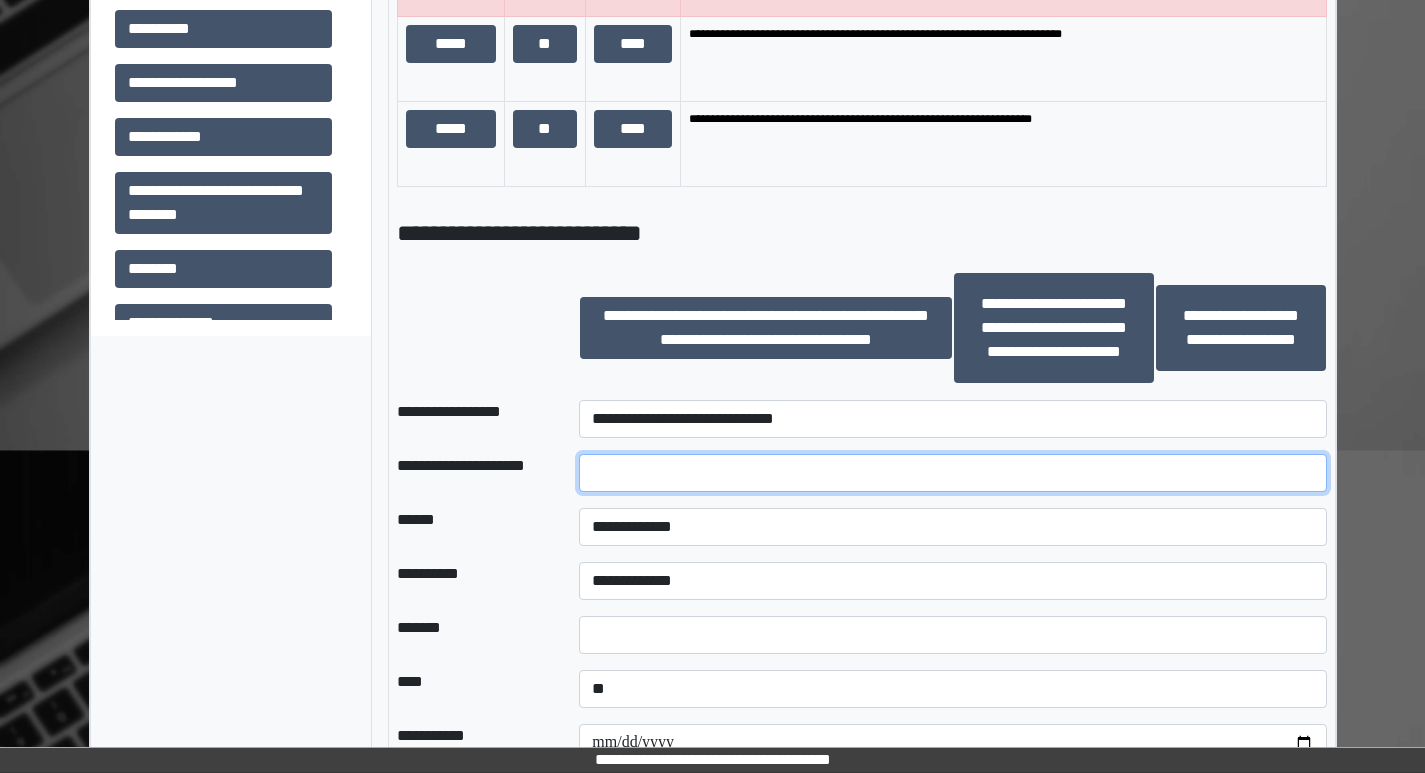click at bounding box center (952, 473) 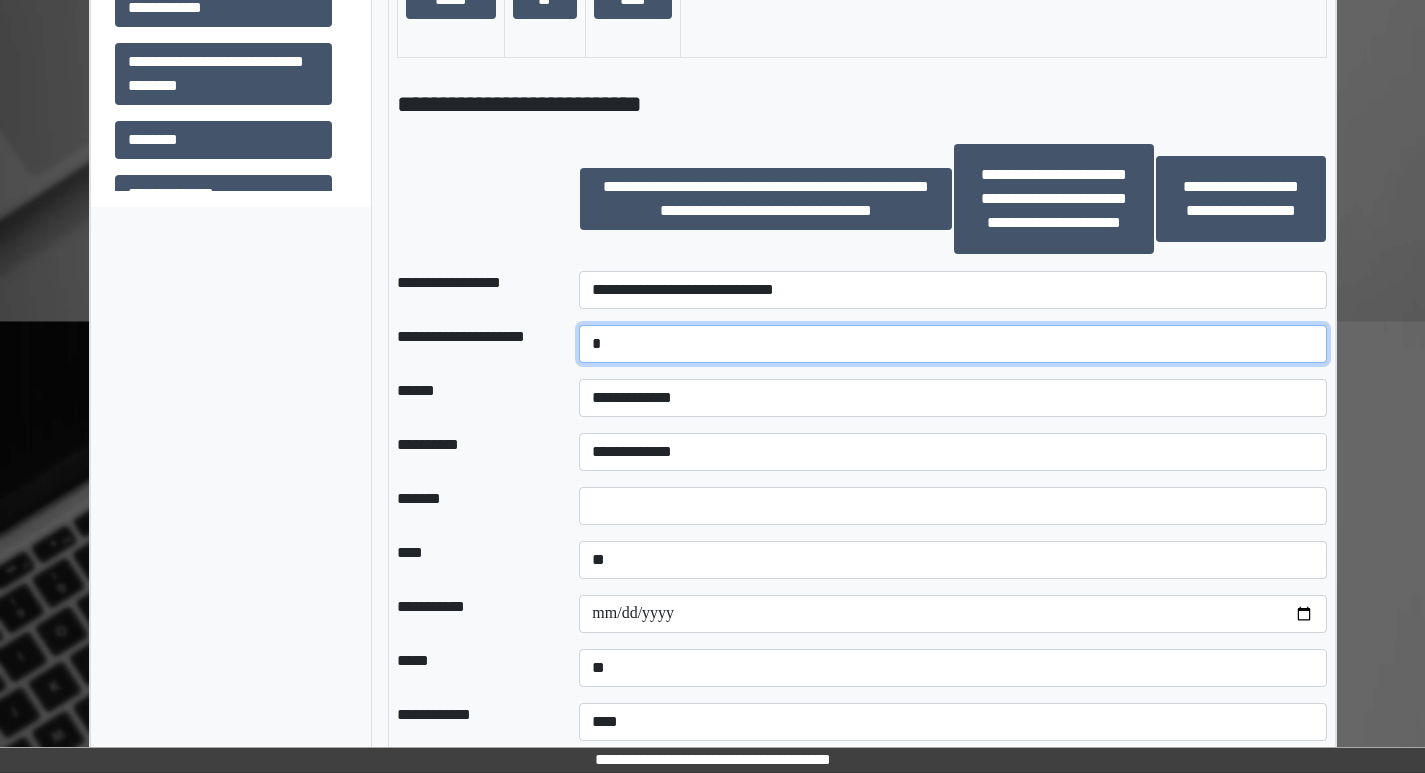 scroll, scrollTop: 1600, scrollLeft: 0, axis: vertical 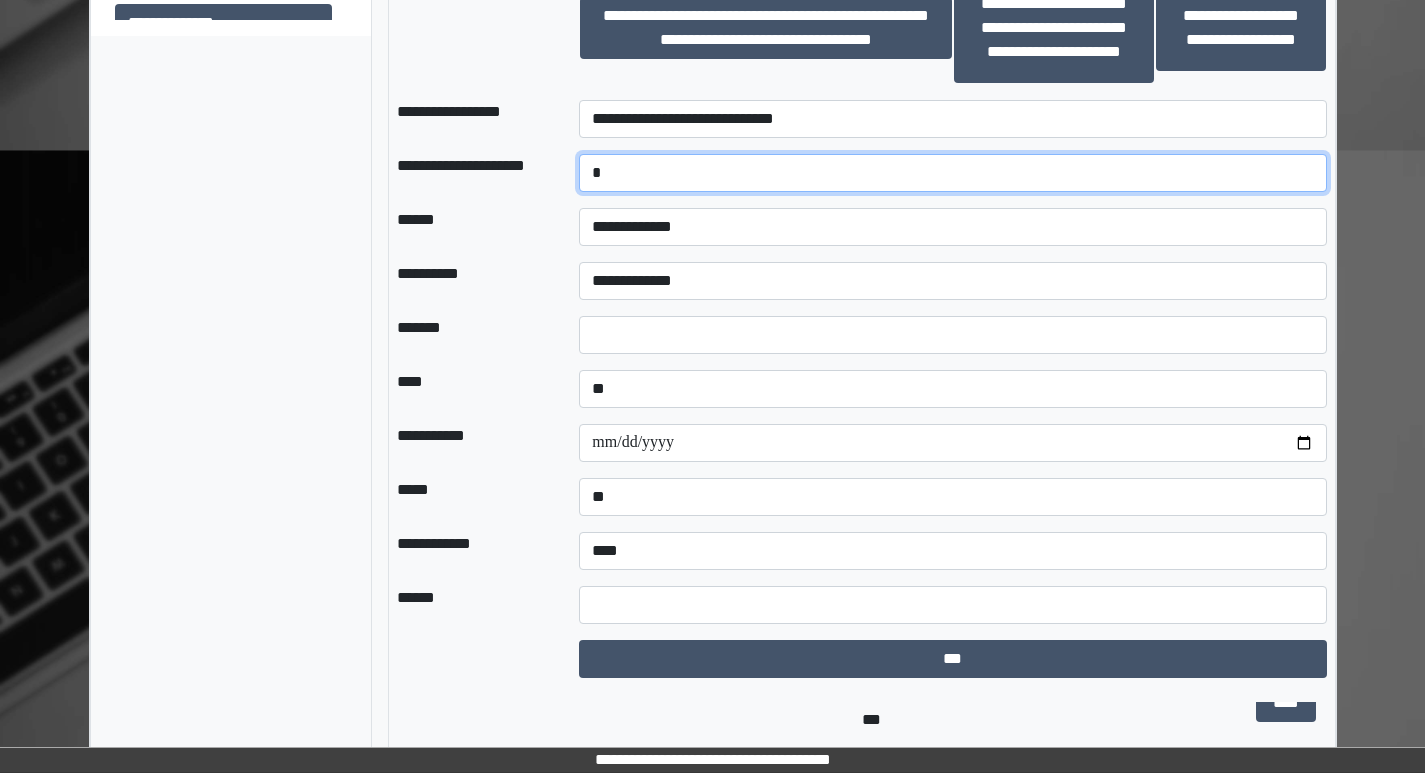 type on "*" 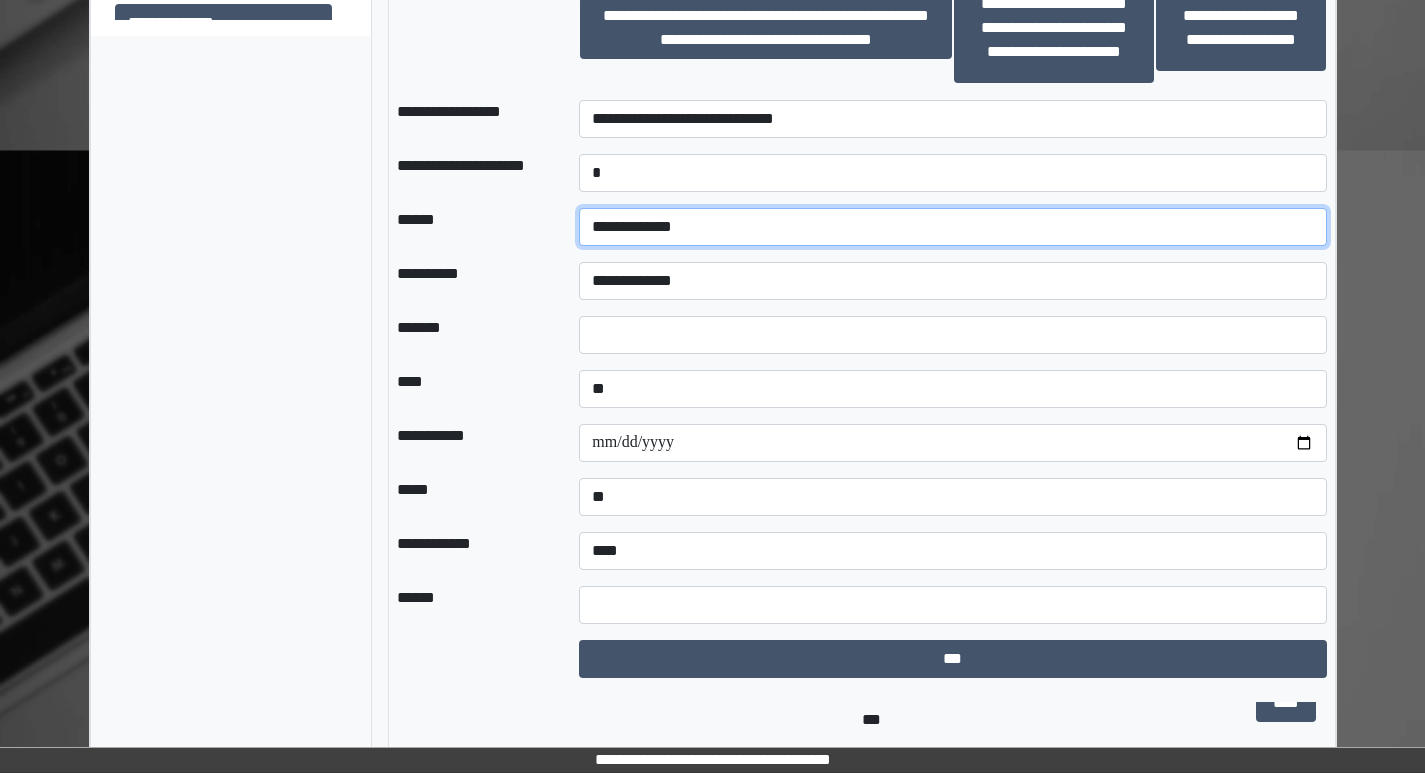 click on "**********" at bounding box center [952, 227] 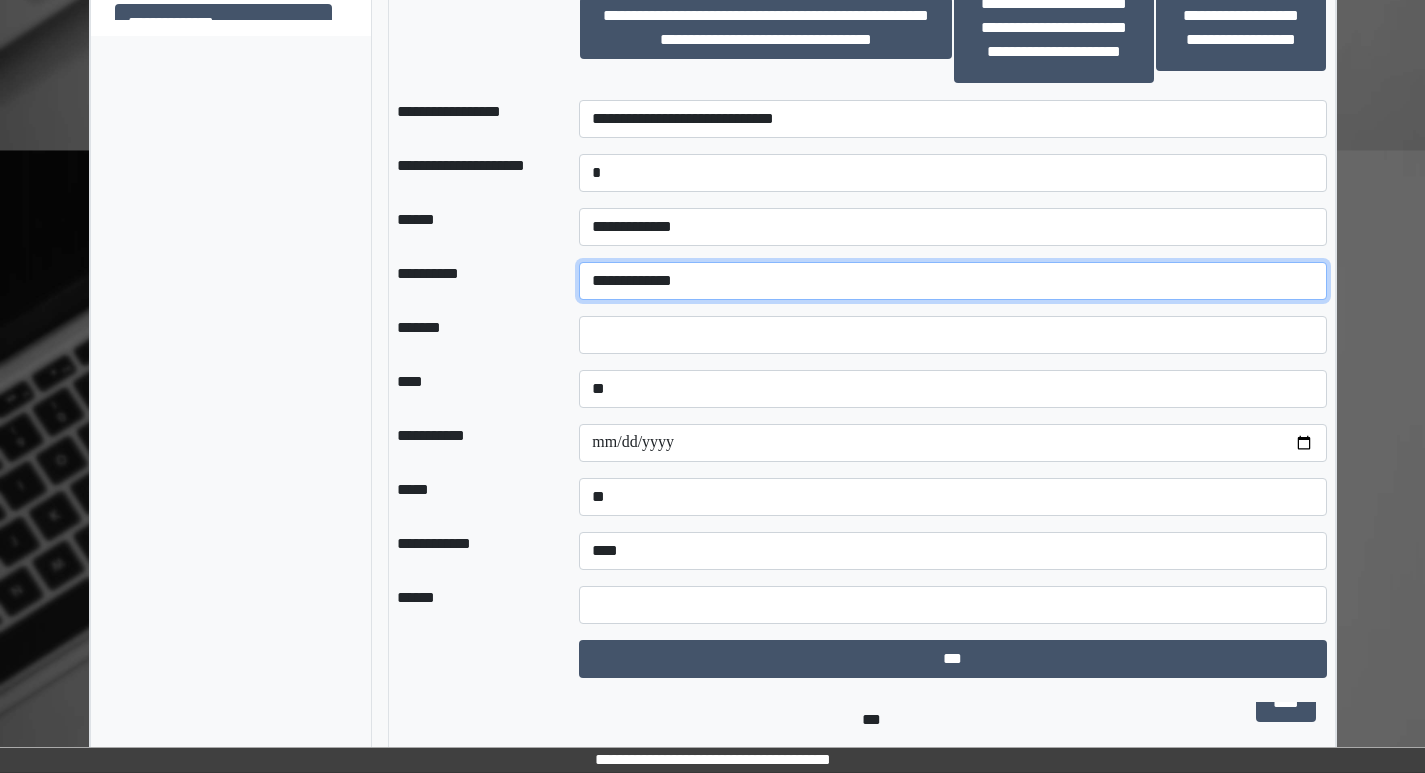click on "**********" at bounding box center [952, 281] 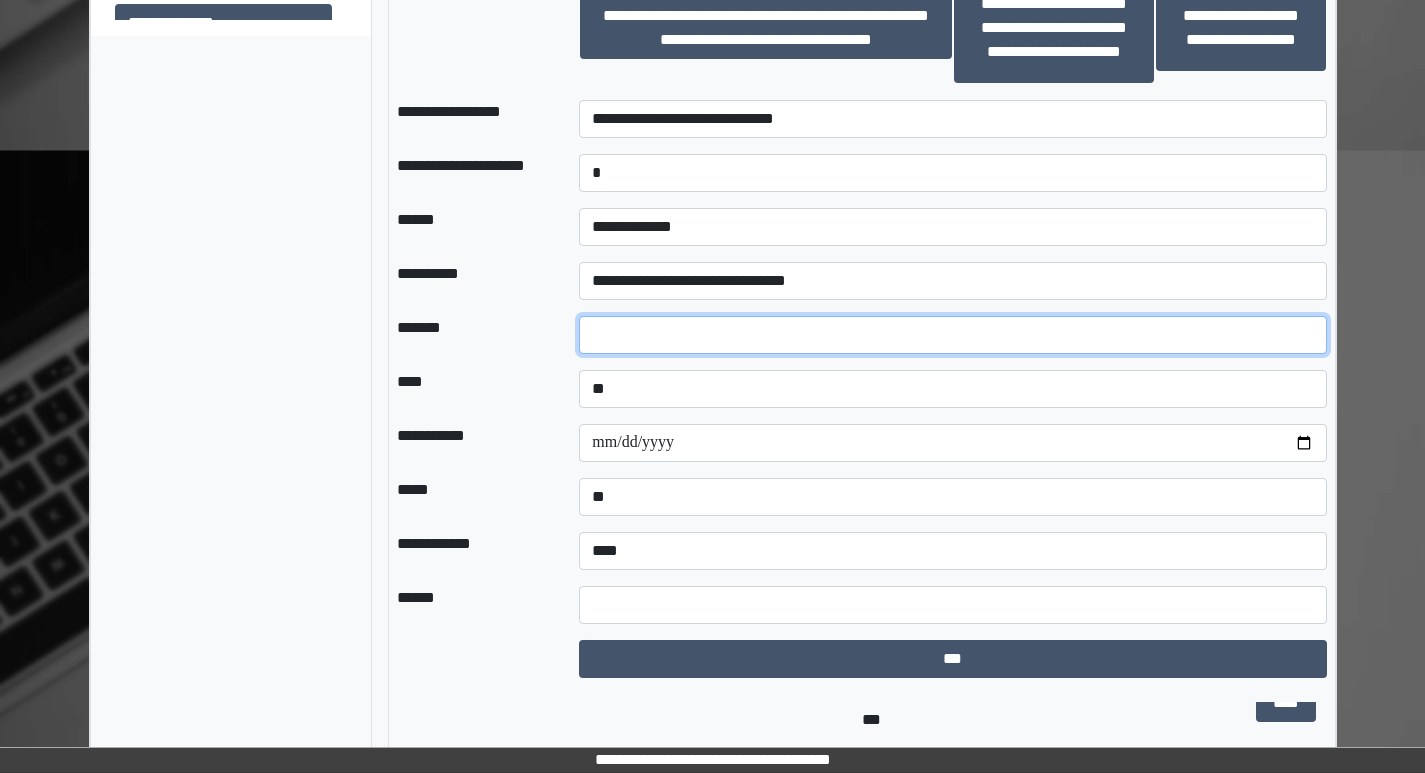 click at bounding box center (952, 335) 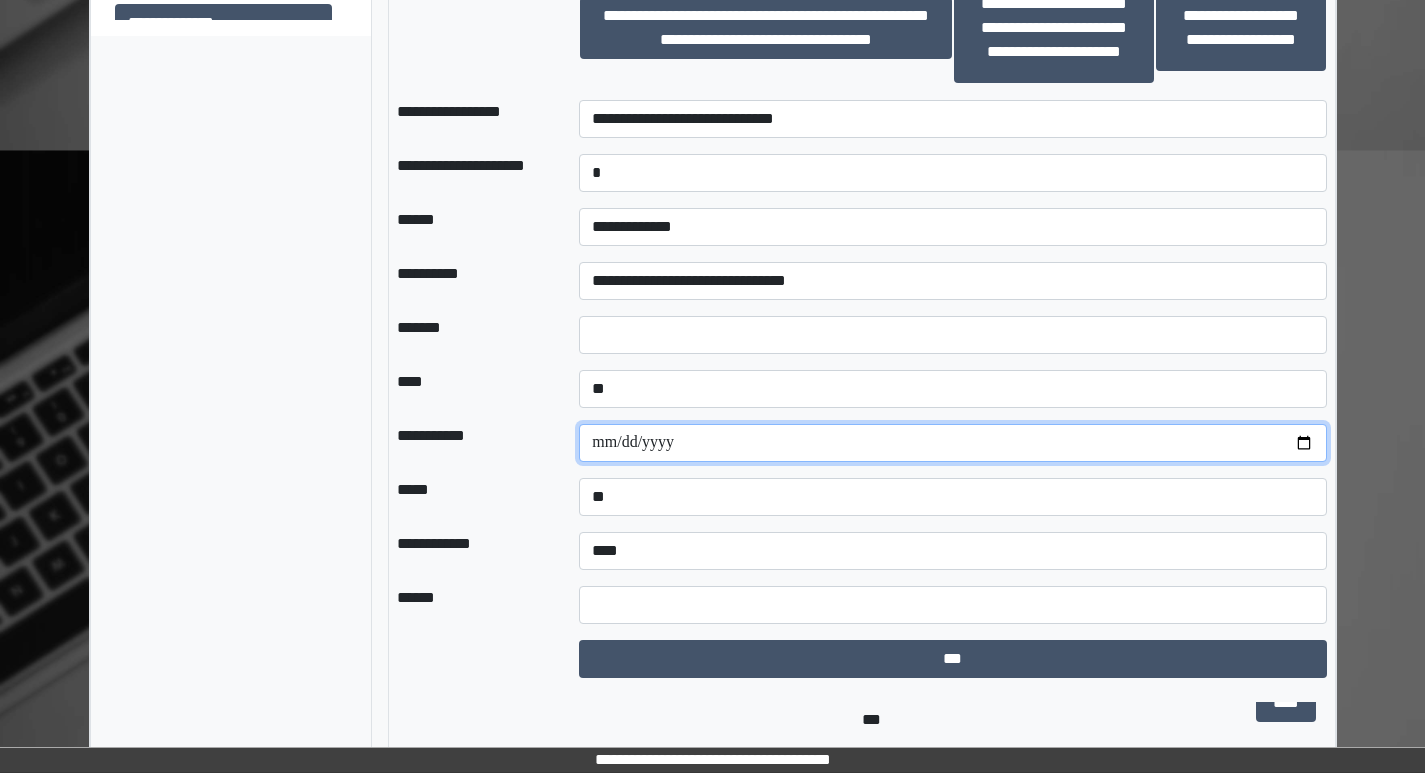 click at bounding box center [952, 443] 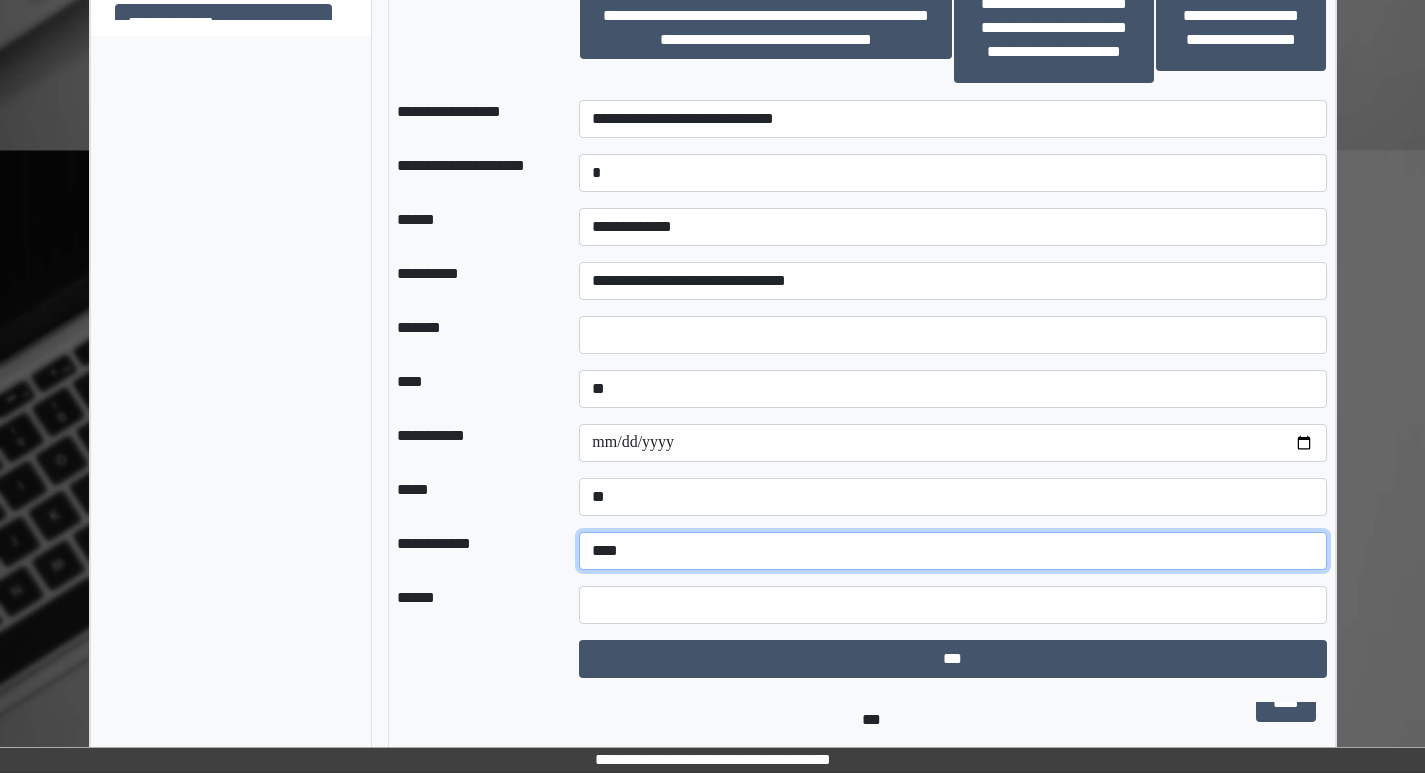 click on "**********" at bounding box center [952, 551] 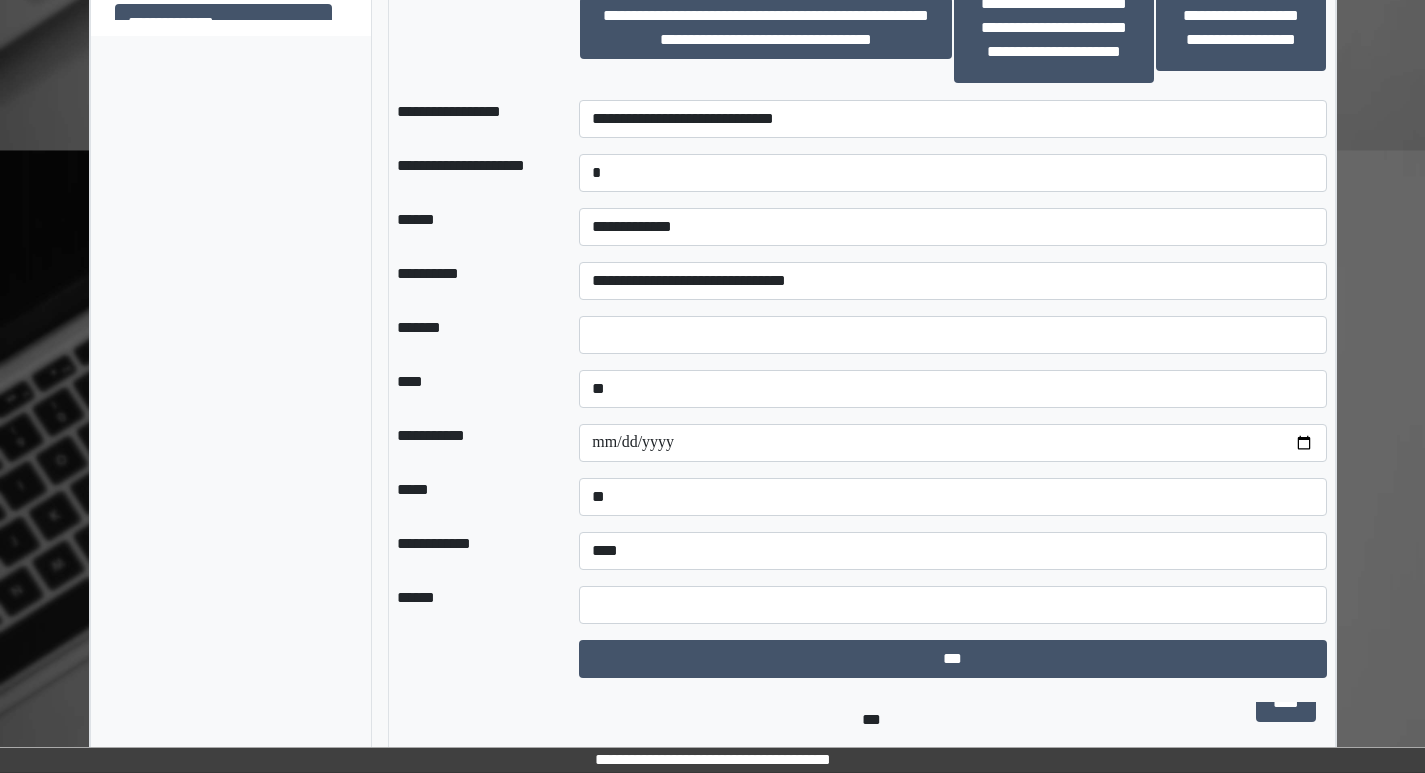 drag, startPoint x: 514, startPoint y: 566, endPoint x: 543, endPoint y: 586, distance: 35.22783 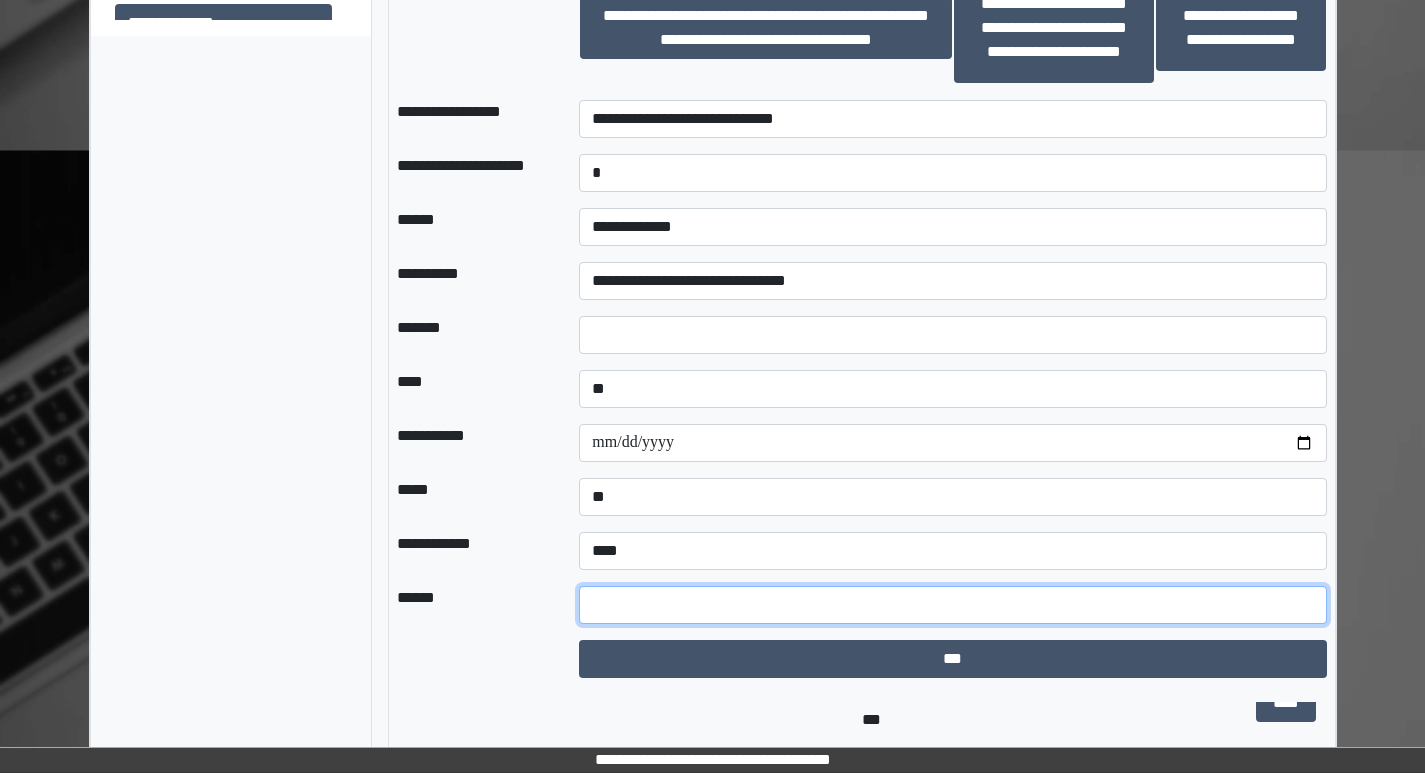 click at bounding box center (952, 605) 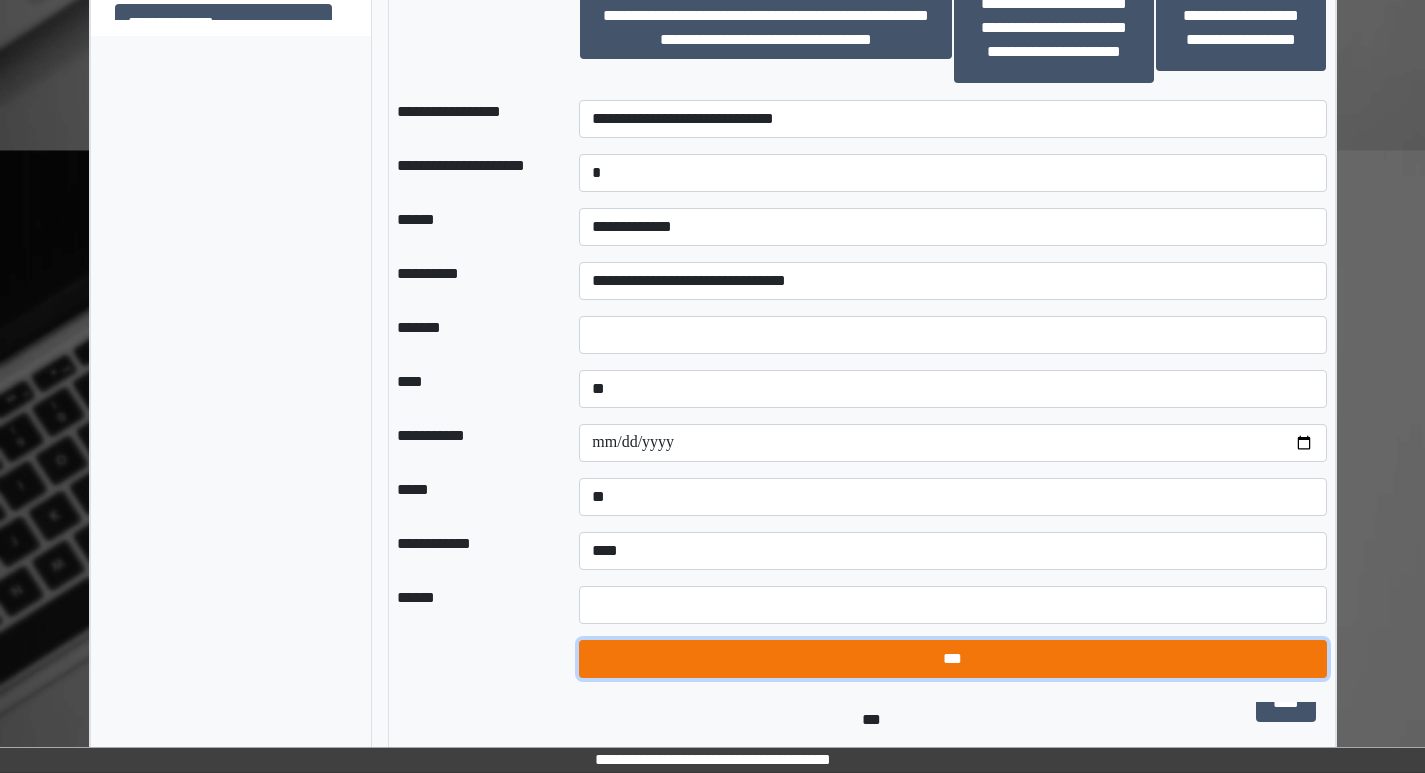 click on "***" at bounding box center [952, 659] 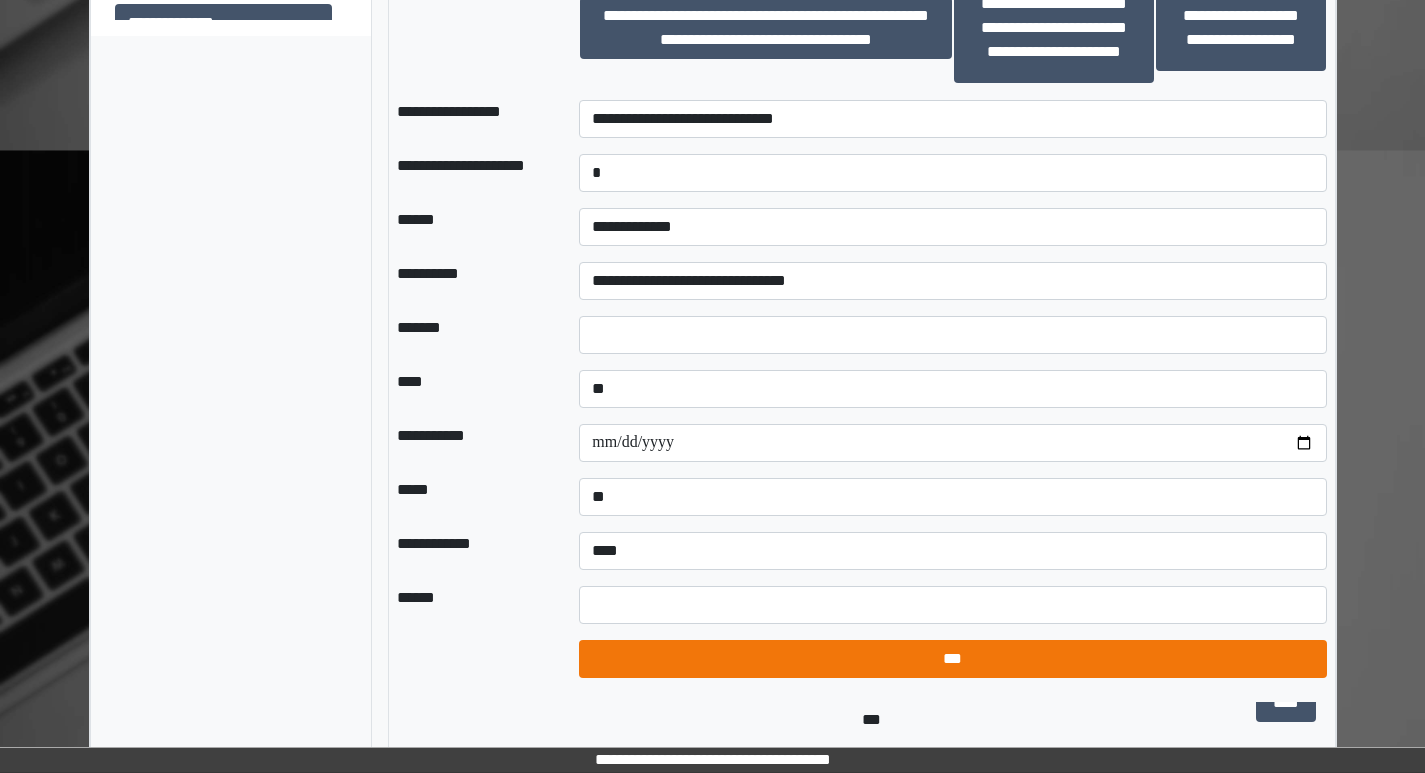 select on "*" 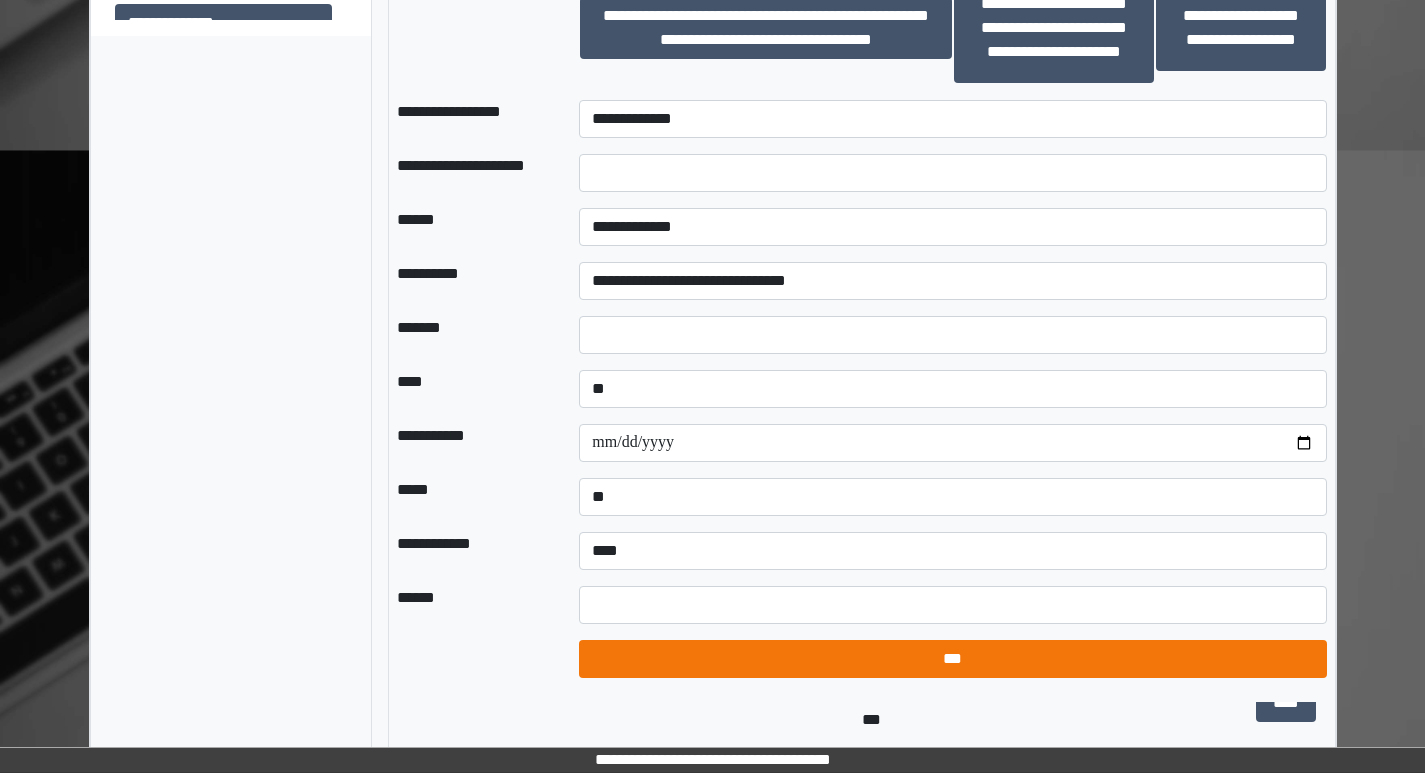 select on "*" 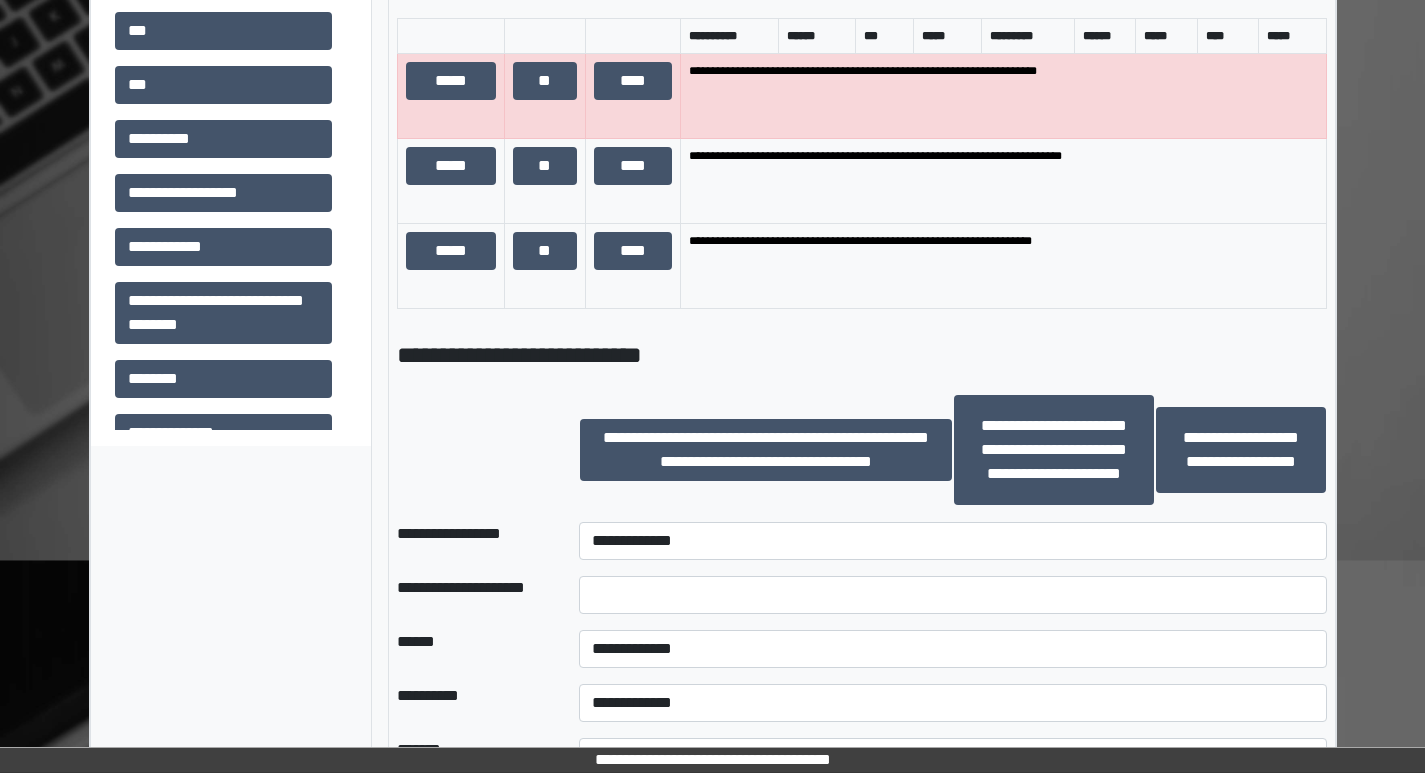 scroll, scrollTop: 1300, scrollLeft: 0, axis: vertical 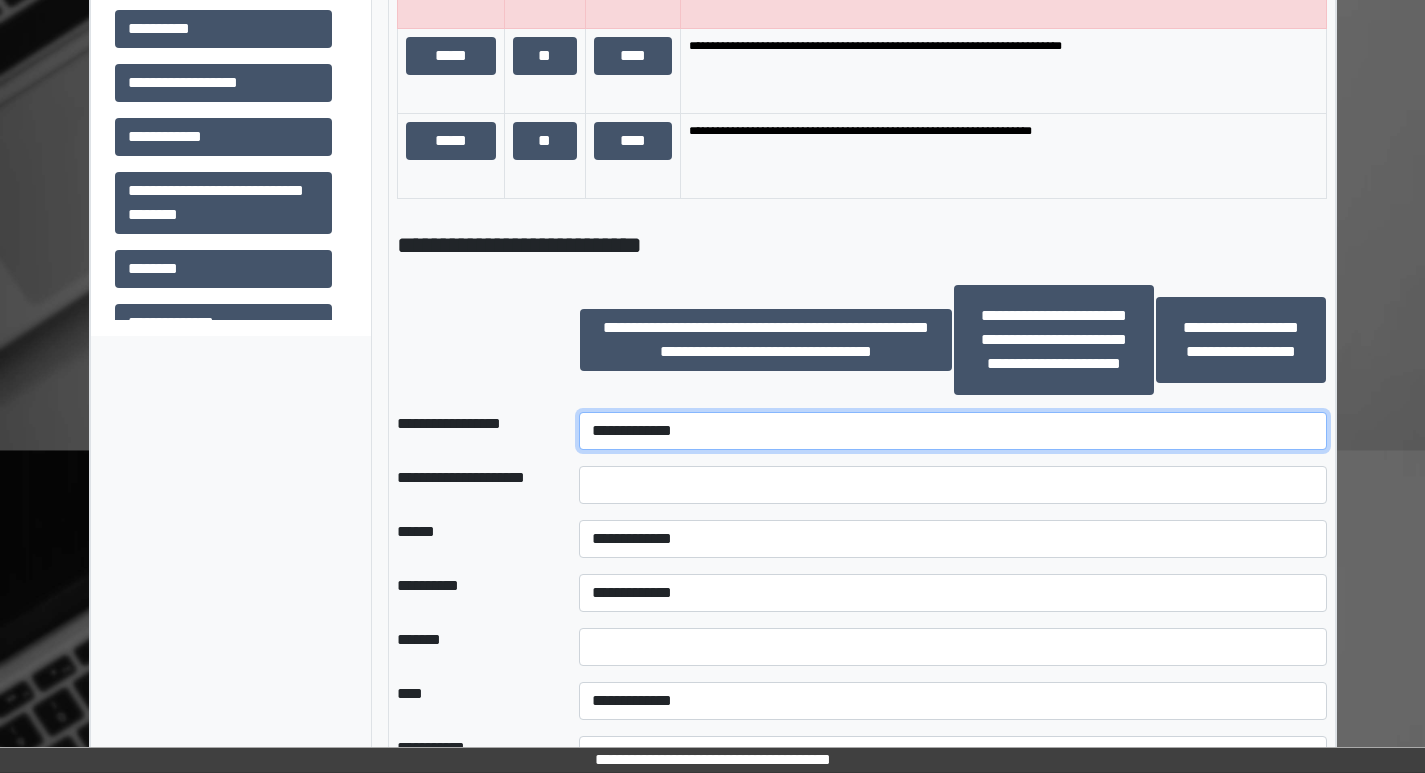 click on "**********" at bounding box center (952, 431) 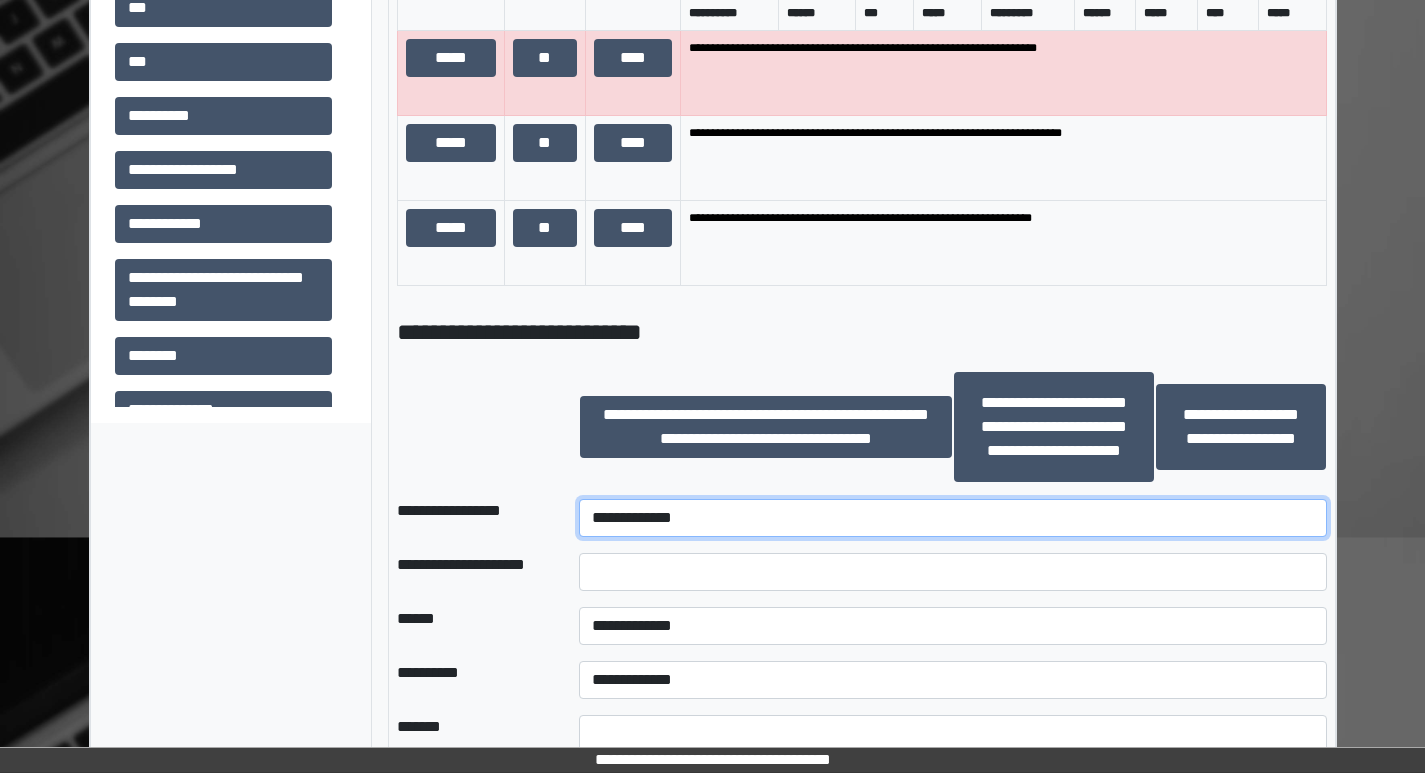 scroll, scrollTop: 1400, scrollLeft: 0, axis: vertical 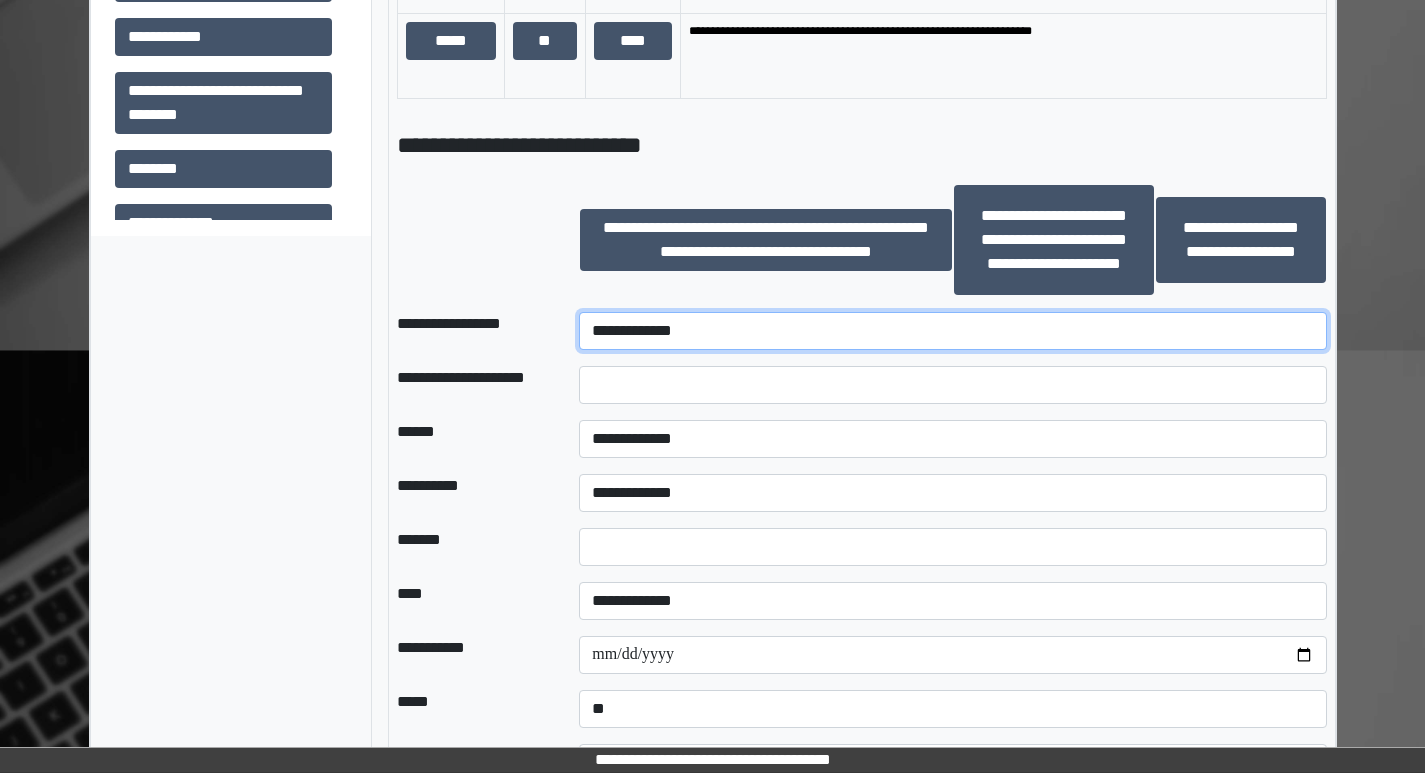 click on "**********" at bounding box center [952, 331] 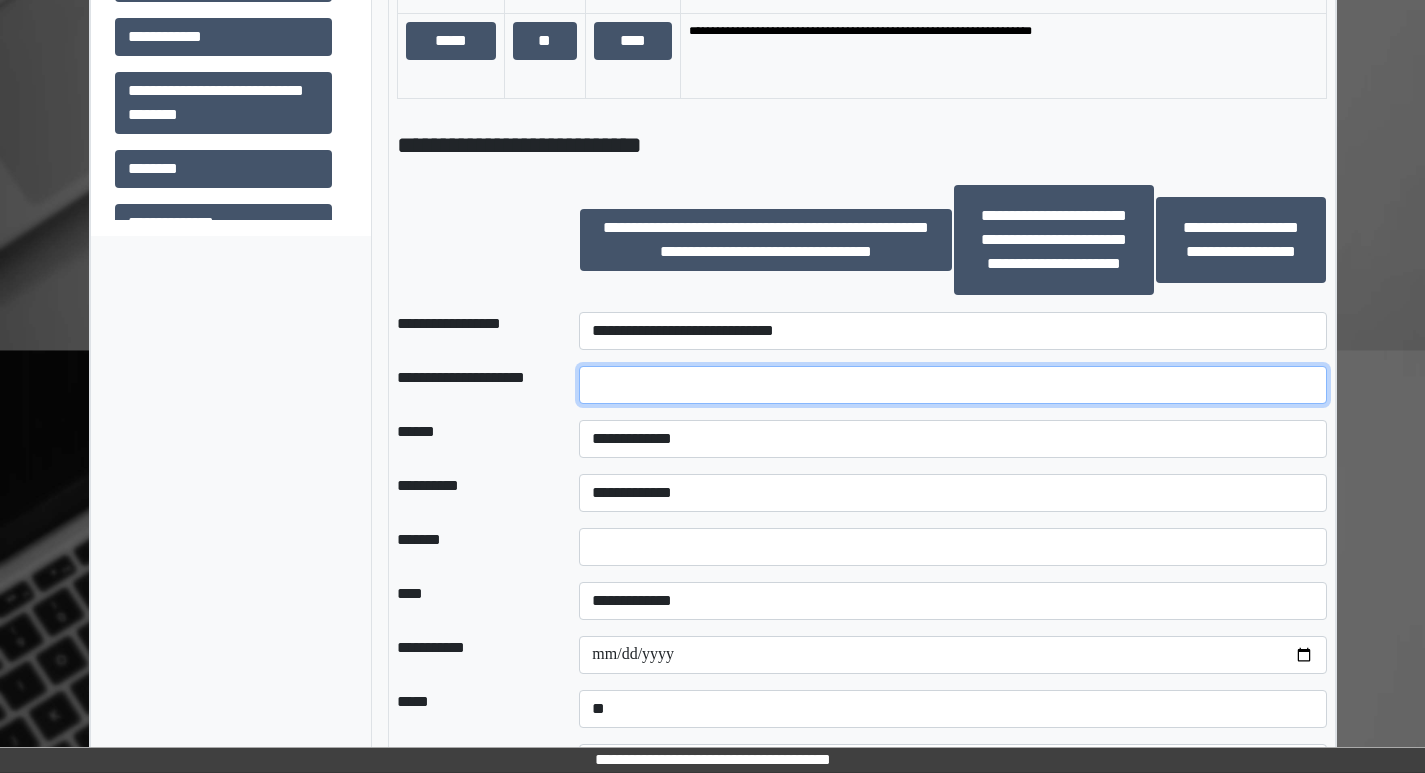 drag, startPoint x: 743, startPoint y: 365, endPoint x: 743, endPoint y: 377, distance: 12 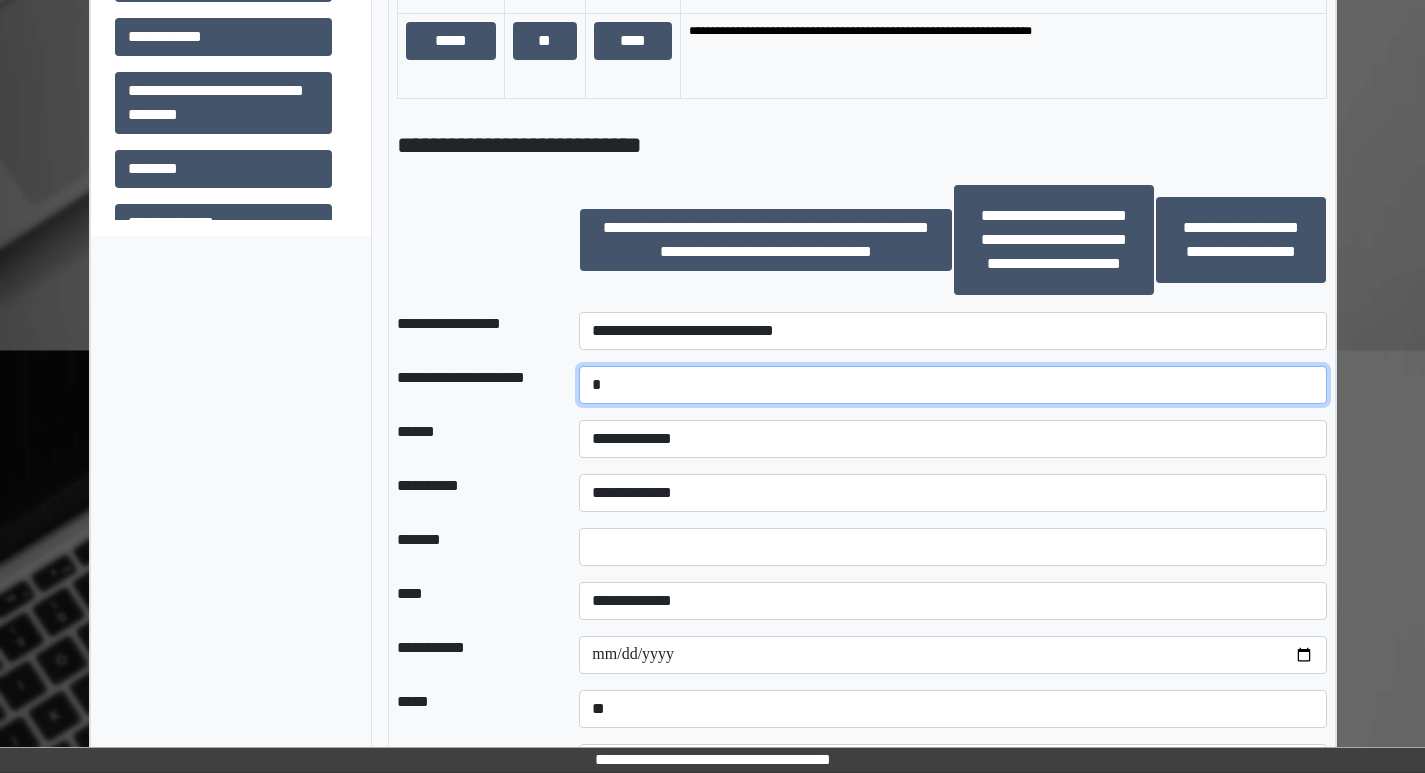 type on "*" 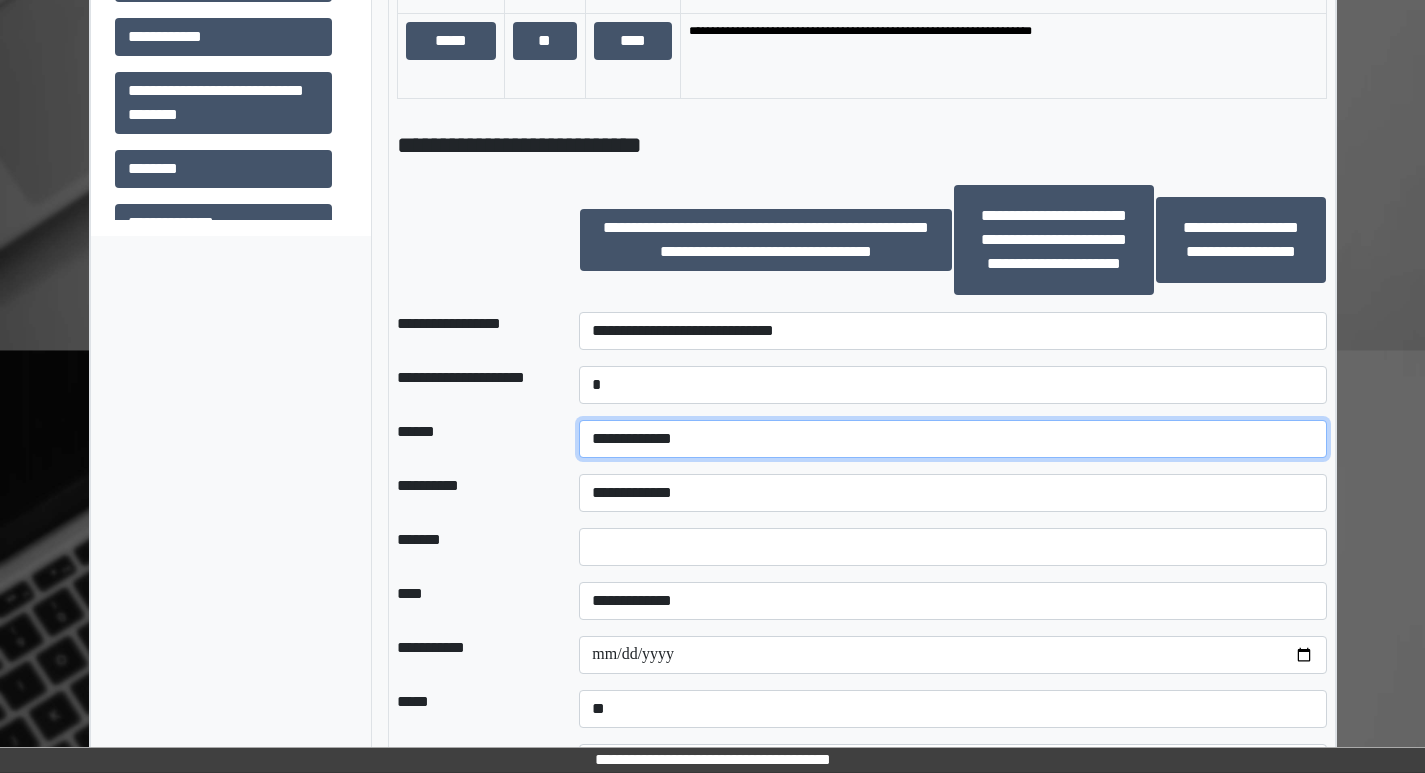 click on "**********" at bounding box center (952, 439) 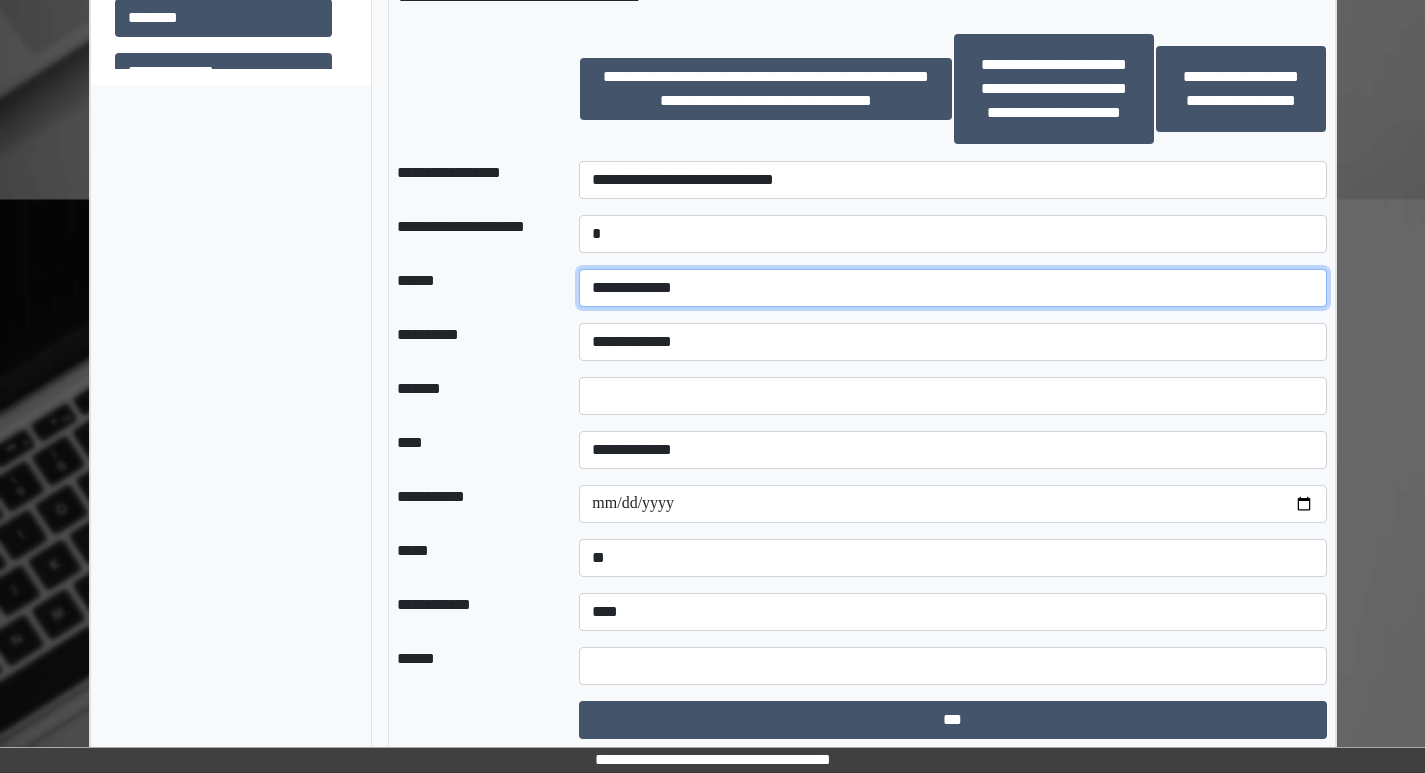 scroll, scrollTop: 1600, scrollLeft: 0, axis: vertical 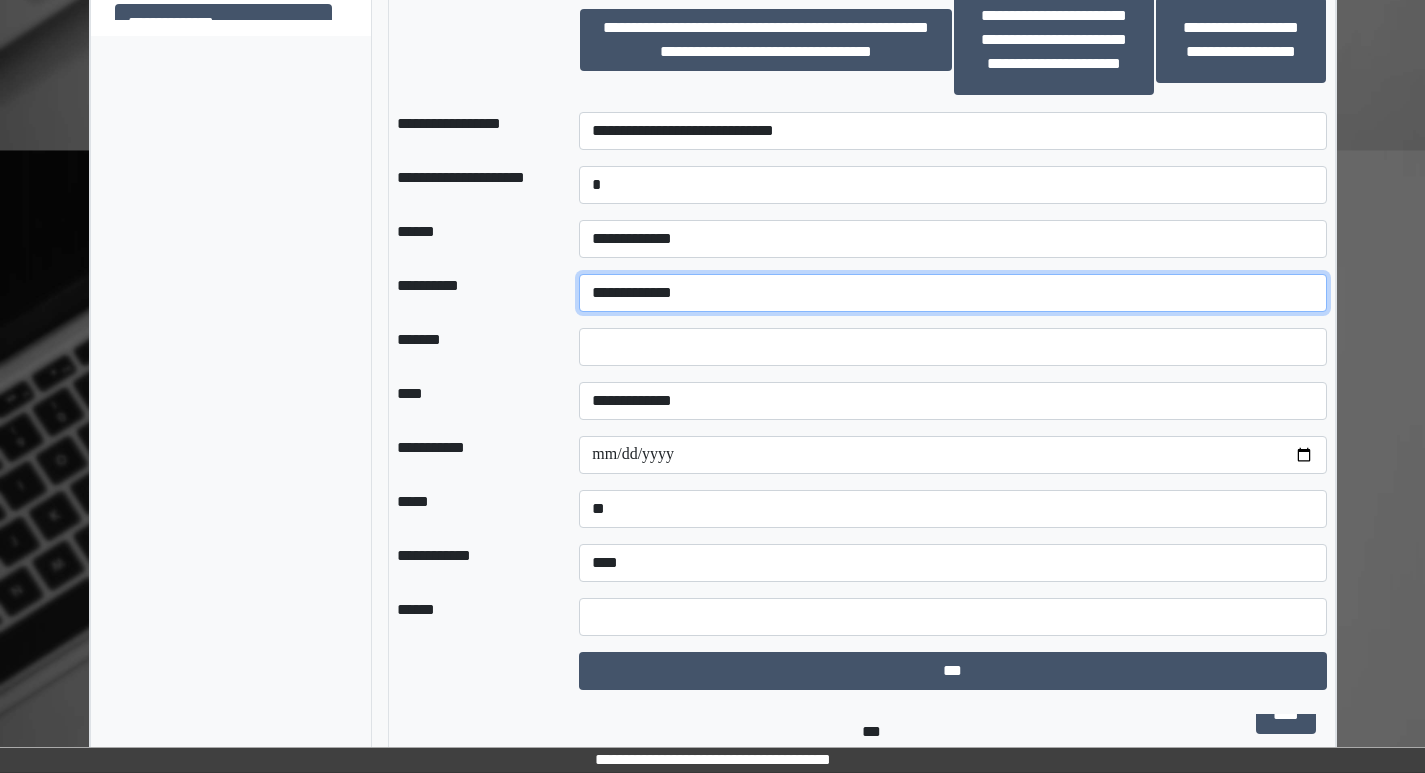 click on "**********" at bounding box center (952, 293) 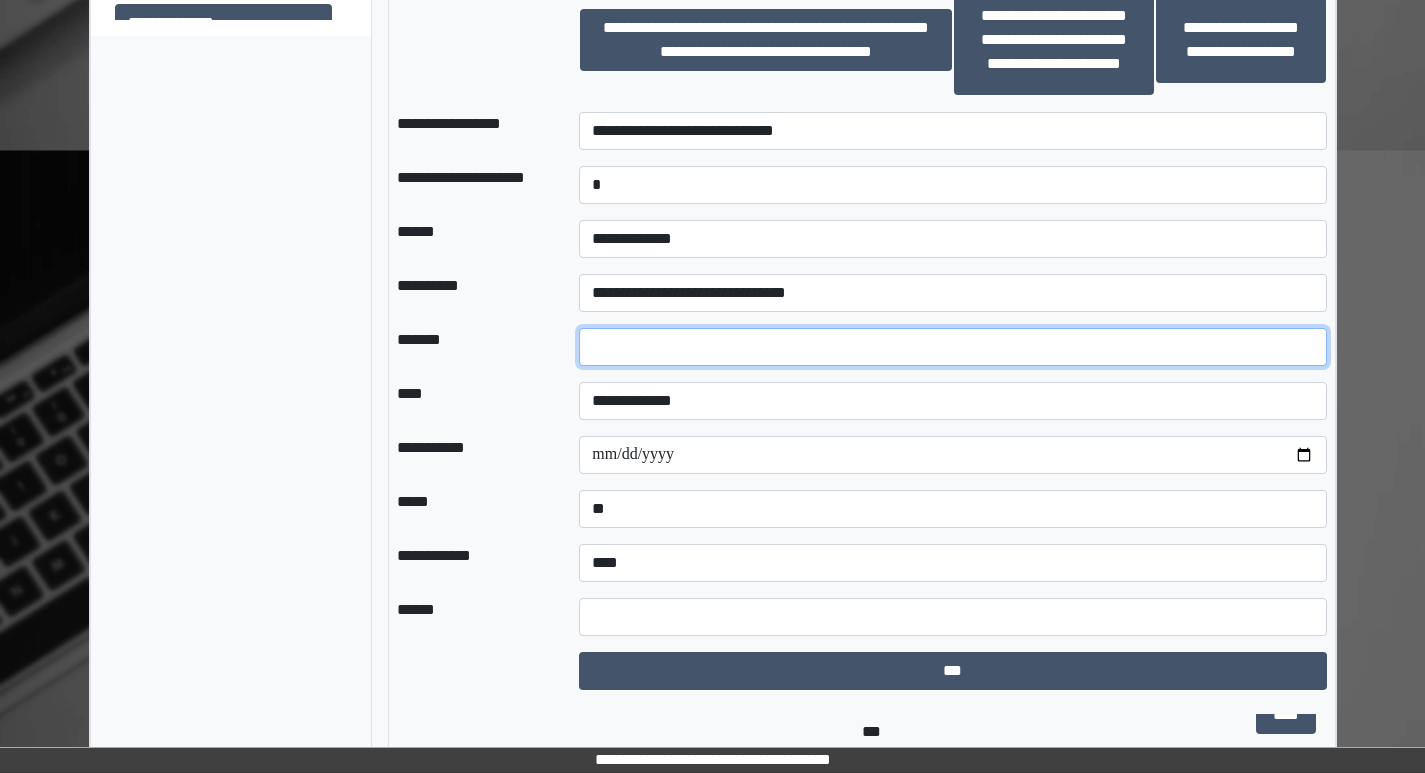 click on "*" at bounding box center [952, 347] 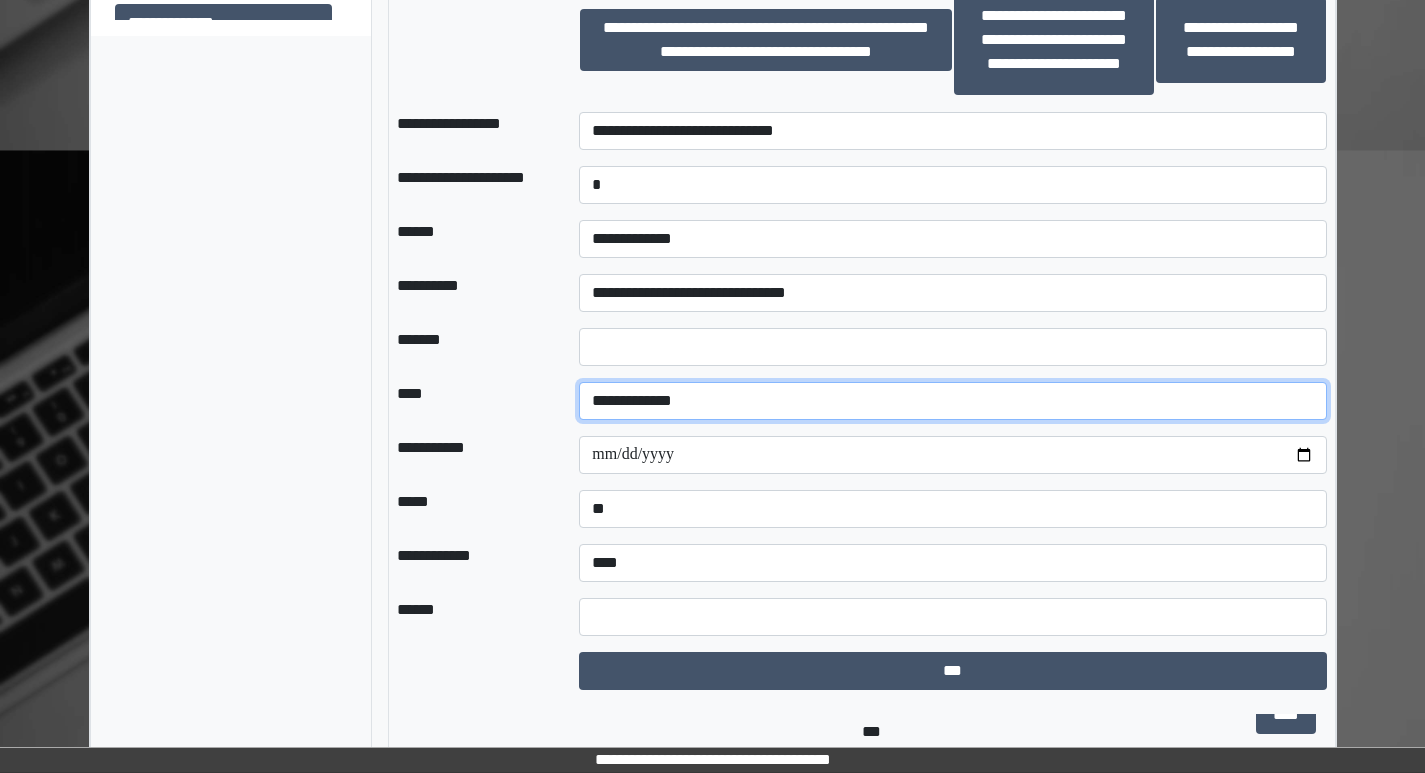 click on "**********" at bounding box center (952, 401) 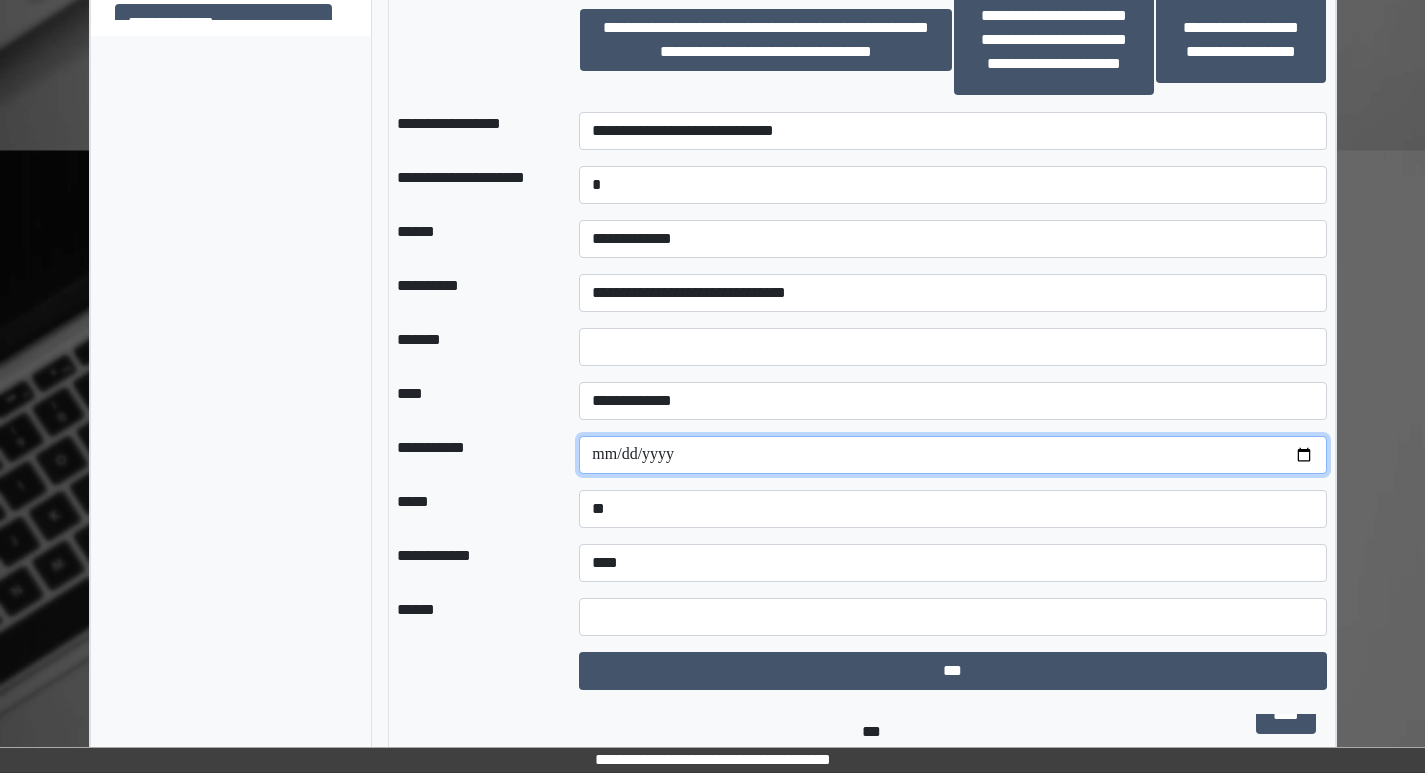 click on "**********" at bounding box center (952, 455) 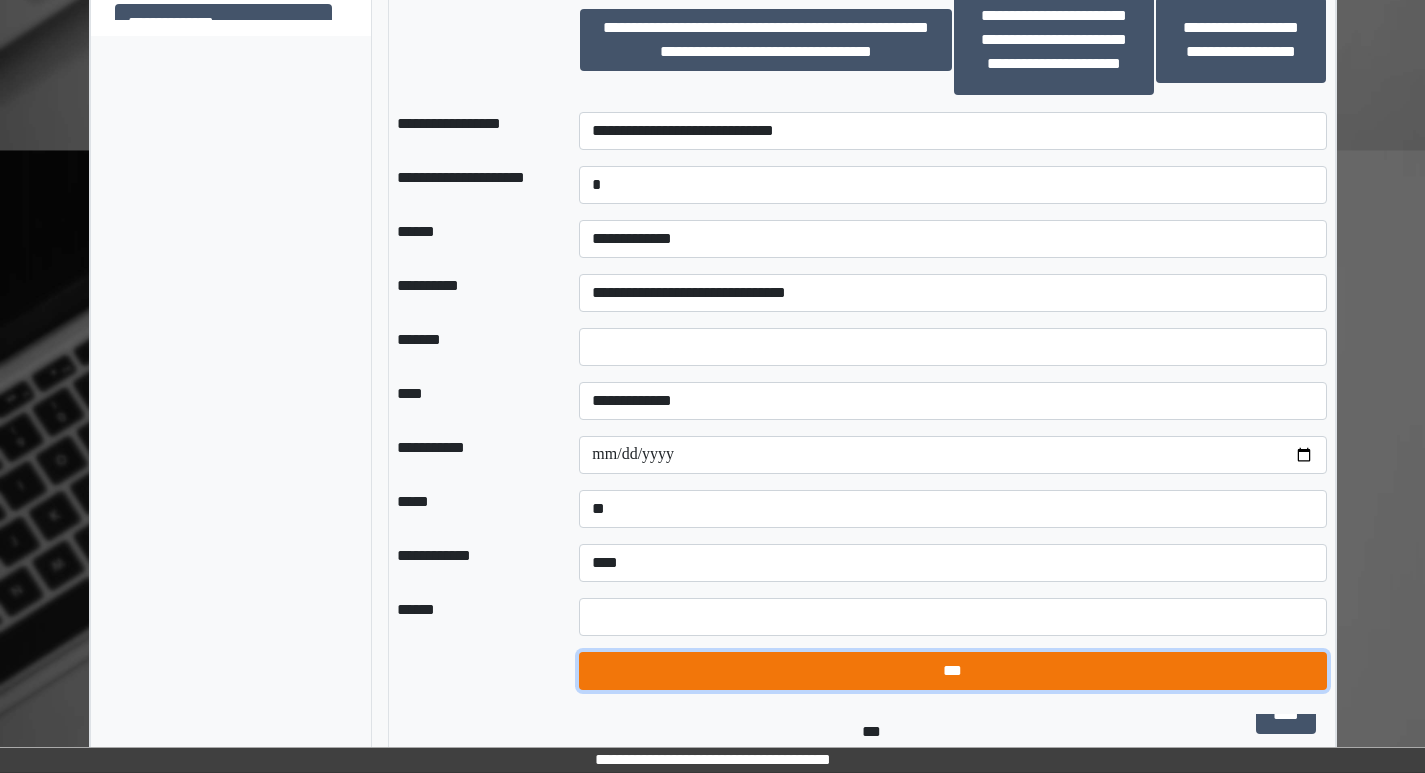 click on "***" at bounding box center [952, 671] 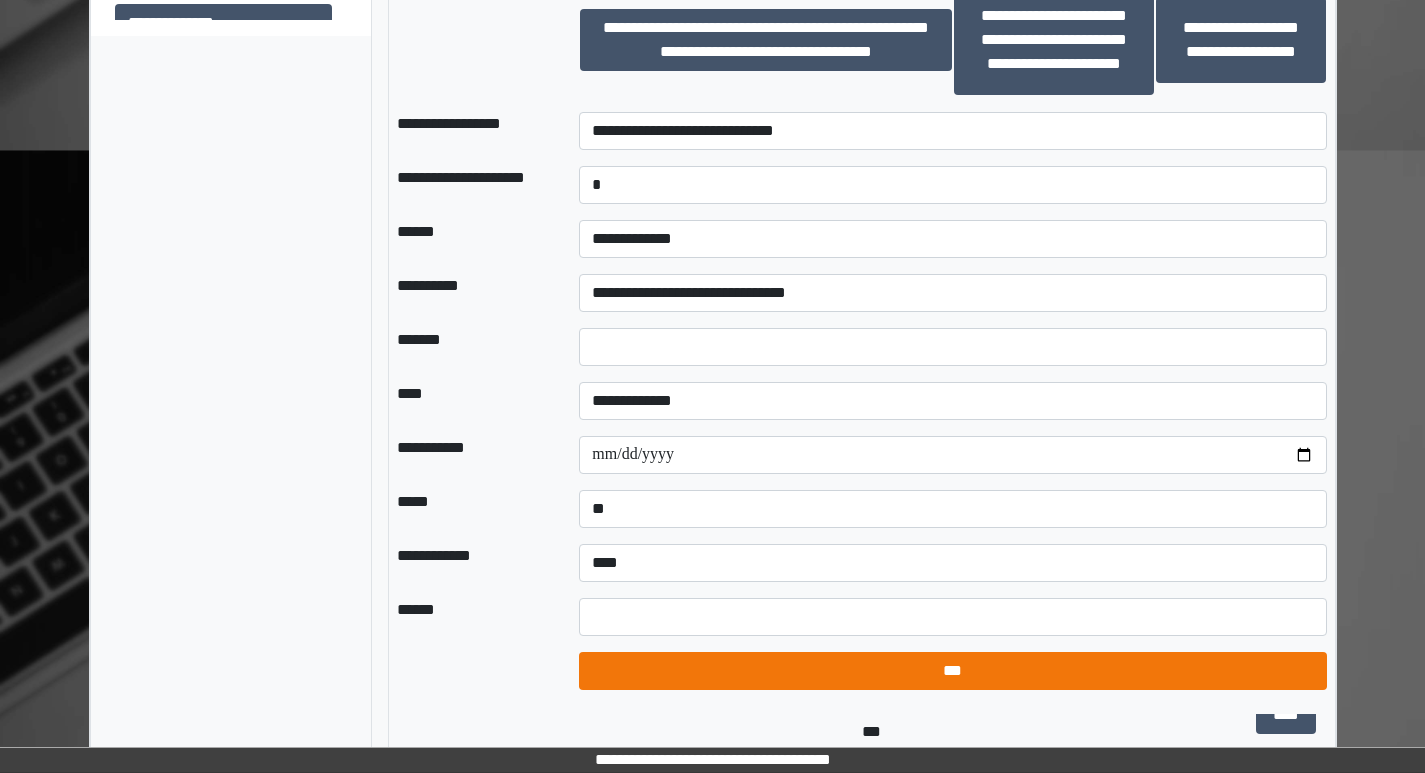 select on "*" 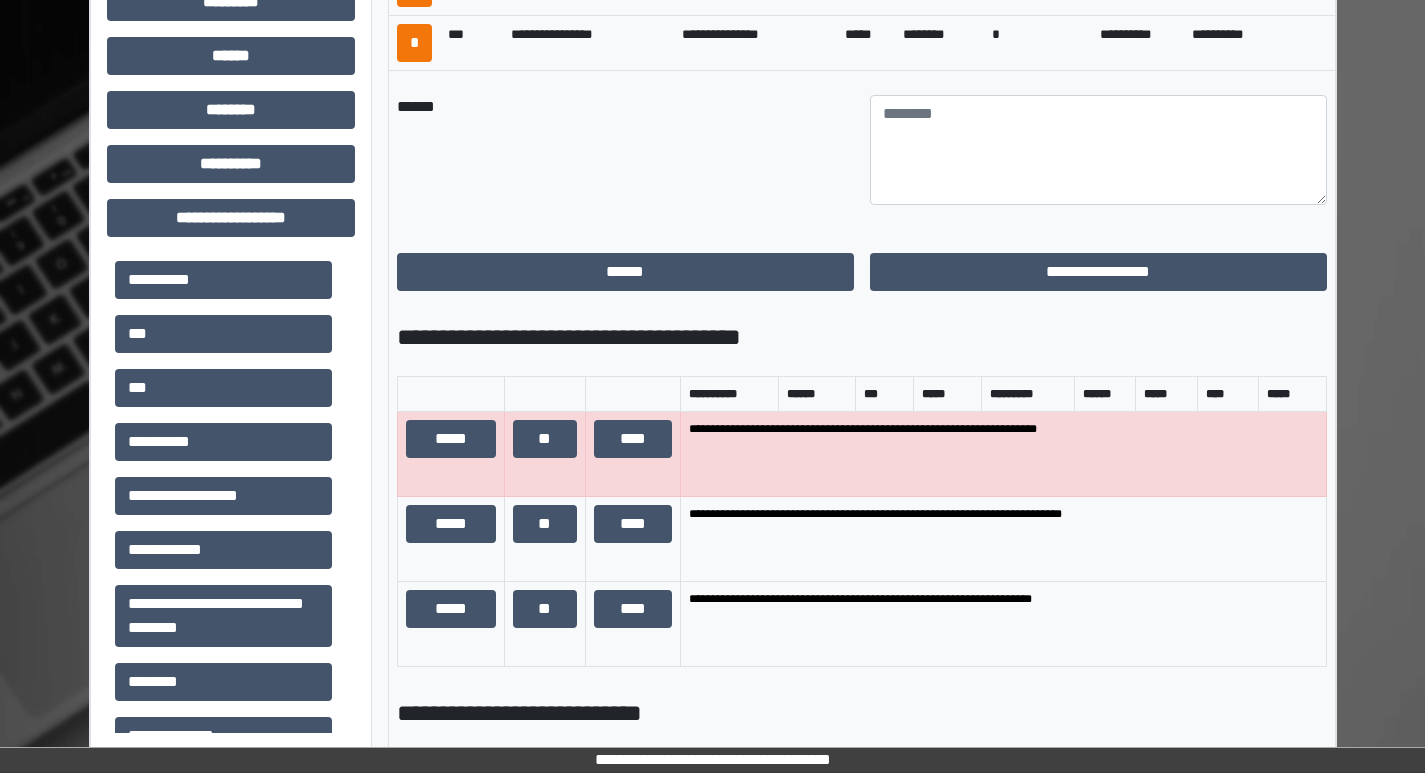 scroll, scrollTop: 500, scrollLeft: 0, axis: vertical 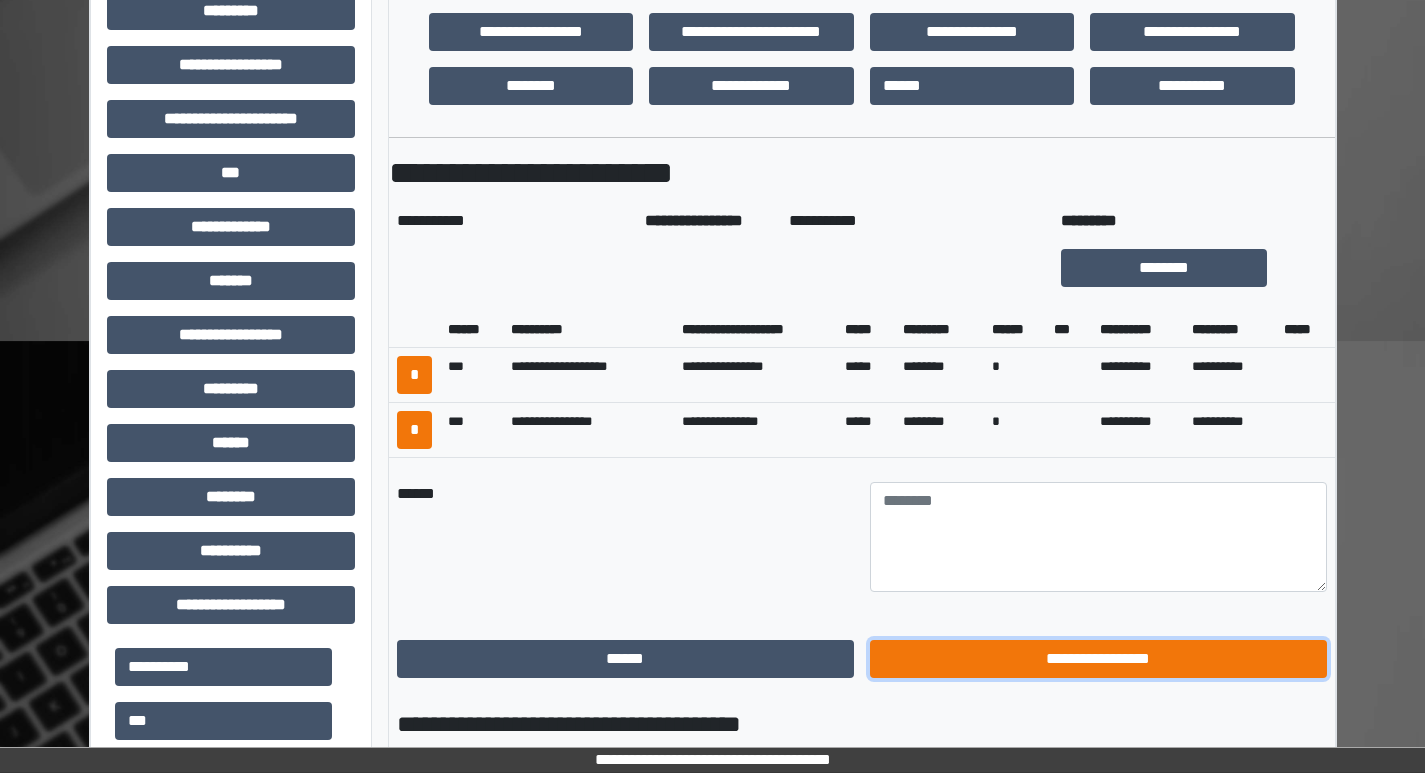 click on "**********" at bounding box center (1098, 659) 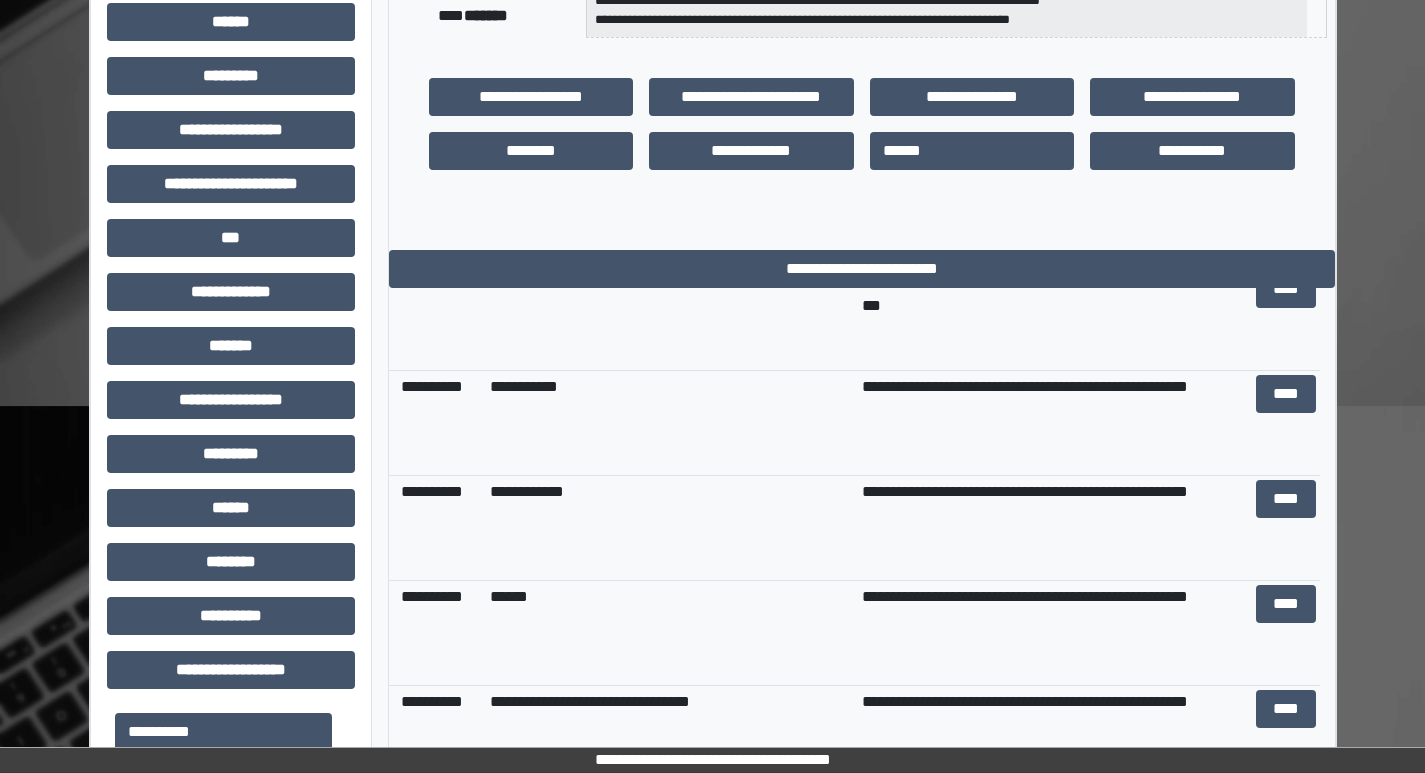 scroll, scrollTop: 400, scrollLeft: 0, axis: vertical 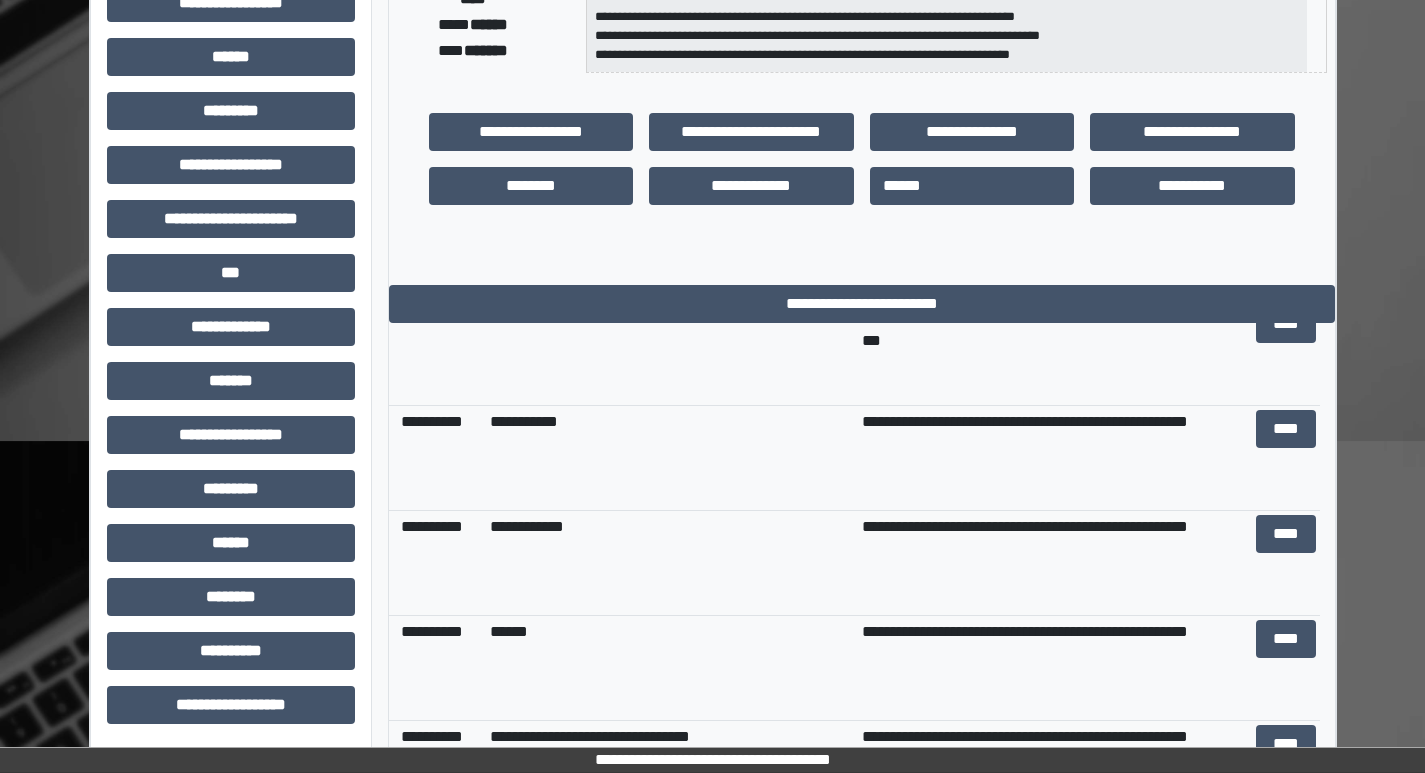 click on "**********" at bounding box center (231, 467) 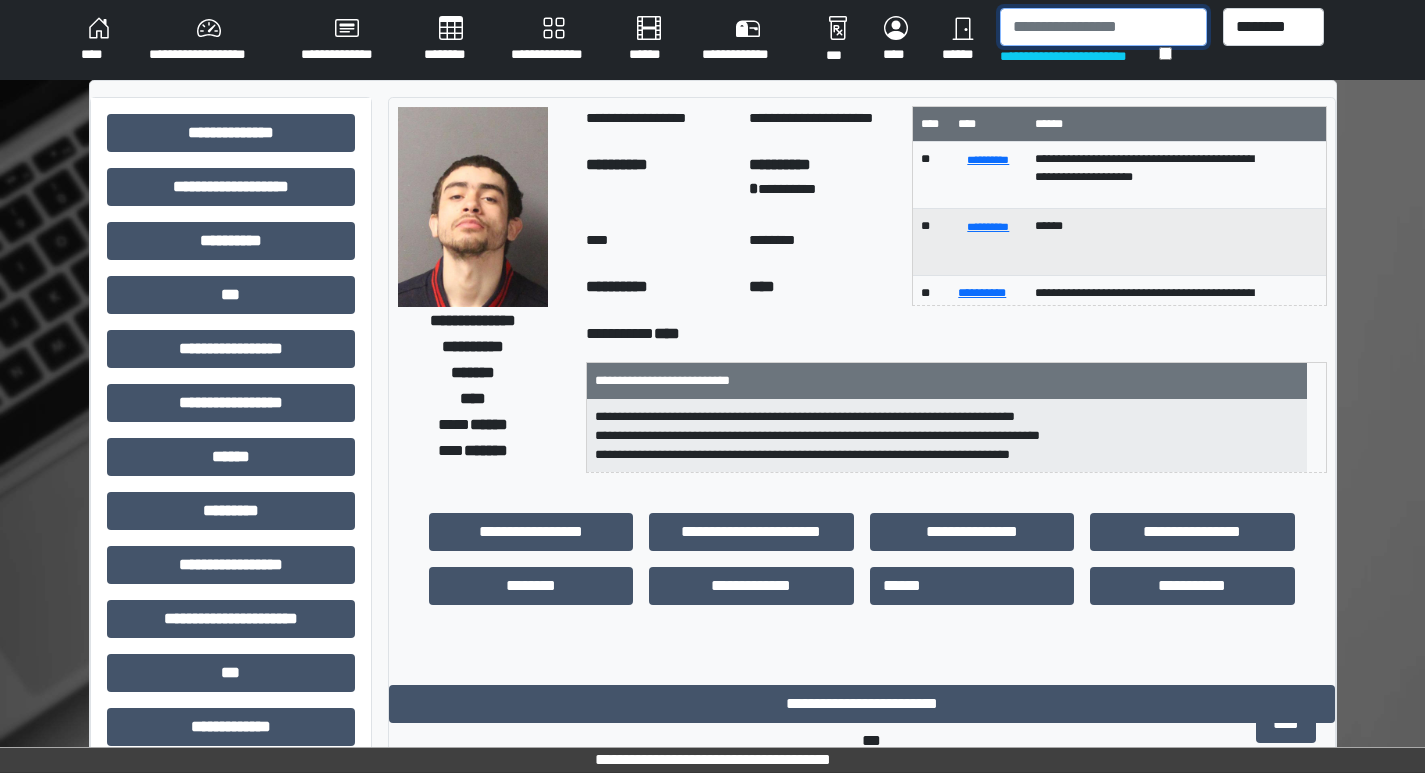 click at bounding box center [1103, 27] 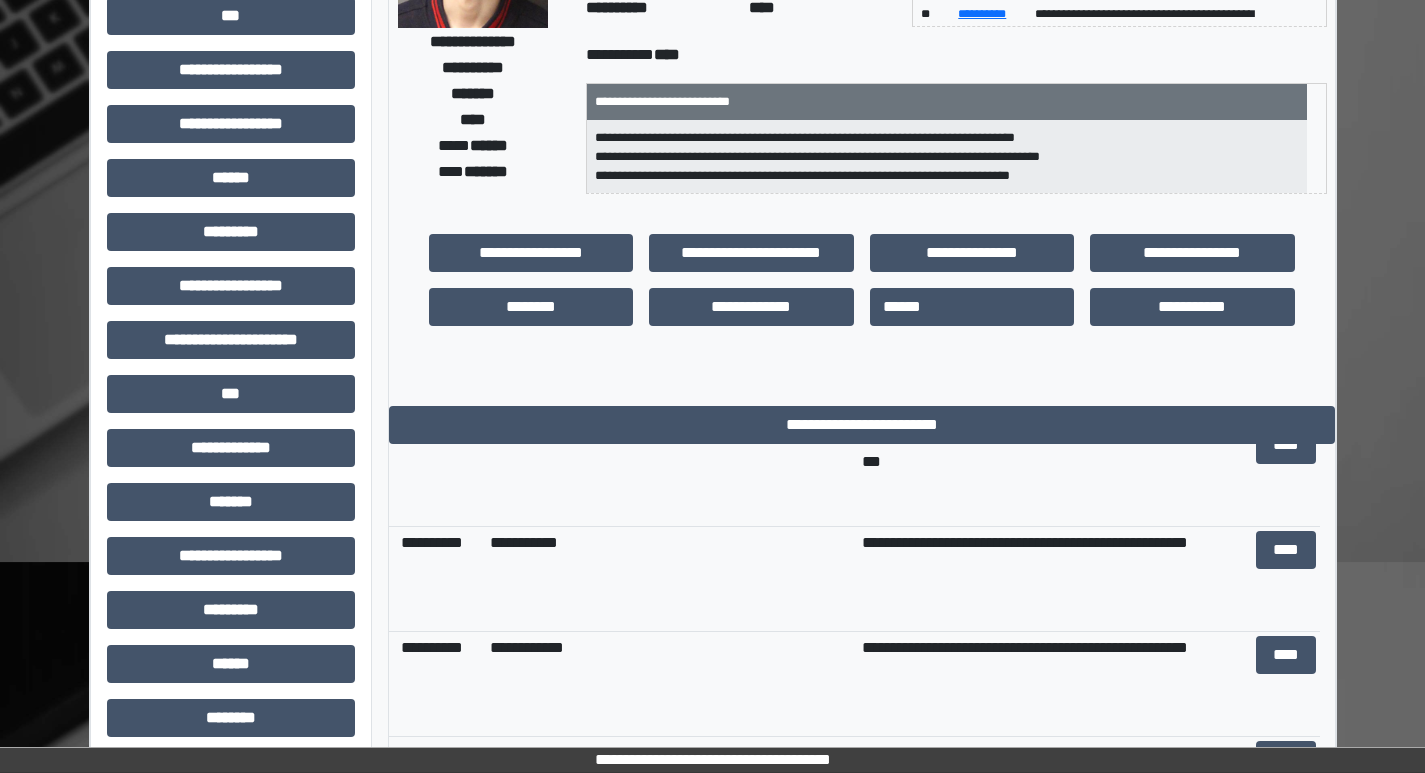 scroll, scrollTop: 881, scrollLeft: 0, axis: vertical 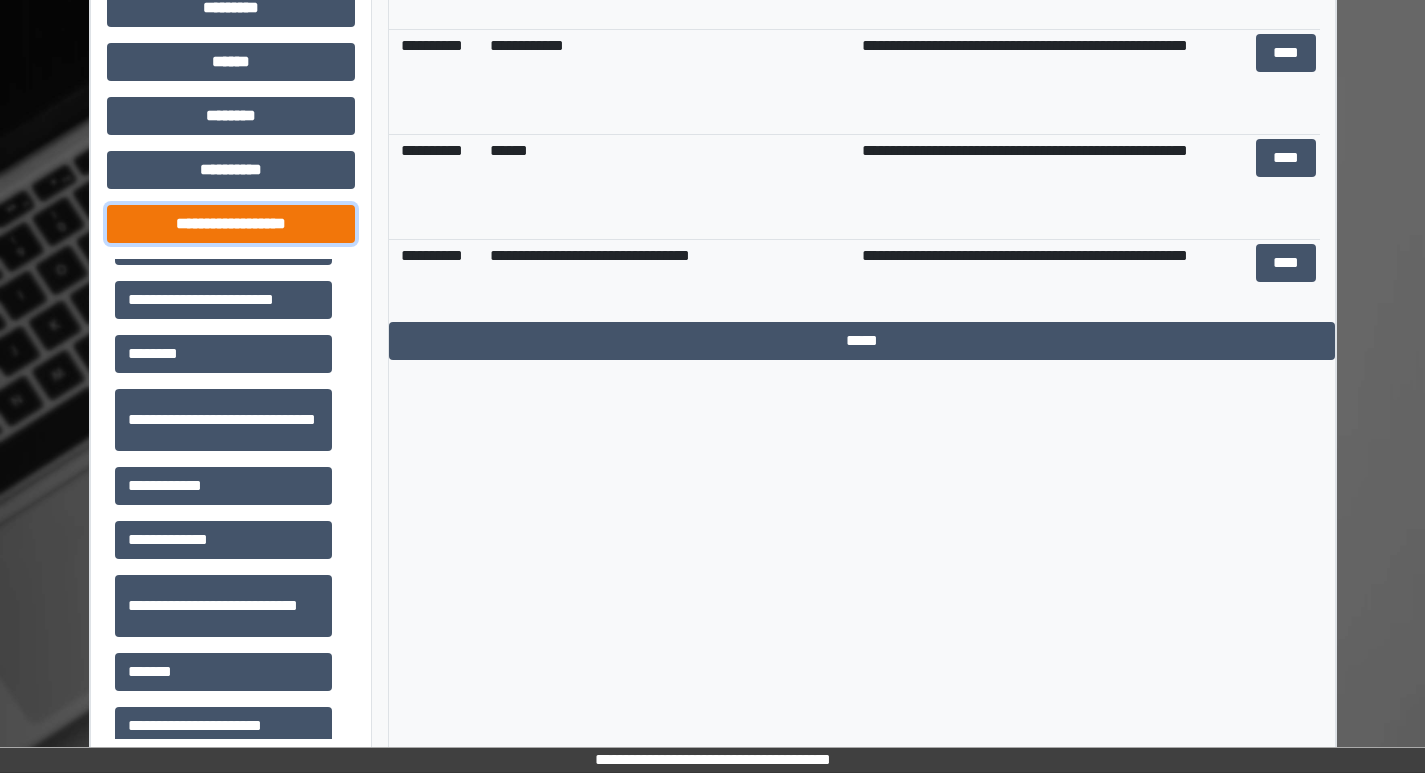 click on "**********" at bounding box center [231, 224] 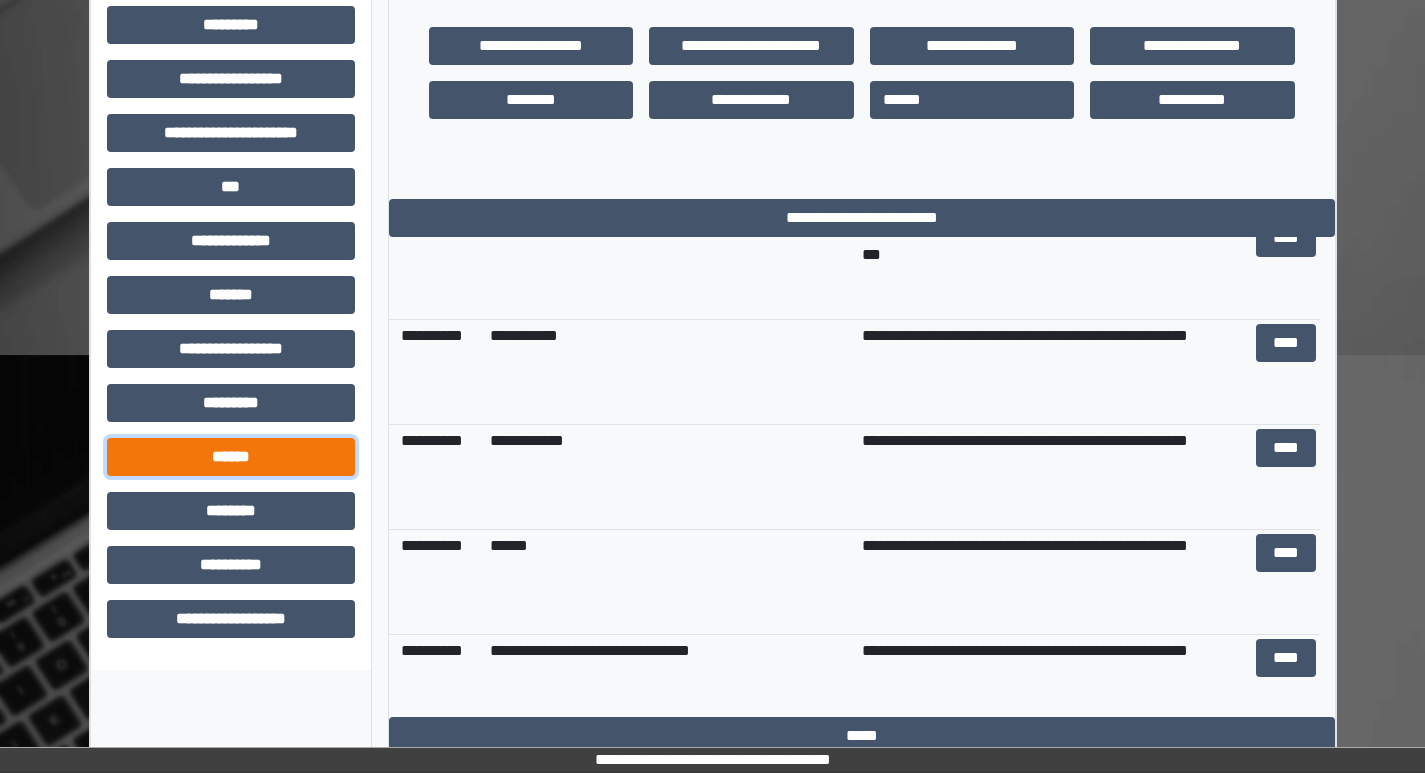 click on "******" at bounding box center [231, 457] 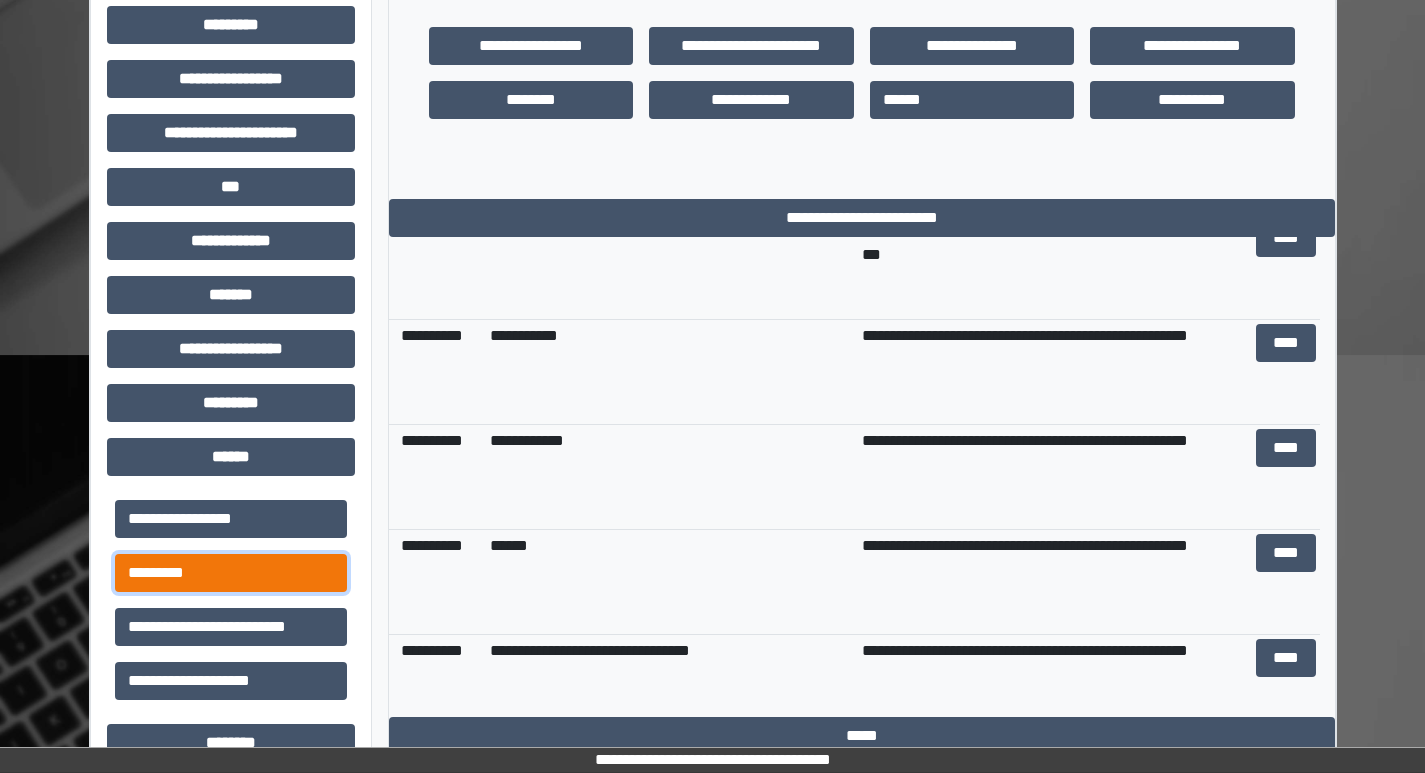 click on "*********" at bounding box center [231, 573] 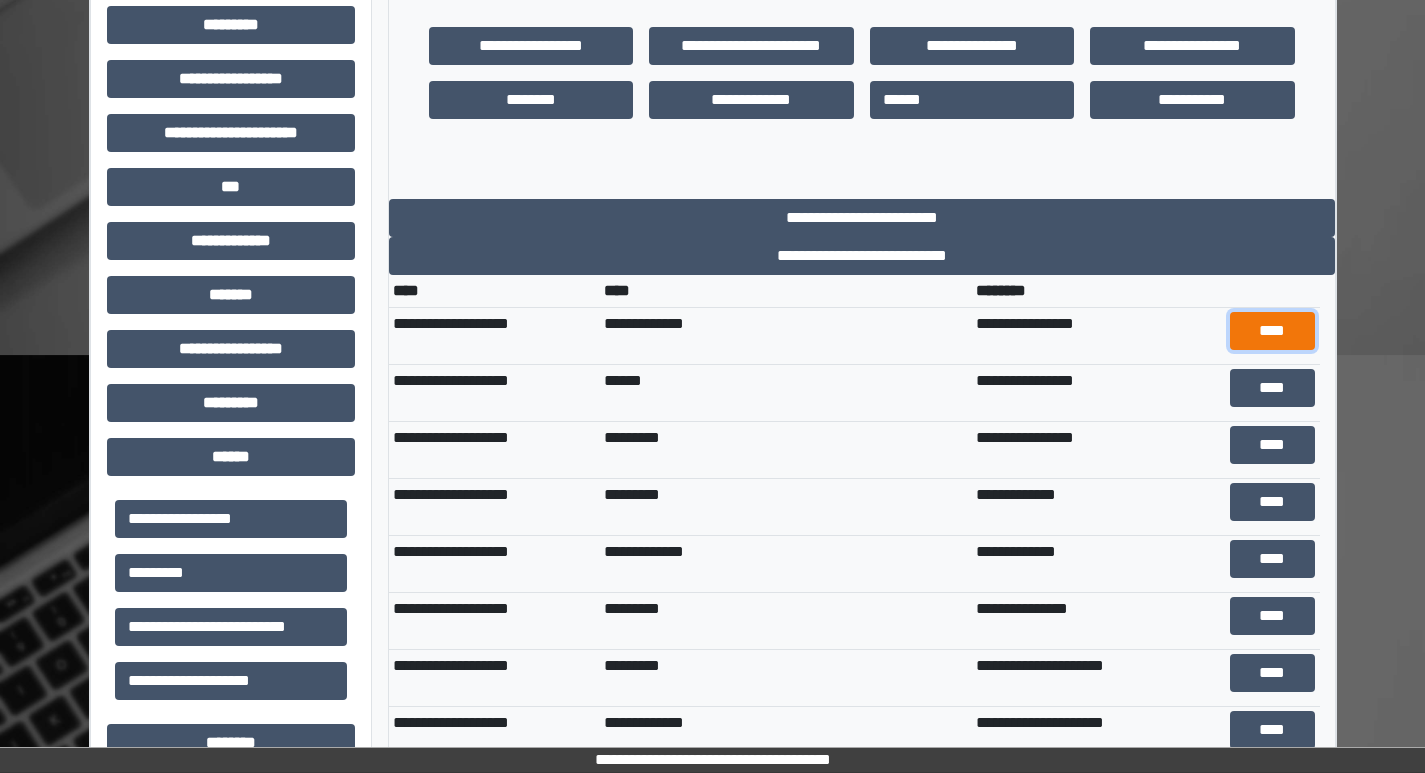 click on "****" at bounding box center (1272, 331) 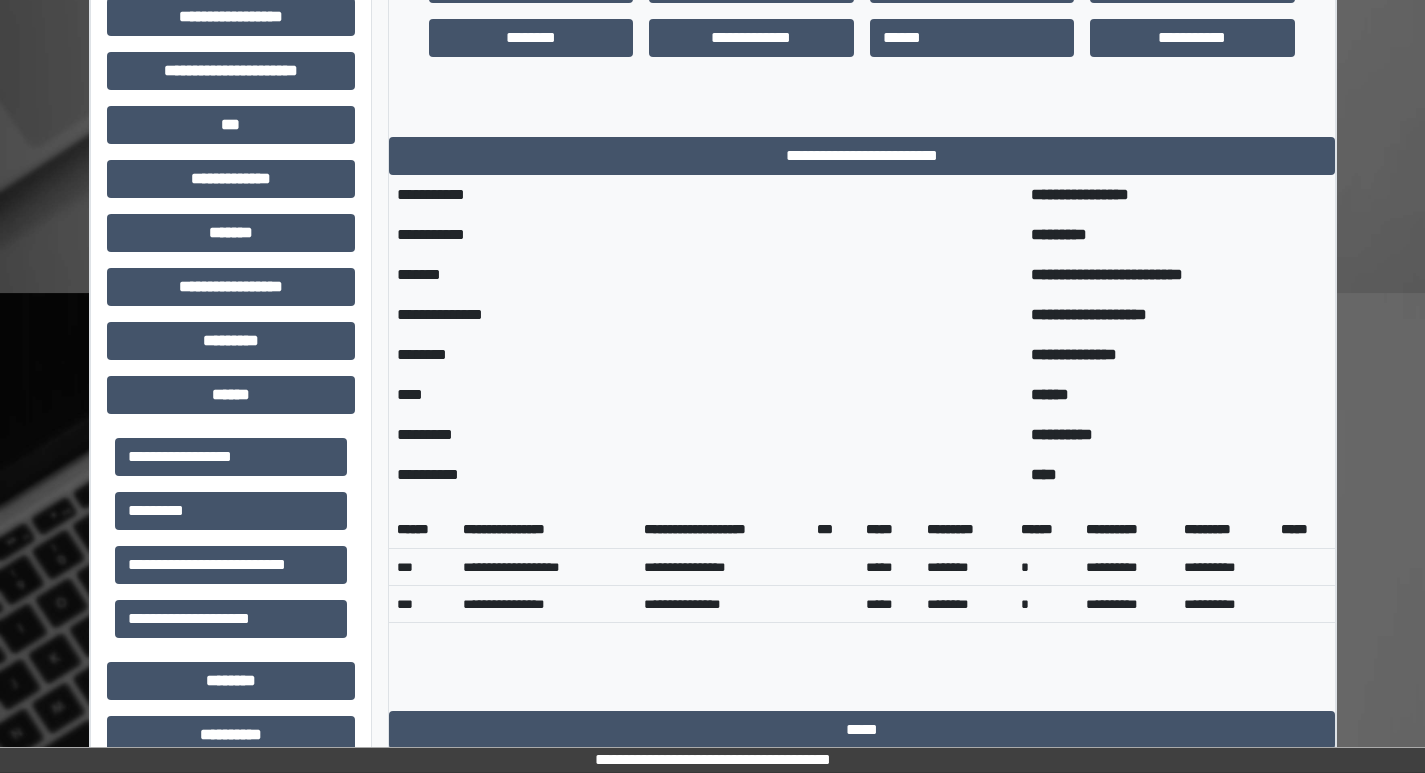 scroll, scrollTop: 652, scrollLeft: 0, axis: vertical 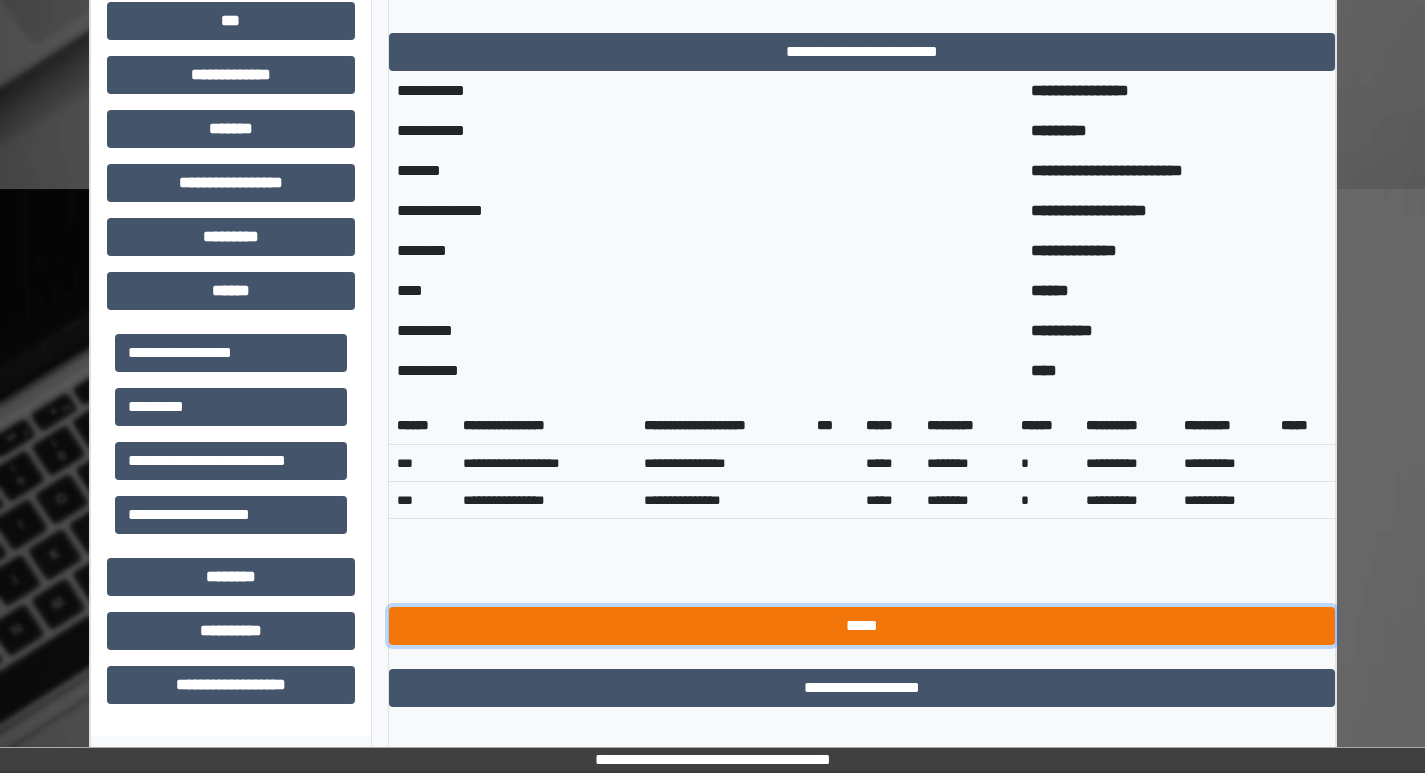click on "*****" at bounding box center [862, 626] 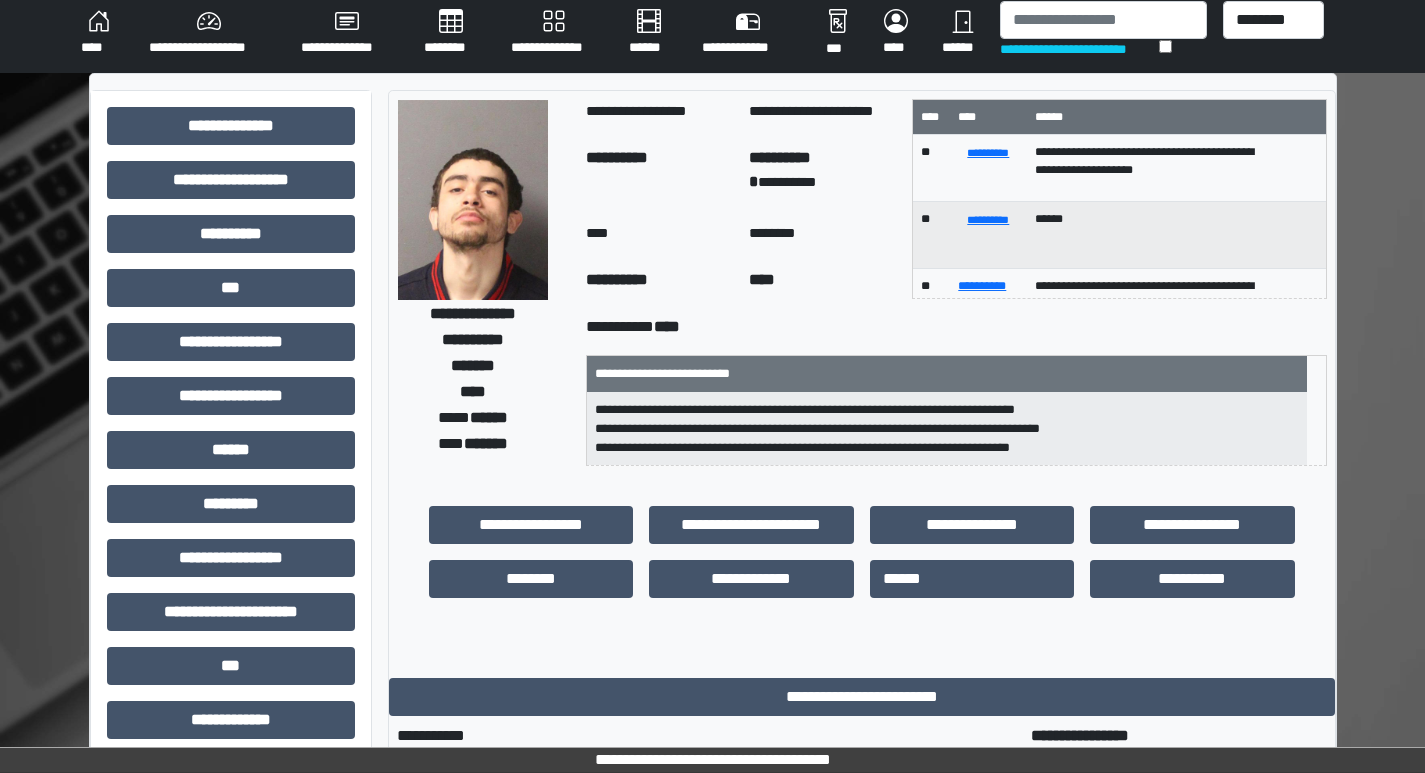 scroll, scrollTop: 0, scrollLeft: 0, axis: both 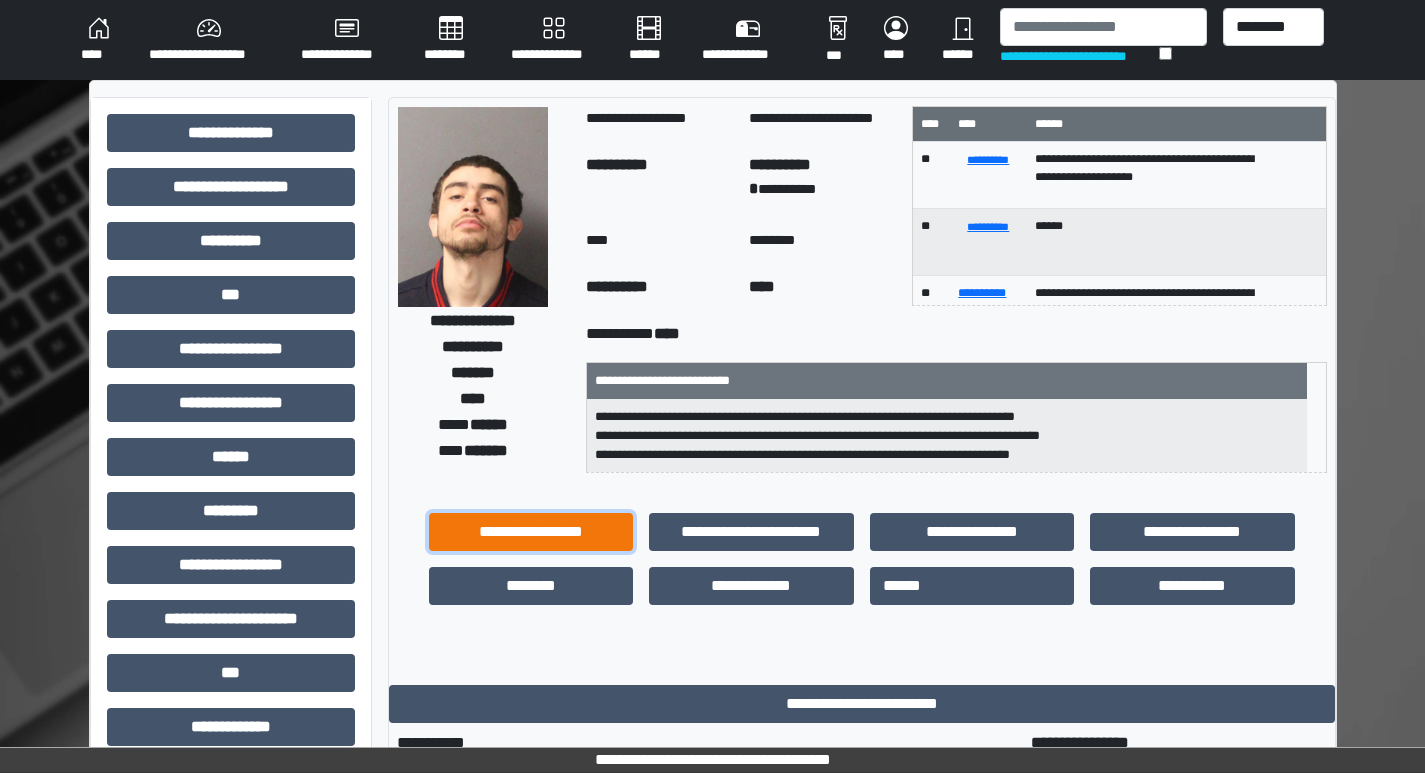 click on "**********" at bounding box center (531, 532) 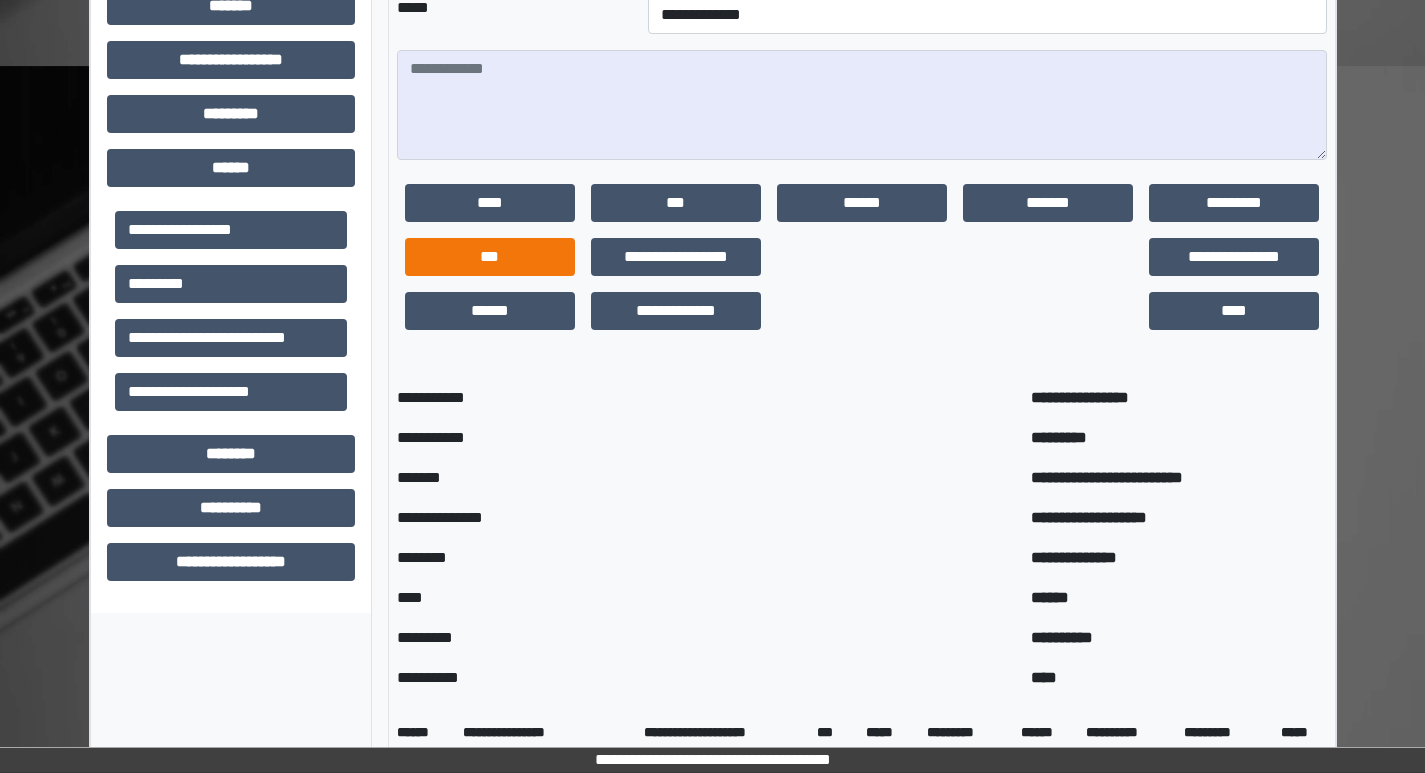 scroll, scrollTop: 582, scrollLeft: 0, axis: vertical 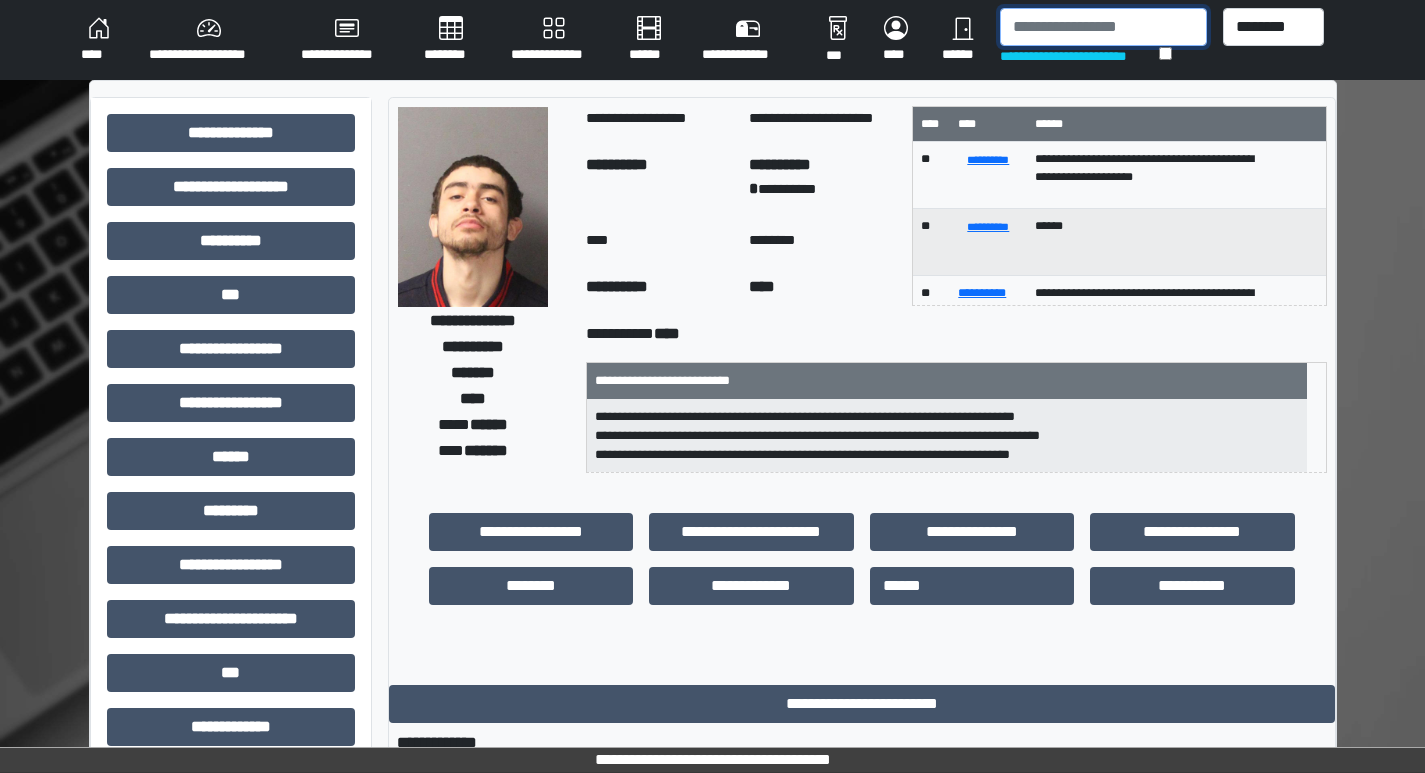 click at bounding box center [1103, 27] 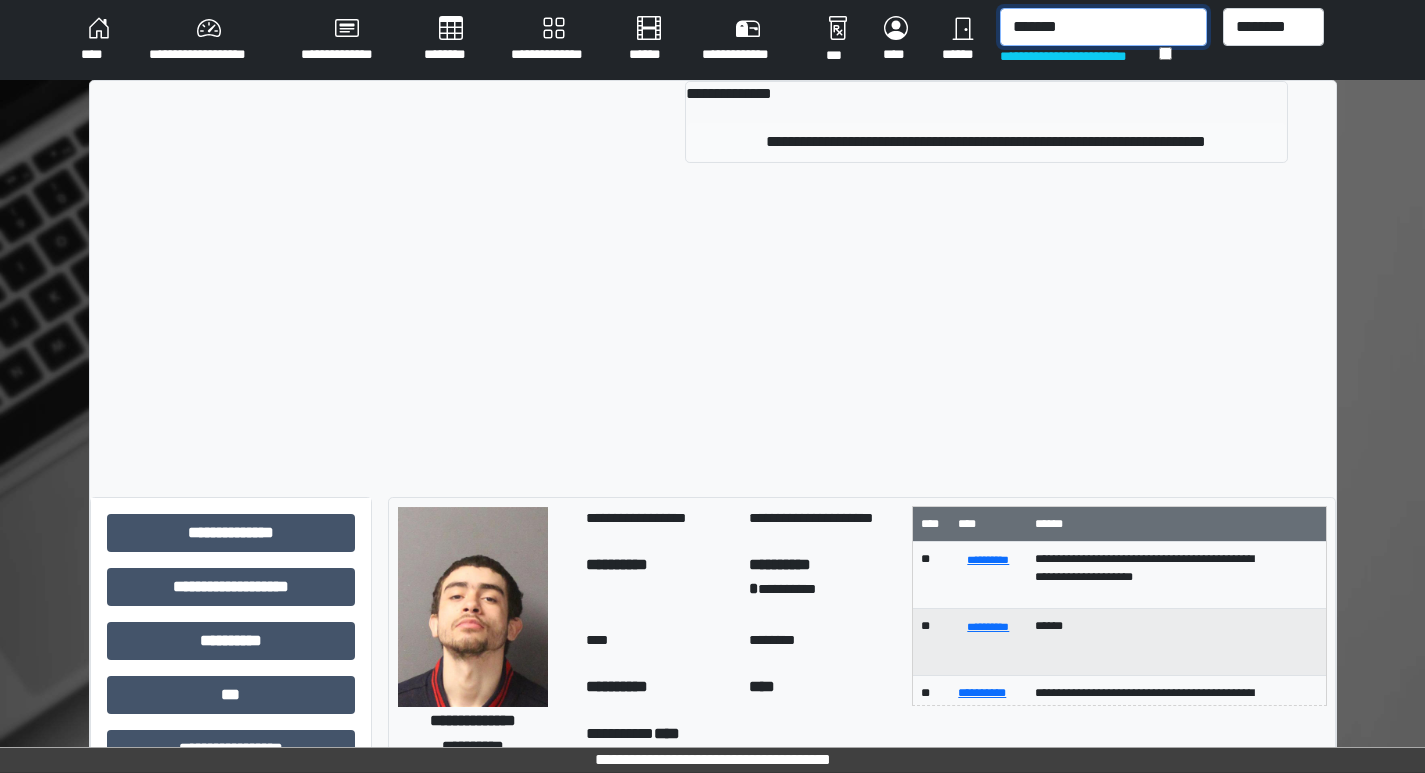 type on "*******" 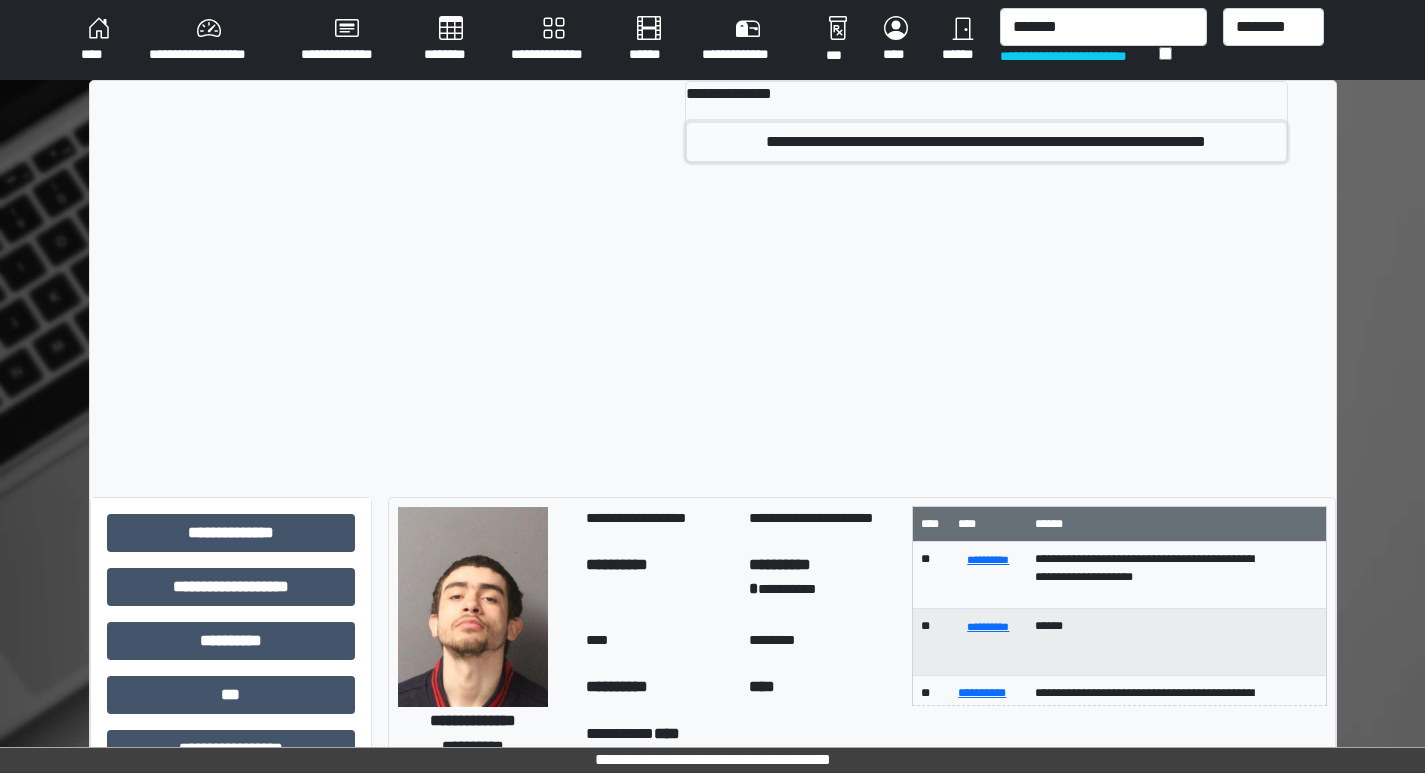 click on "**********" at bounding box center (986, 142) 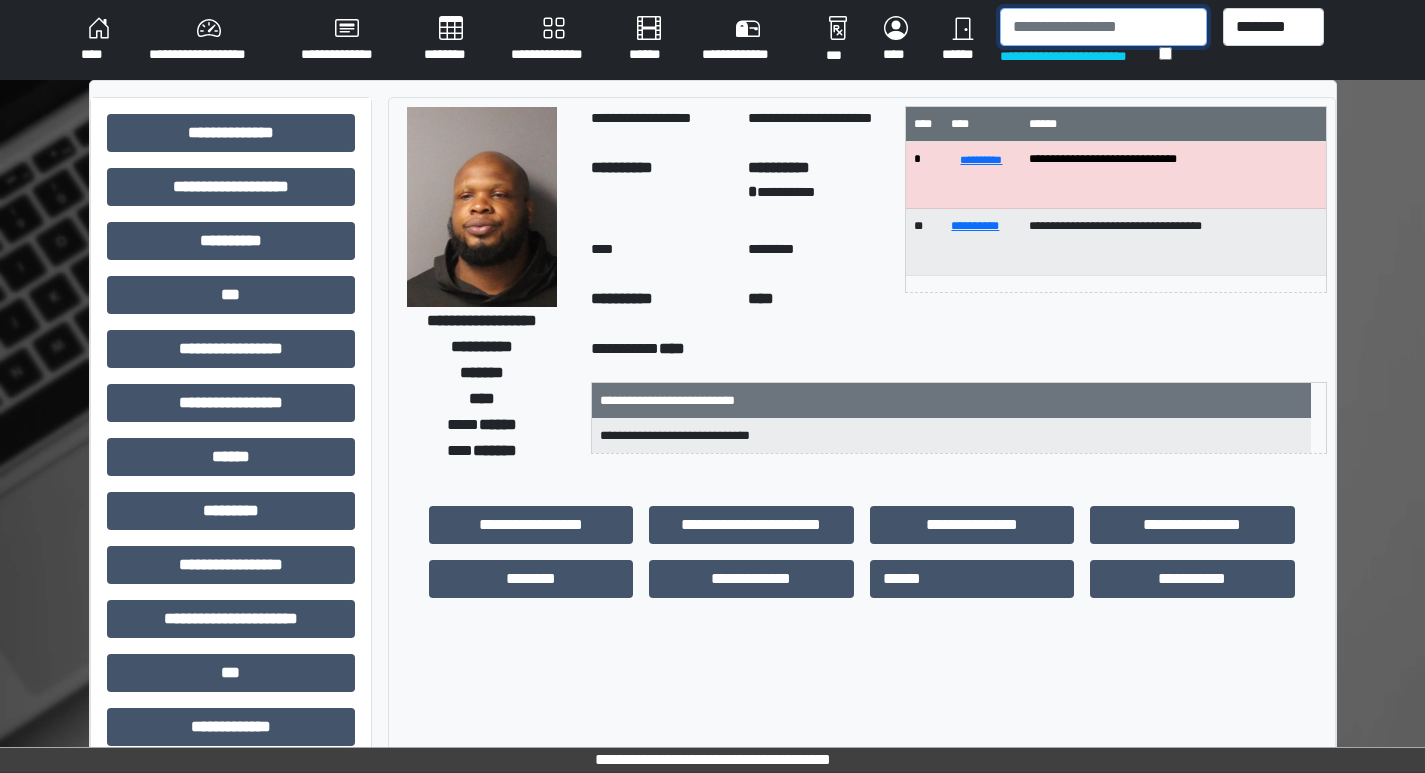 click at bounding box center [1103, 27] 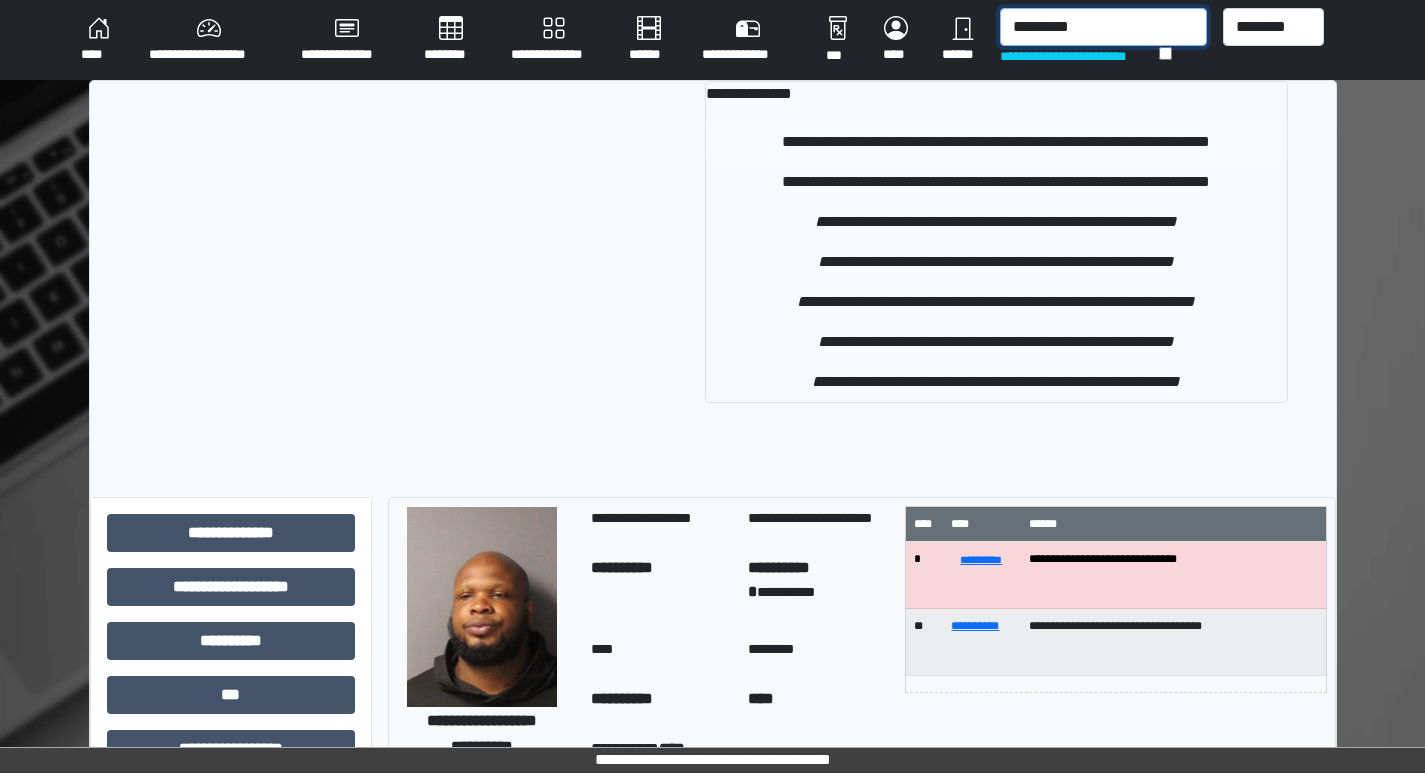 type on "*********" 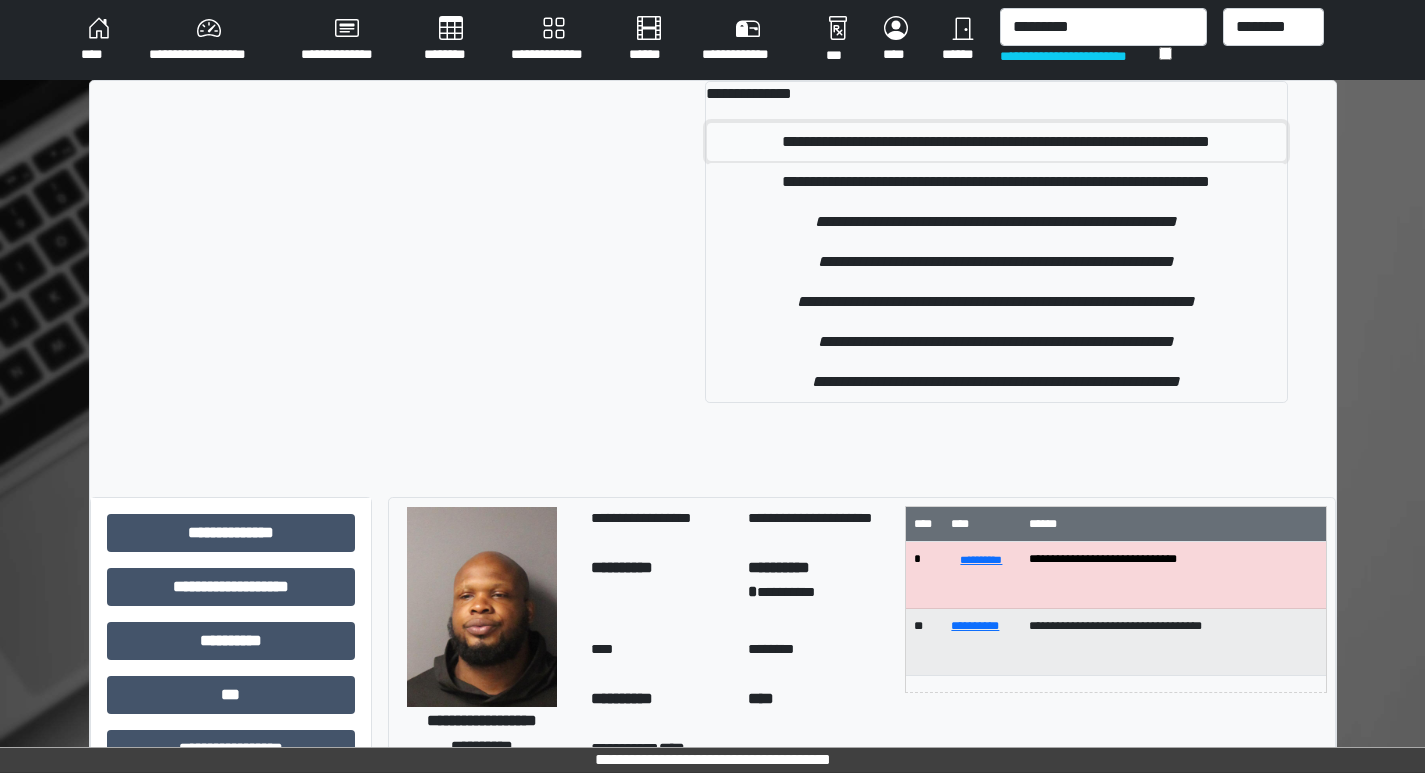 click on "**********" at bounding box center [996, 142] 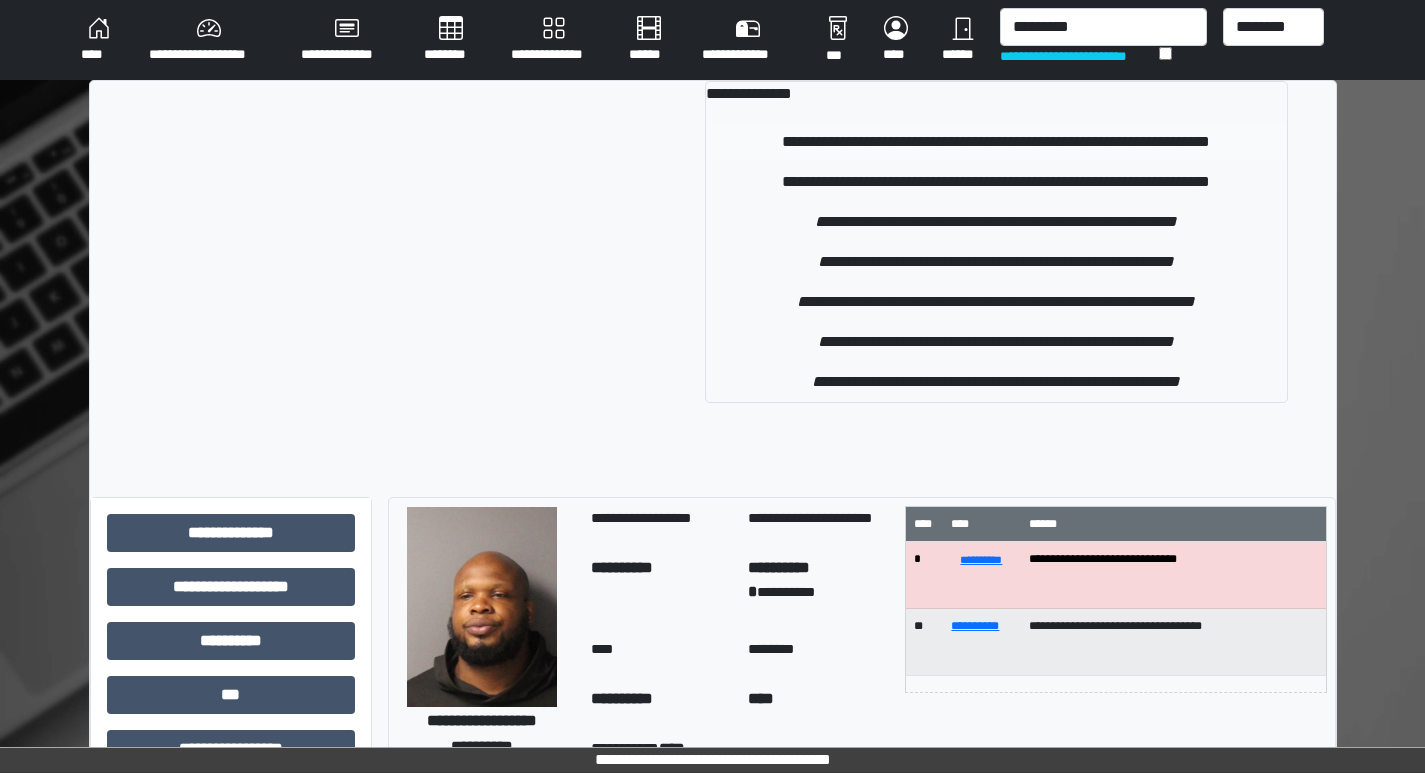 type 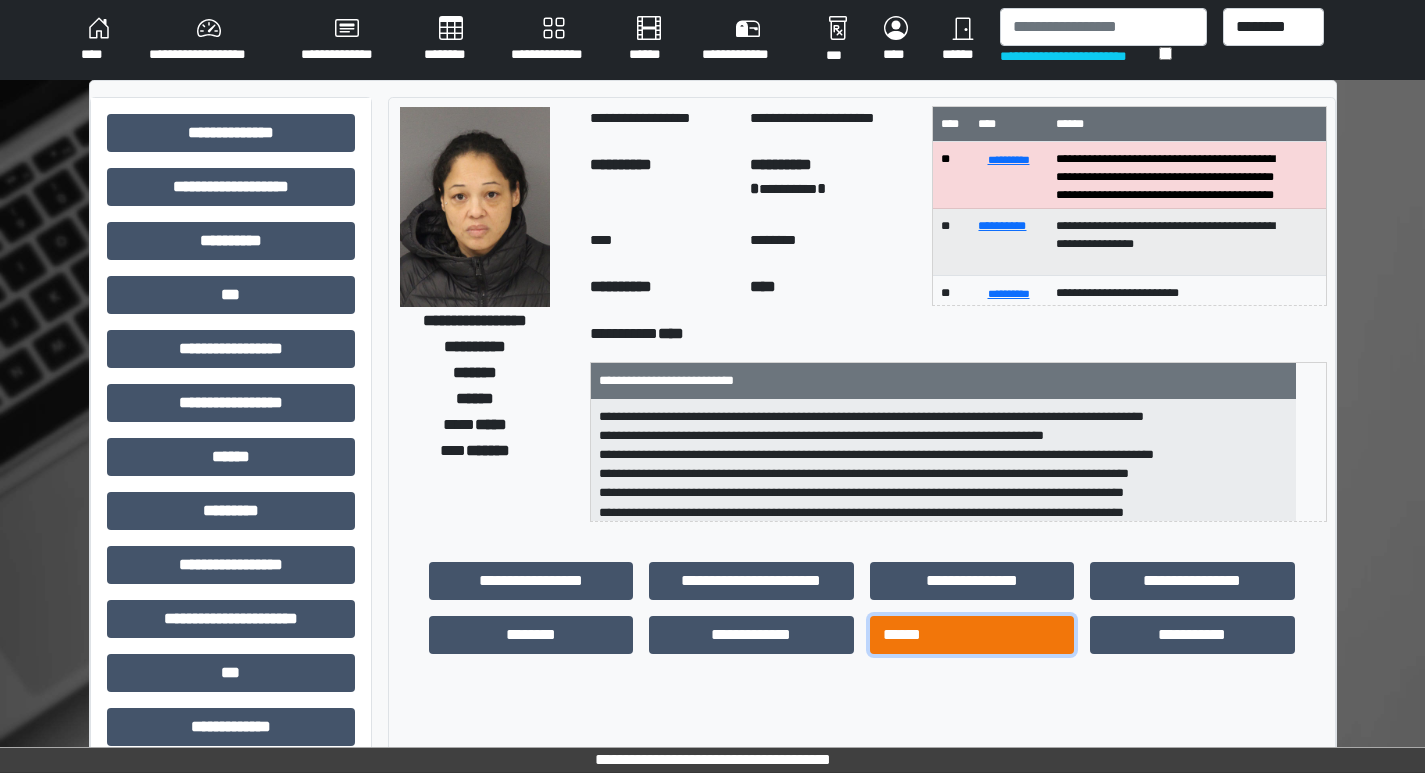 click on "******" at bounding box center [972, 635] 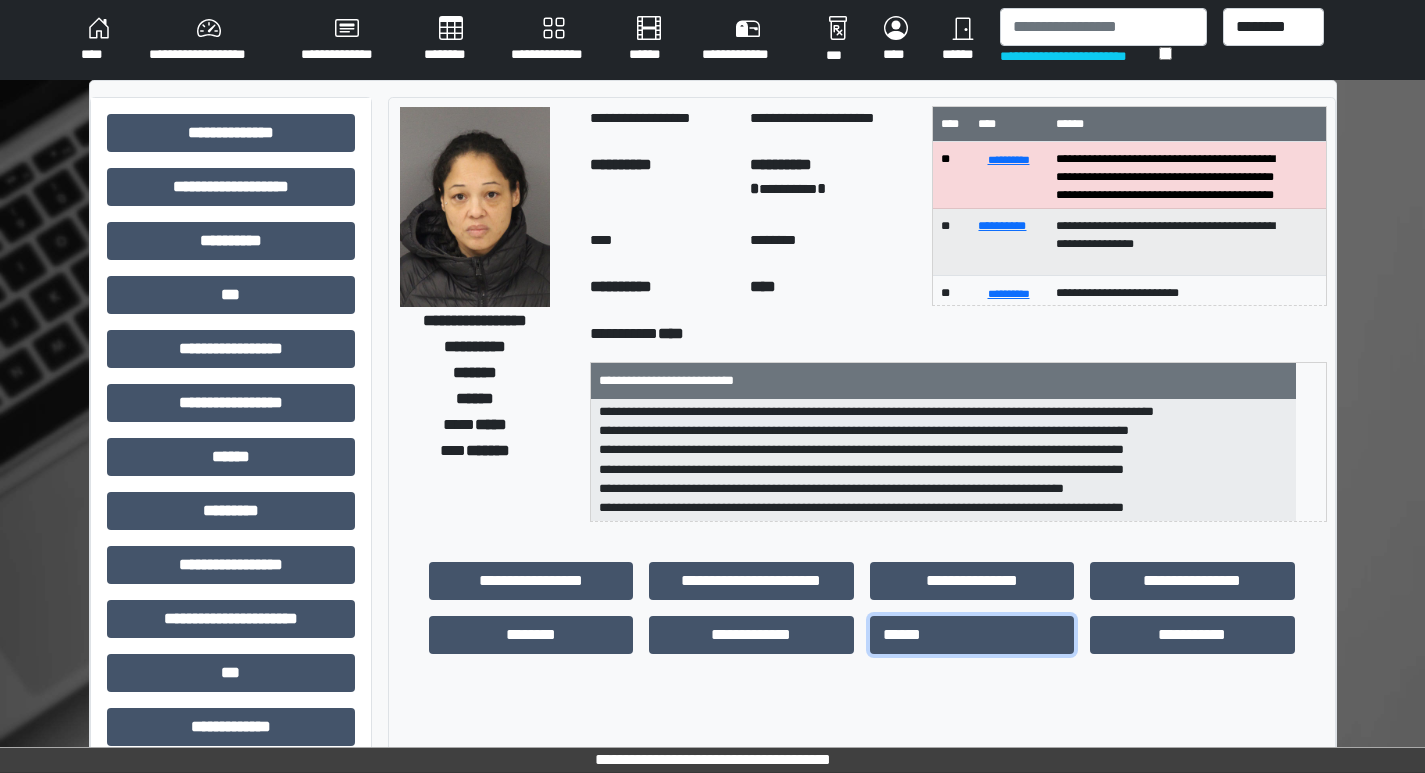 scroll, scrollTop: 63, scrollLeft: 0, axis: vertical 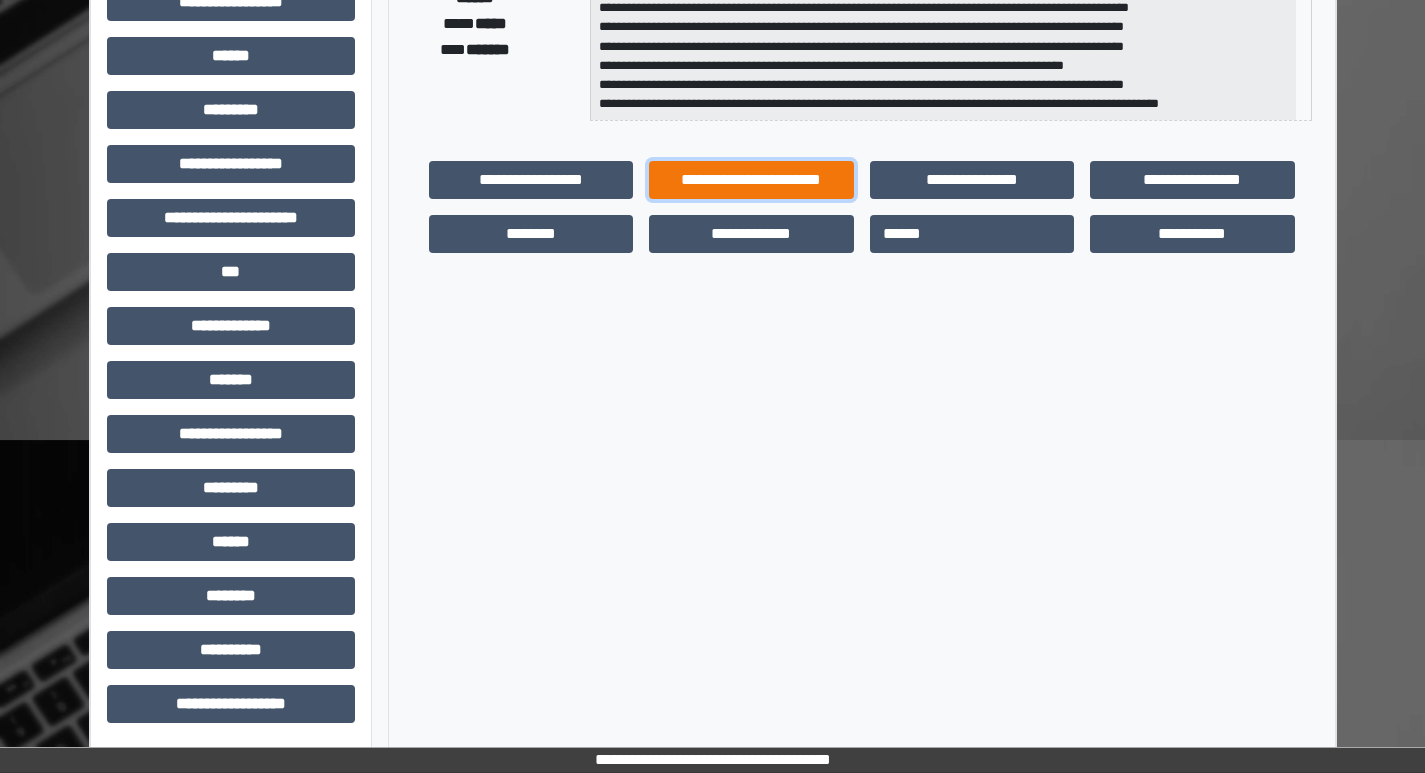 click on "**********" at bounding box center [751, 180] 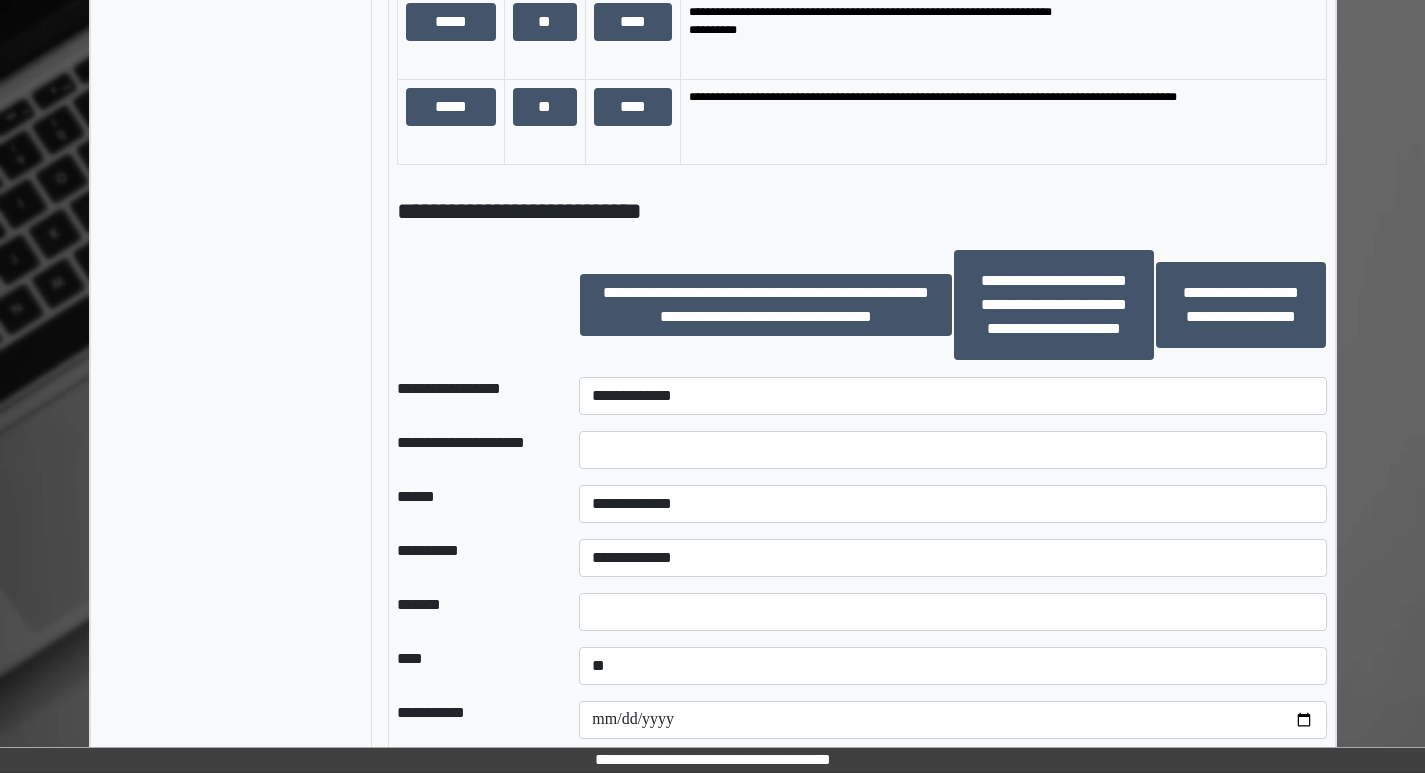scroll, scrollTop: 1901, scrollLeft: 0, axis: vertical 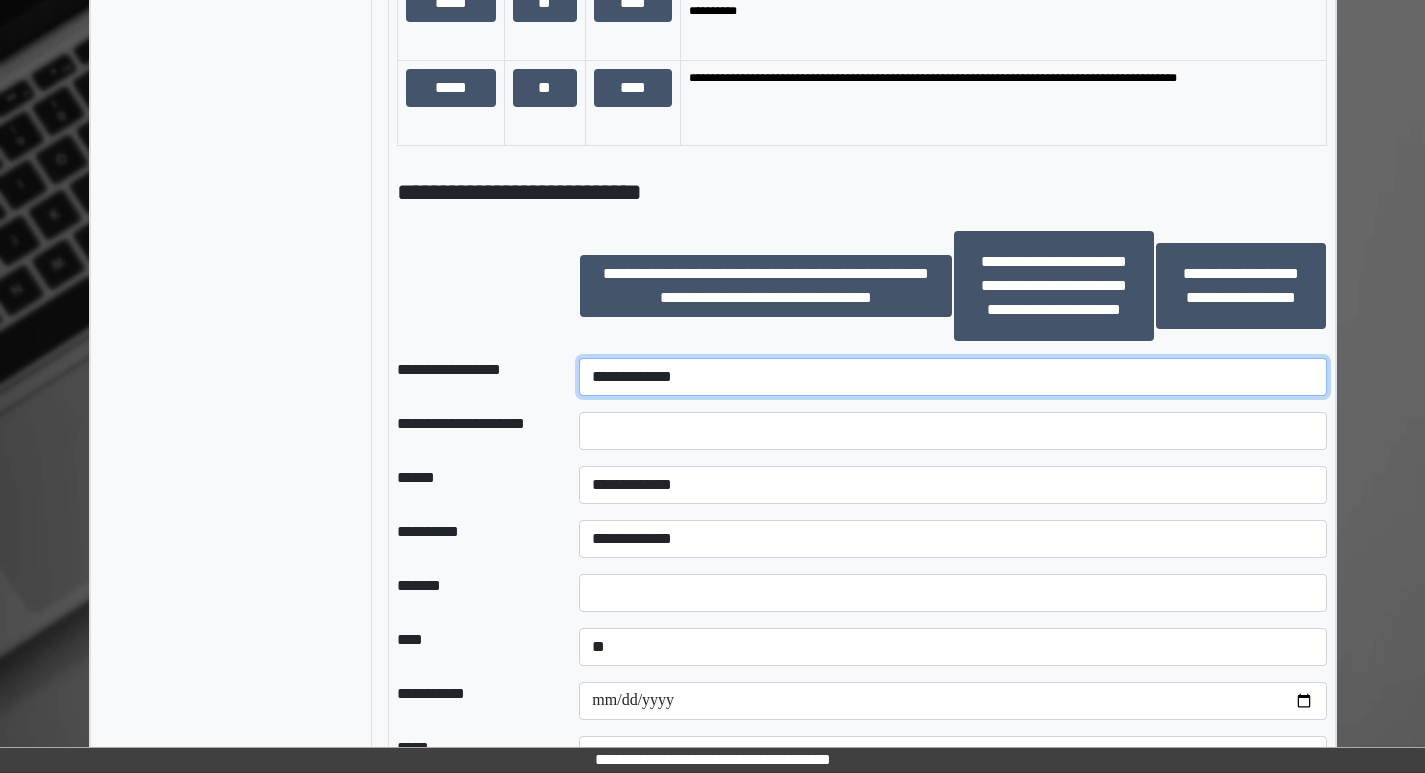 click on "**********" at bounding box center [952, 377] 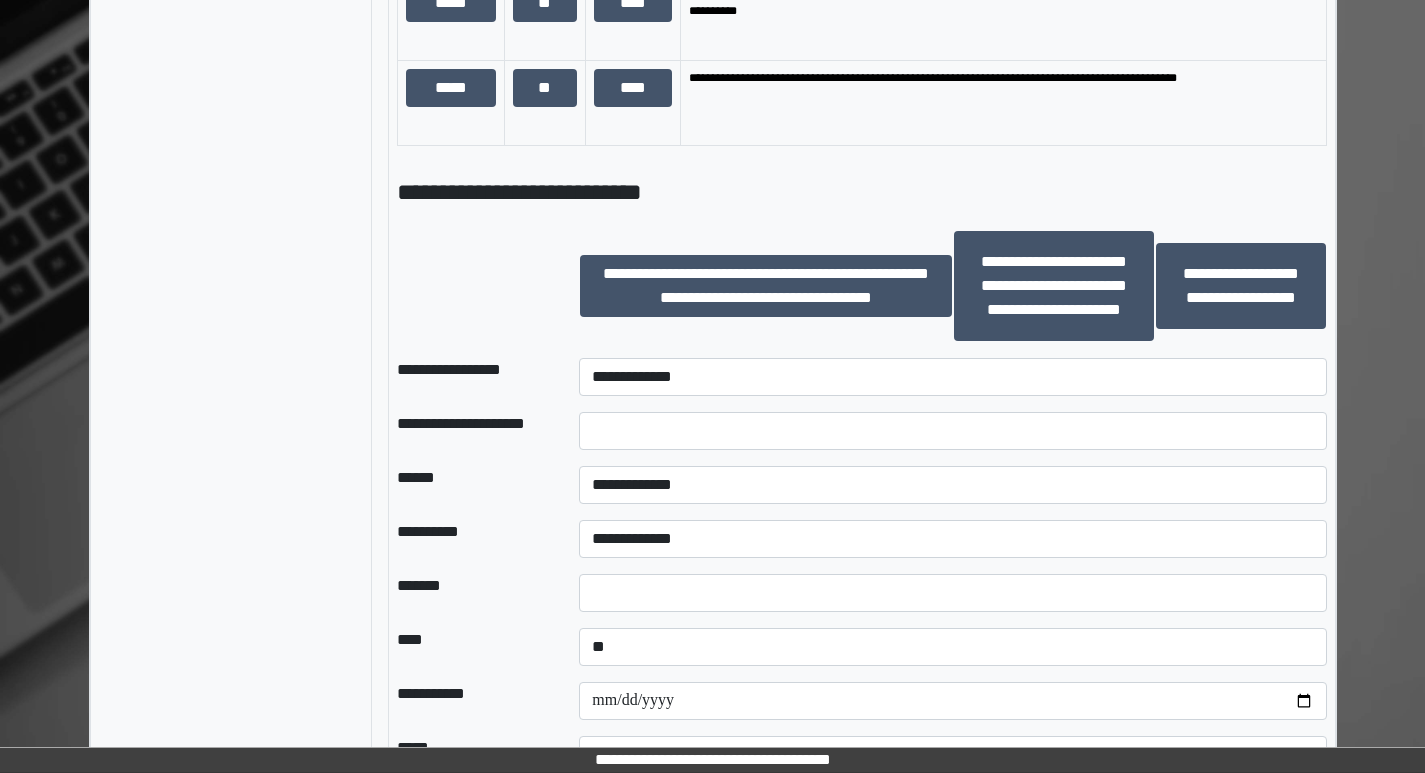 click on "**********" at bounding box center (231, -422) 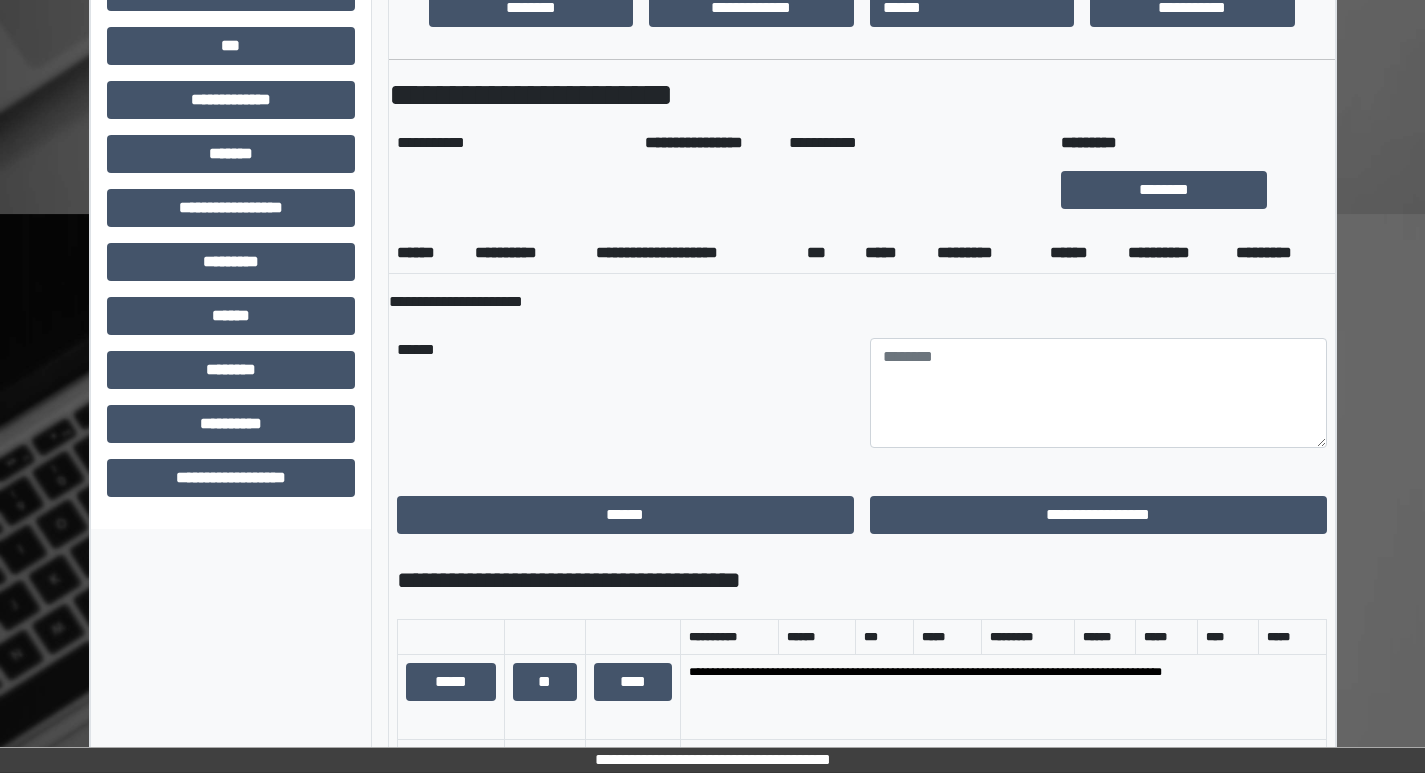 scroll, scrollTop: 406, scrollLeft: 0, axis: vertical 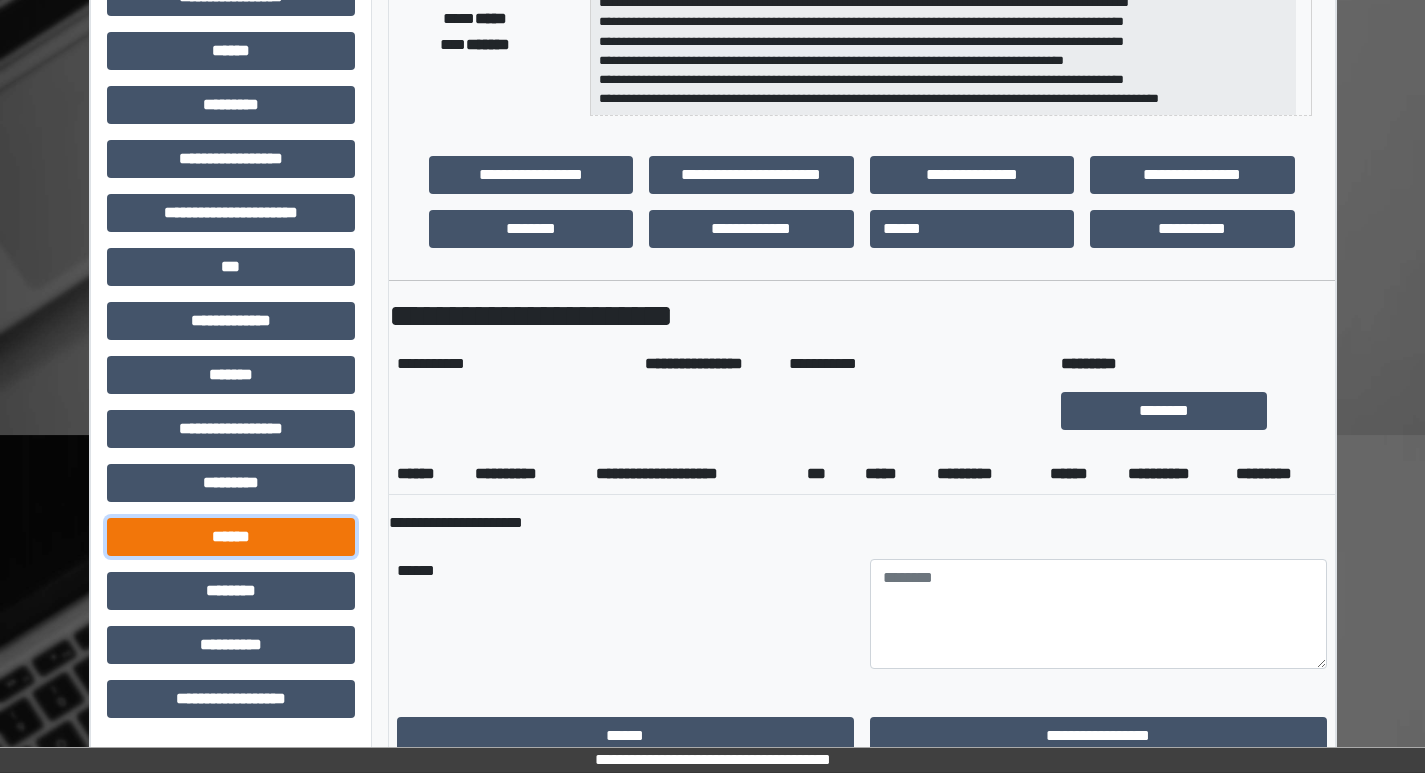 click on "******" at bounding box center (231, 537) 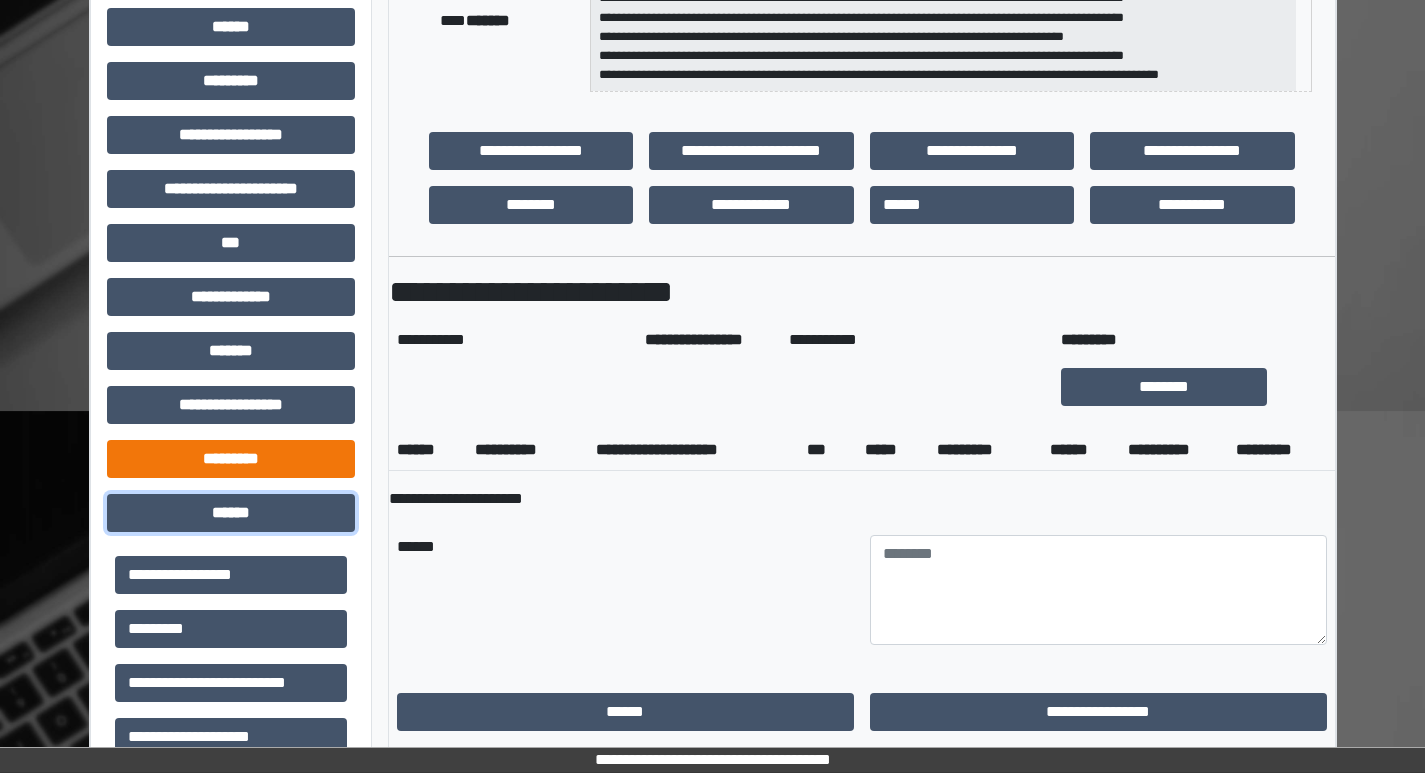 scroll, scrollTop: 506, scrollLeft: 0, axis: vertical 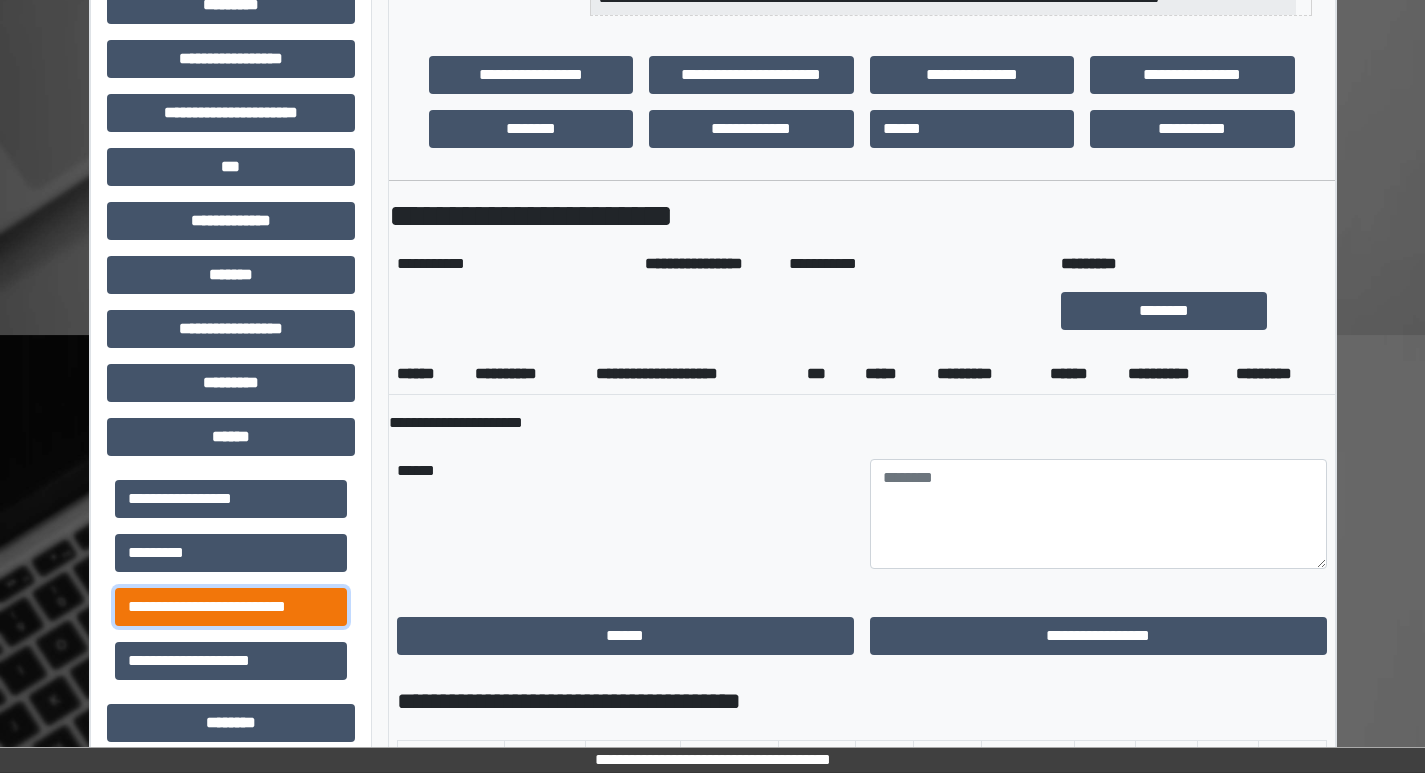 click on "**********" at bounding box center [231, 607] 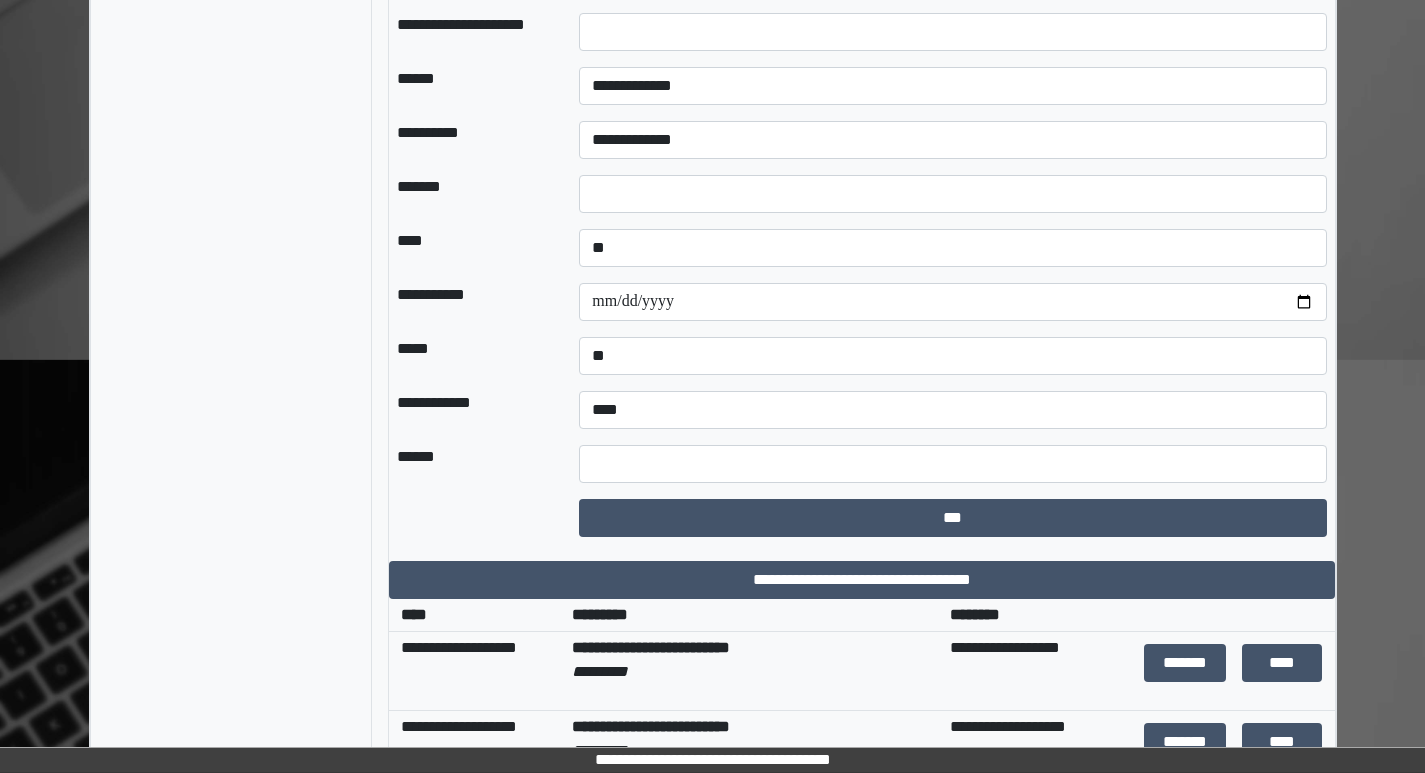 scroll, scrollTop: 2662, scrollLeft: 0, axis: vertical 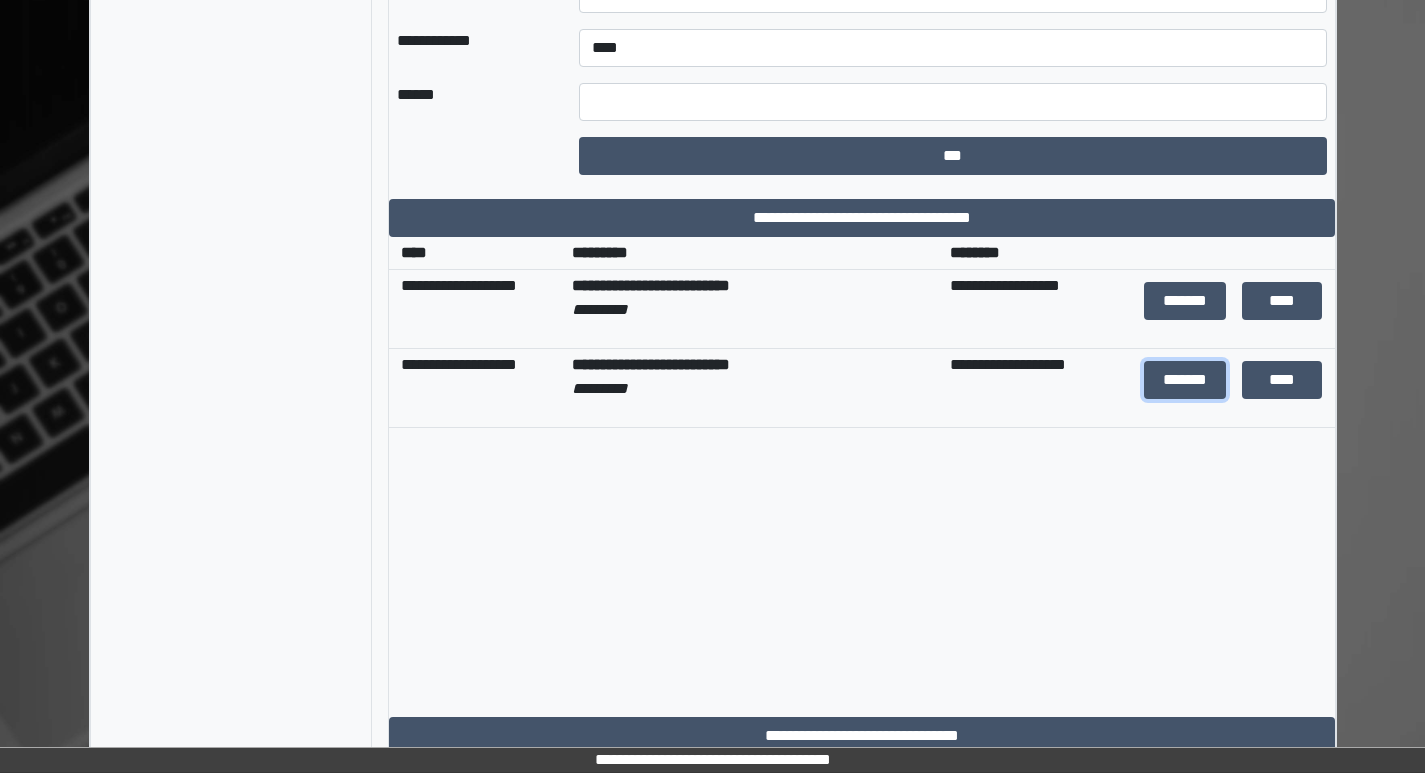 drag, startPoint x: 1186, startPoint y: 378, endPoint x: 1215, endPoint y: 431, distance: 60.41523 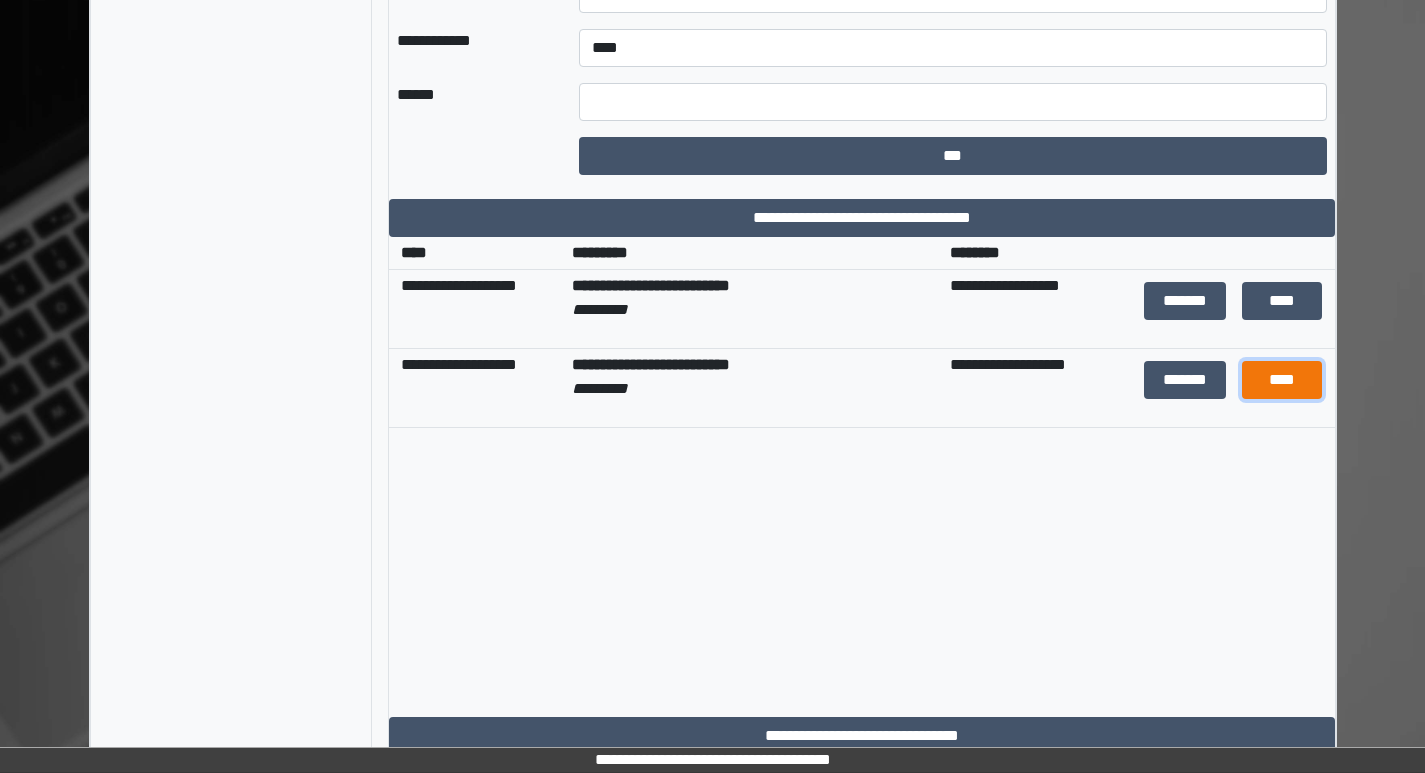 click on "****" at bounding box center (1282, 380) 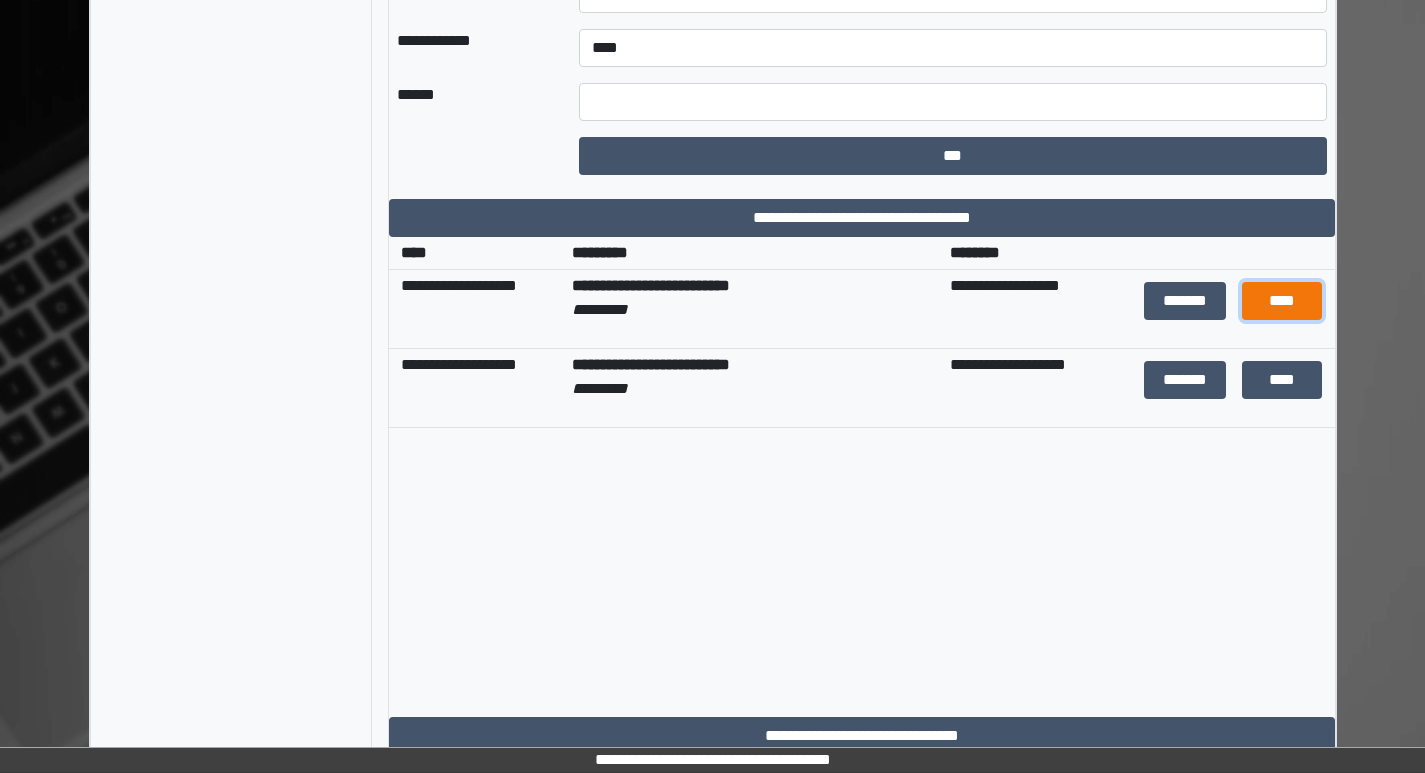 click on "****" at bounding box center (1282, 301) 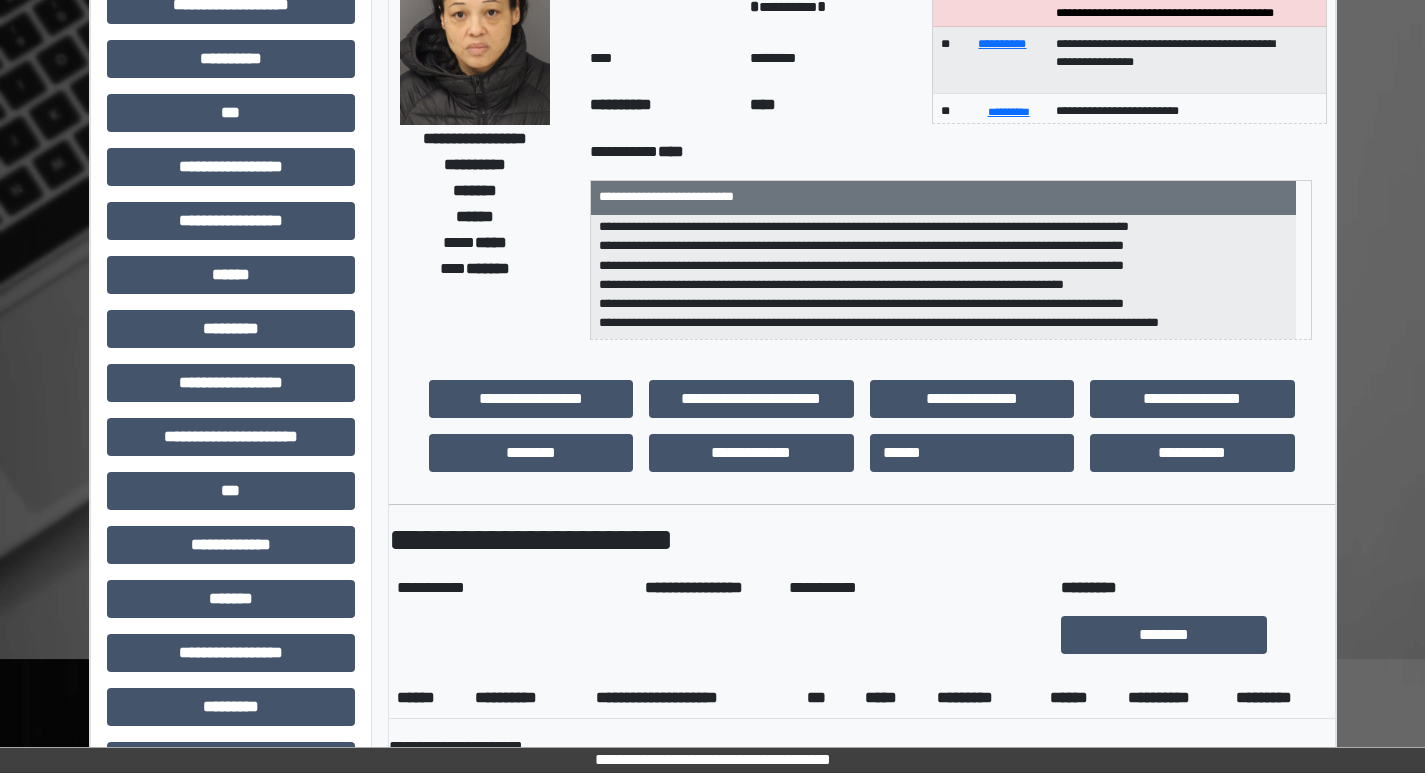 scroll, scrollTop: 62, scrollLeft: 0, axis: vertical 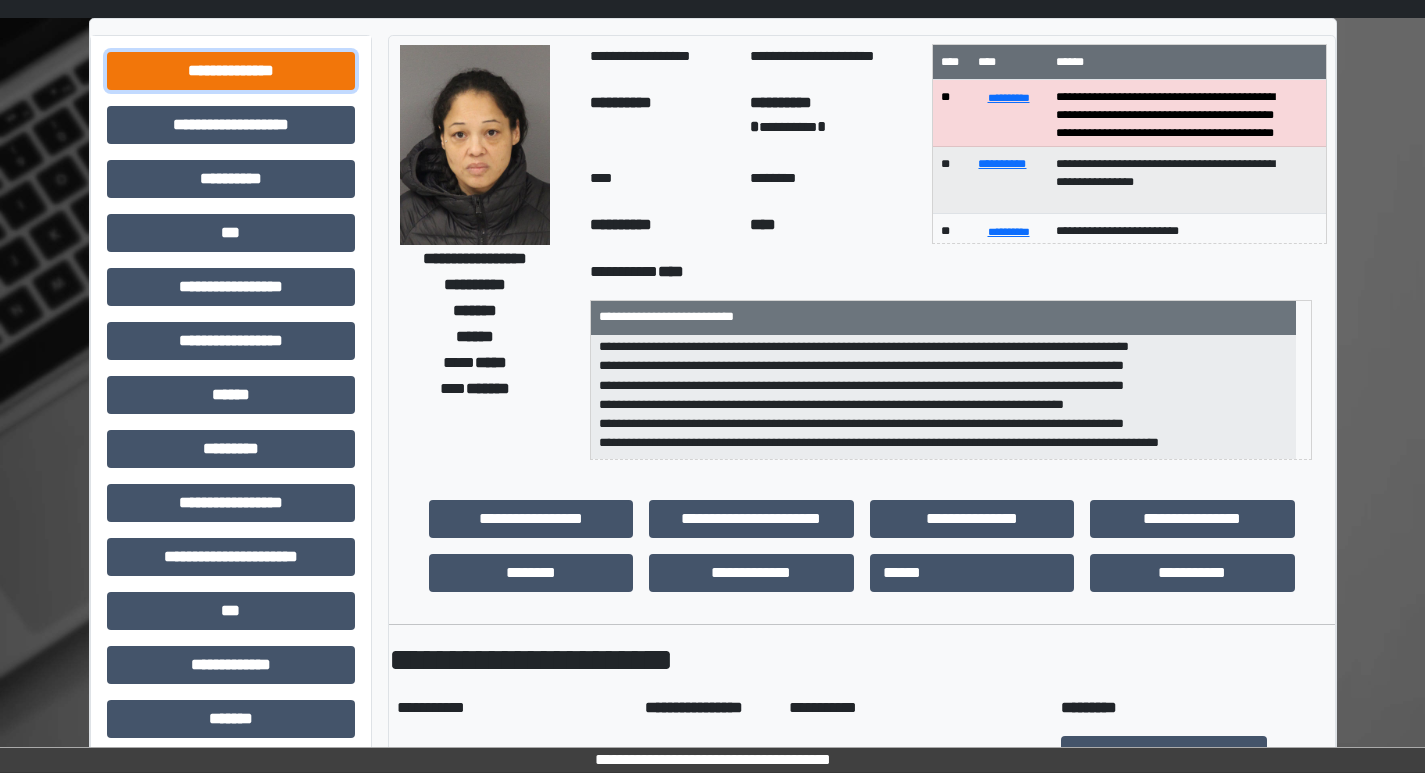 click on "**********" at bounding box center [231, 71] 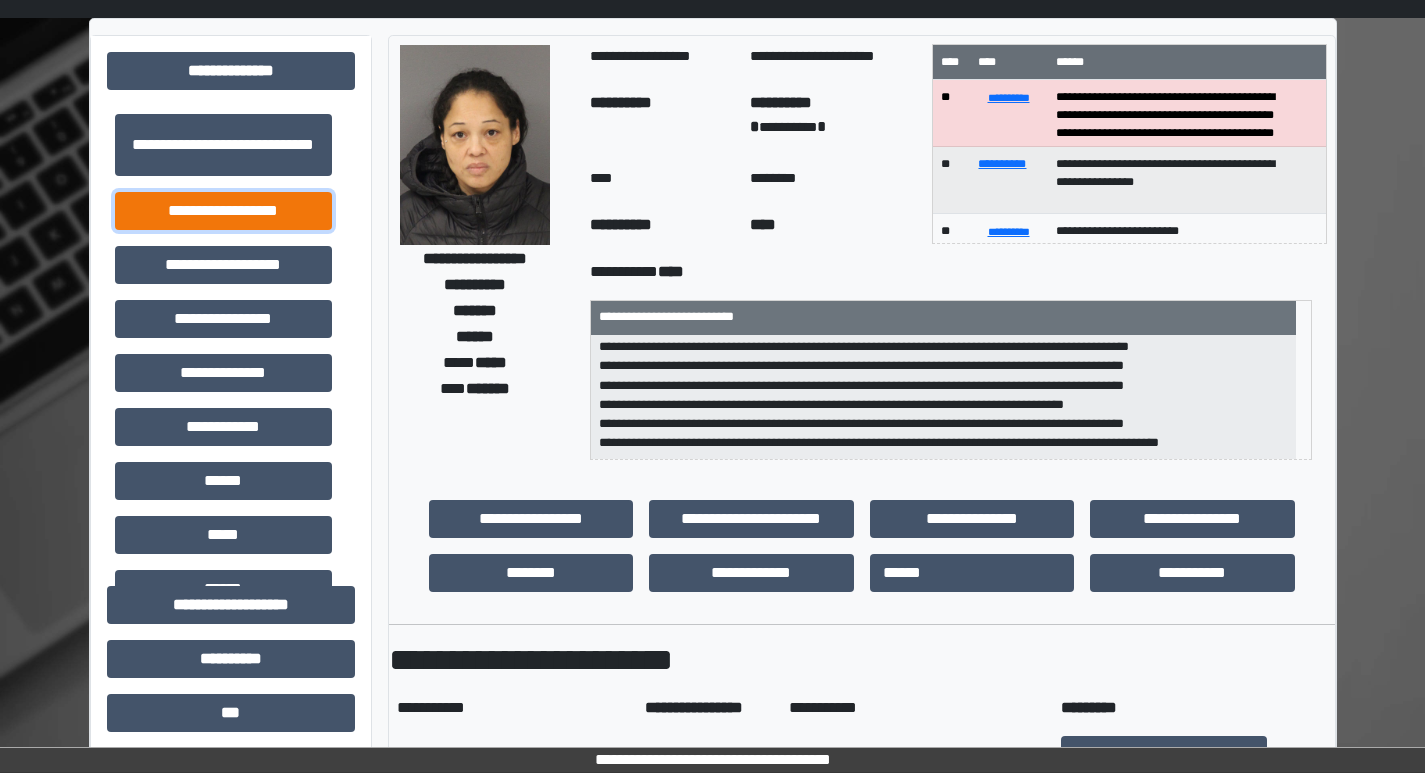 click on "**********" at bounding box center [223, 211] 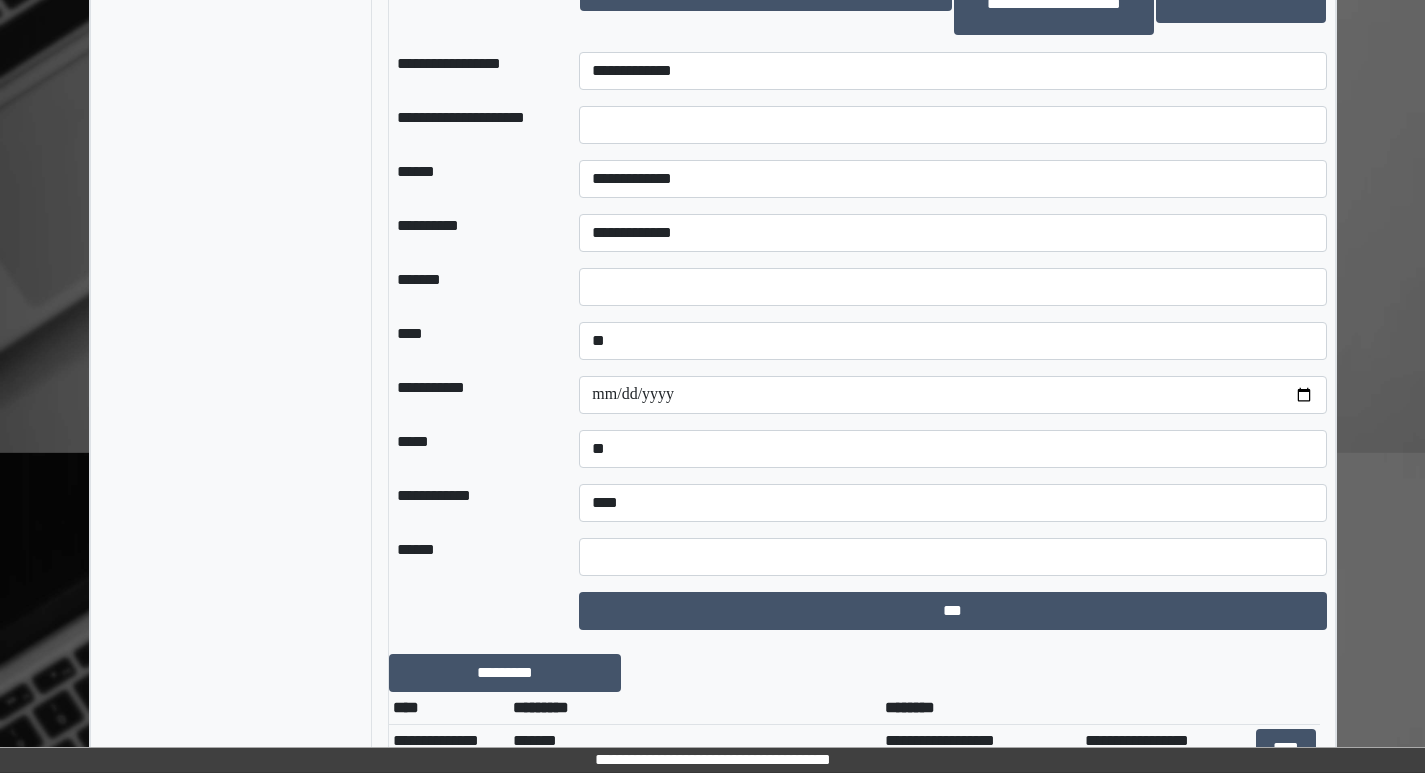 scroll, scrollTop: 2624, scrollLeft: 0, axis: vertical 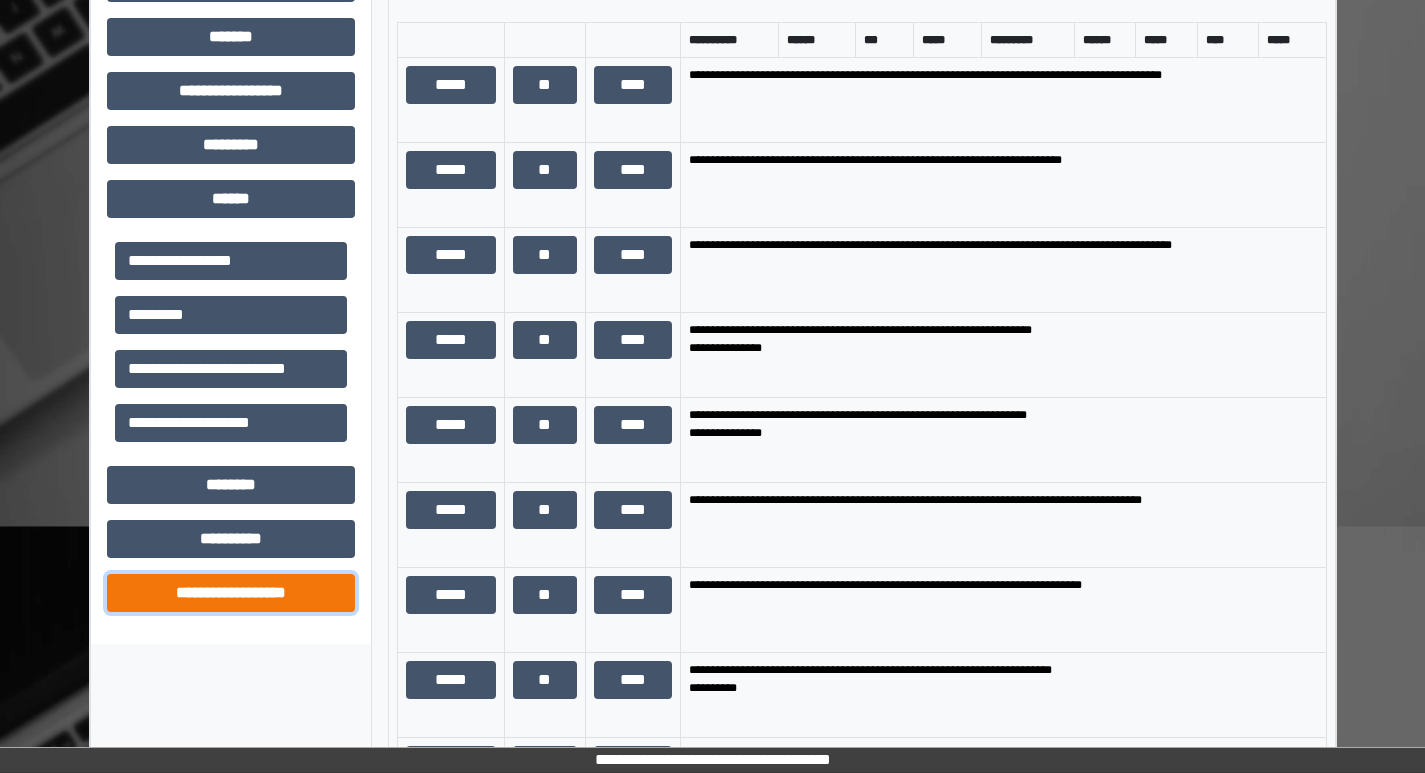click on "**********" at bounding box center [231, 593] 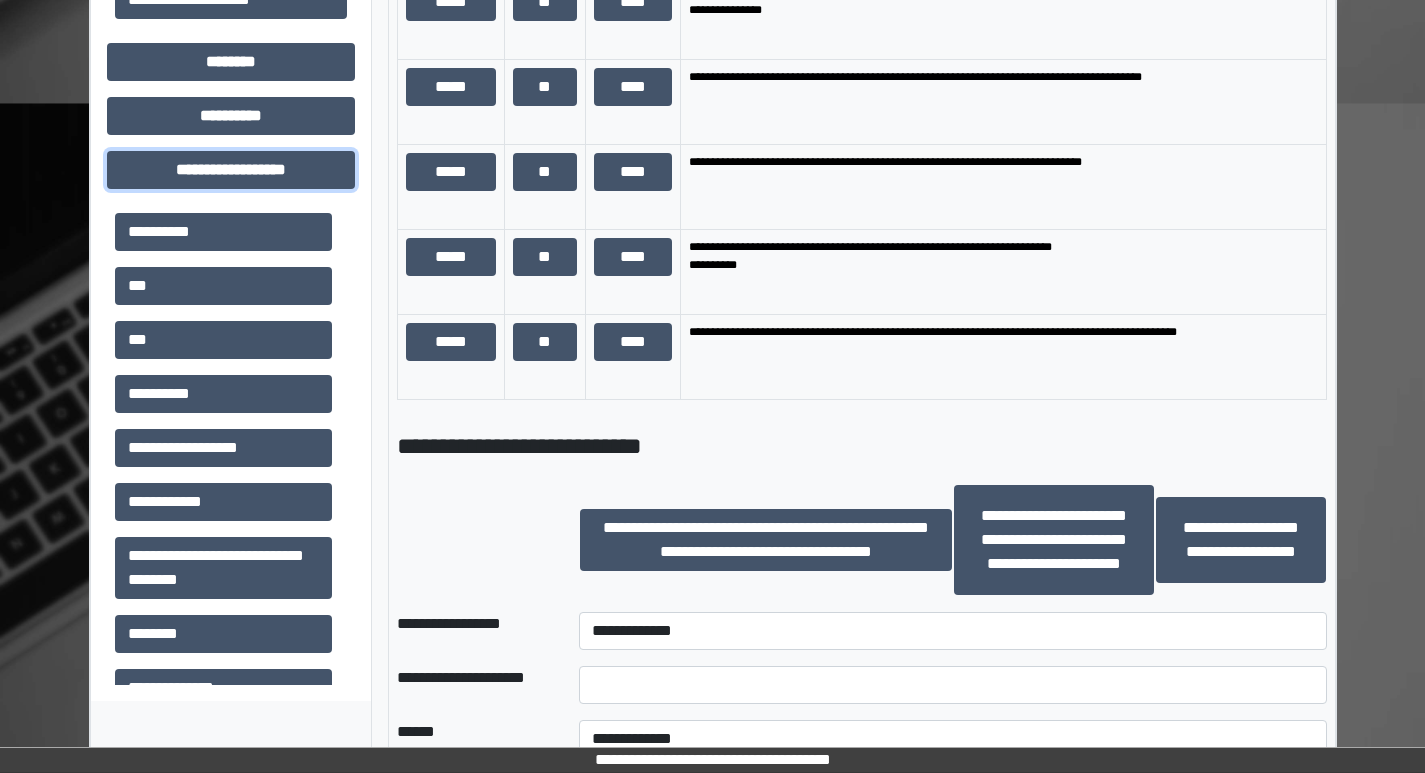 scroll, scrollTop: 1724, scrollLeft: 0, axis: vertical 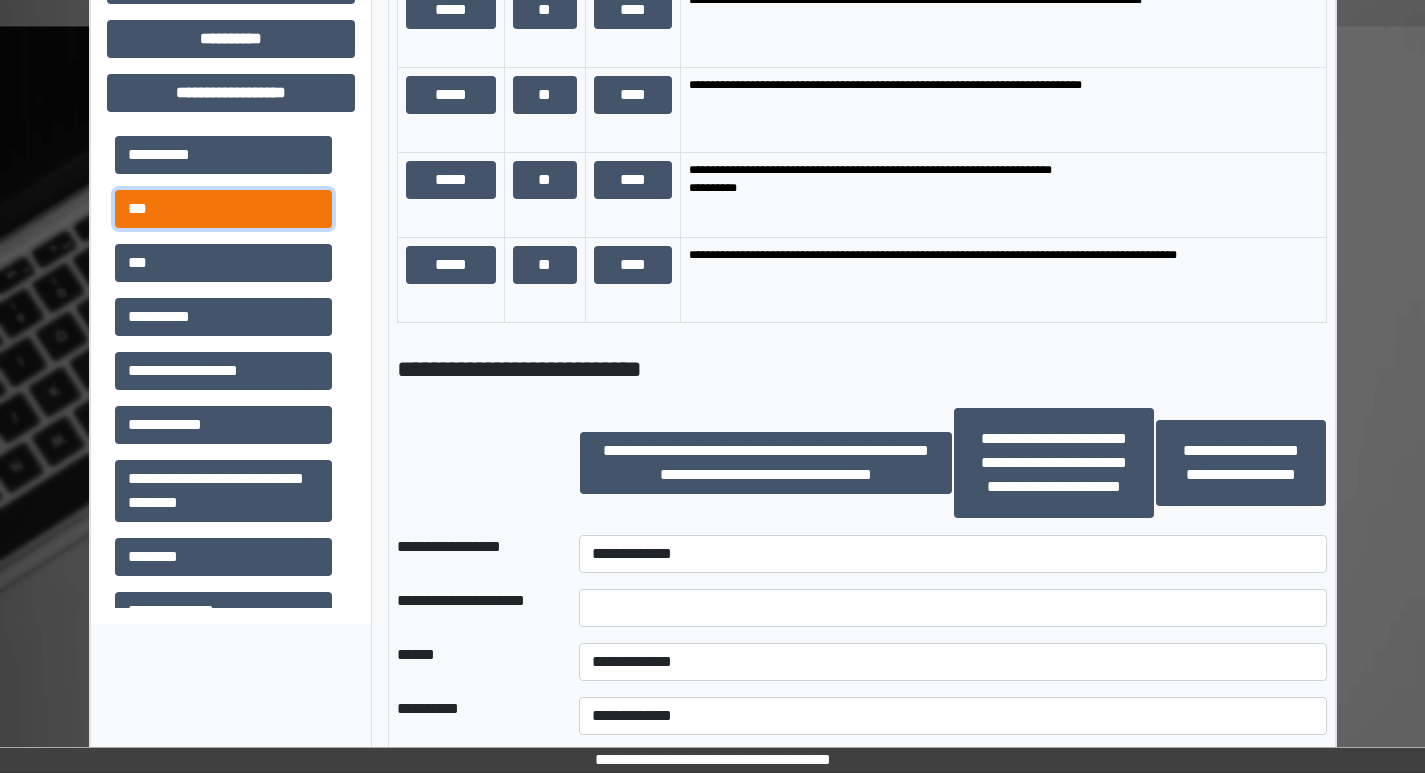 click on "***" at bounding box center (223, 209) 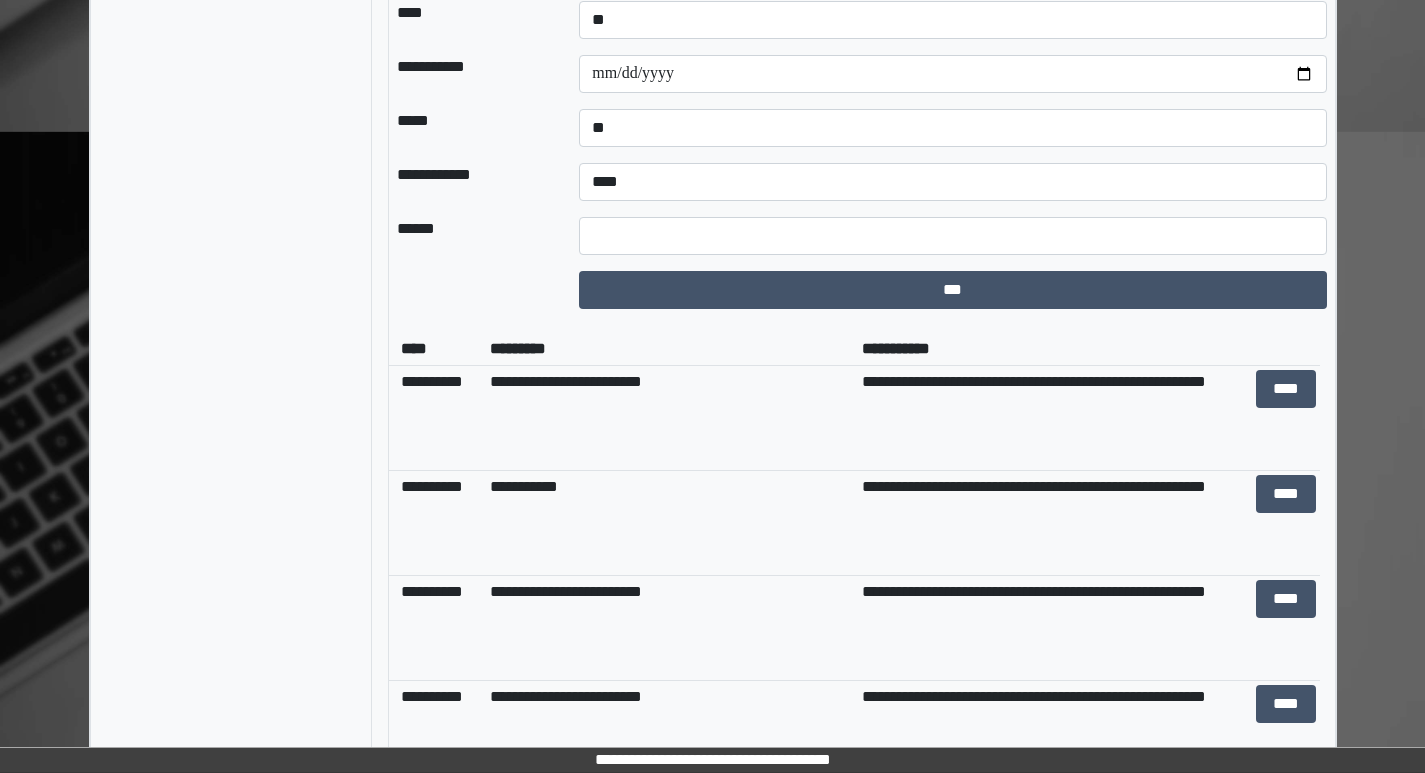 scroll, scrollTop: 2624, scrollLeft: 0, axis: vertical 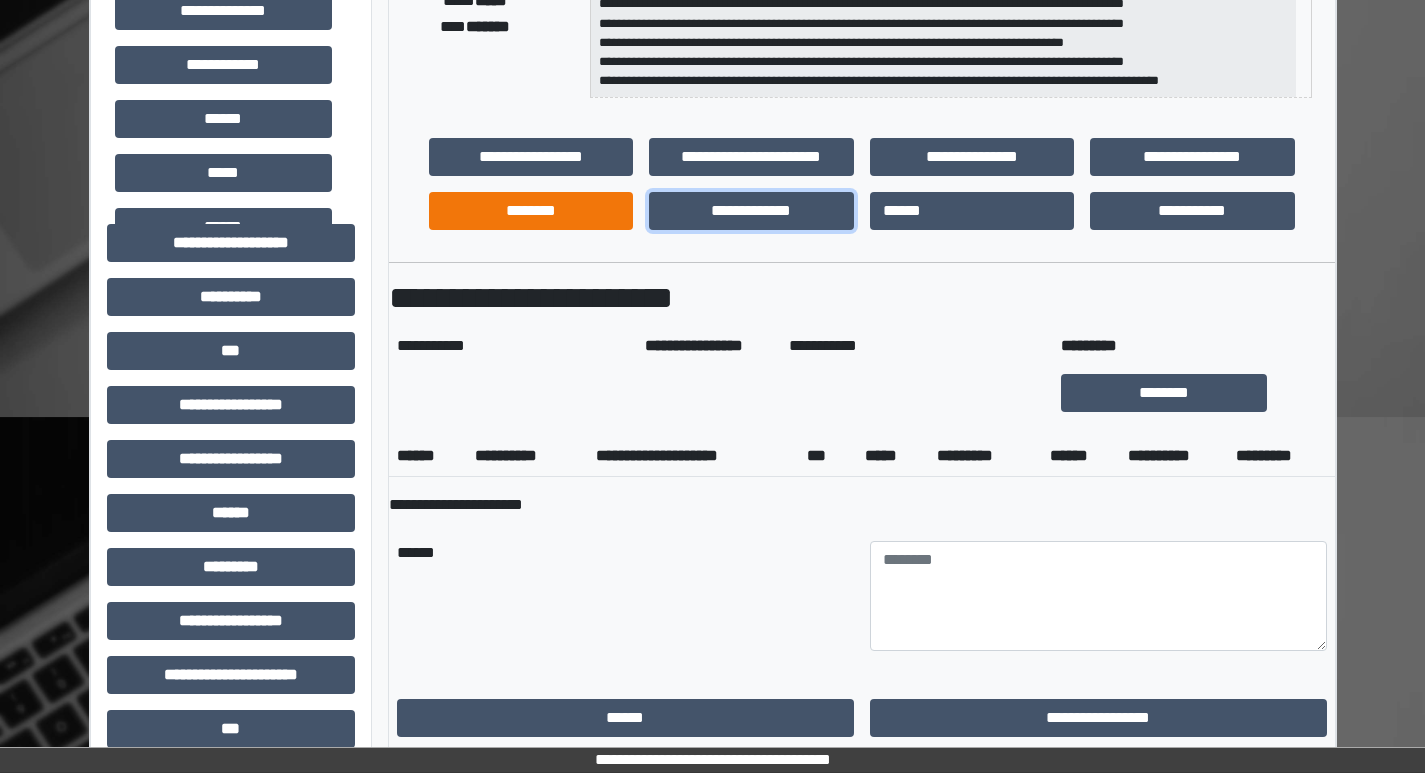 drag, startPoint x: 671, startPoint y: 218, endPoint x: 582, endPoint y: 218, distance: 89 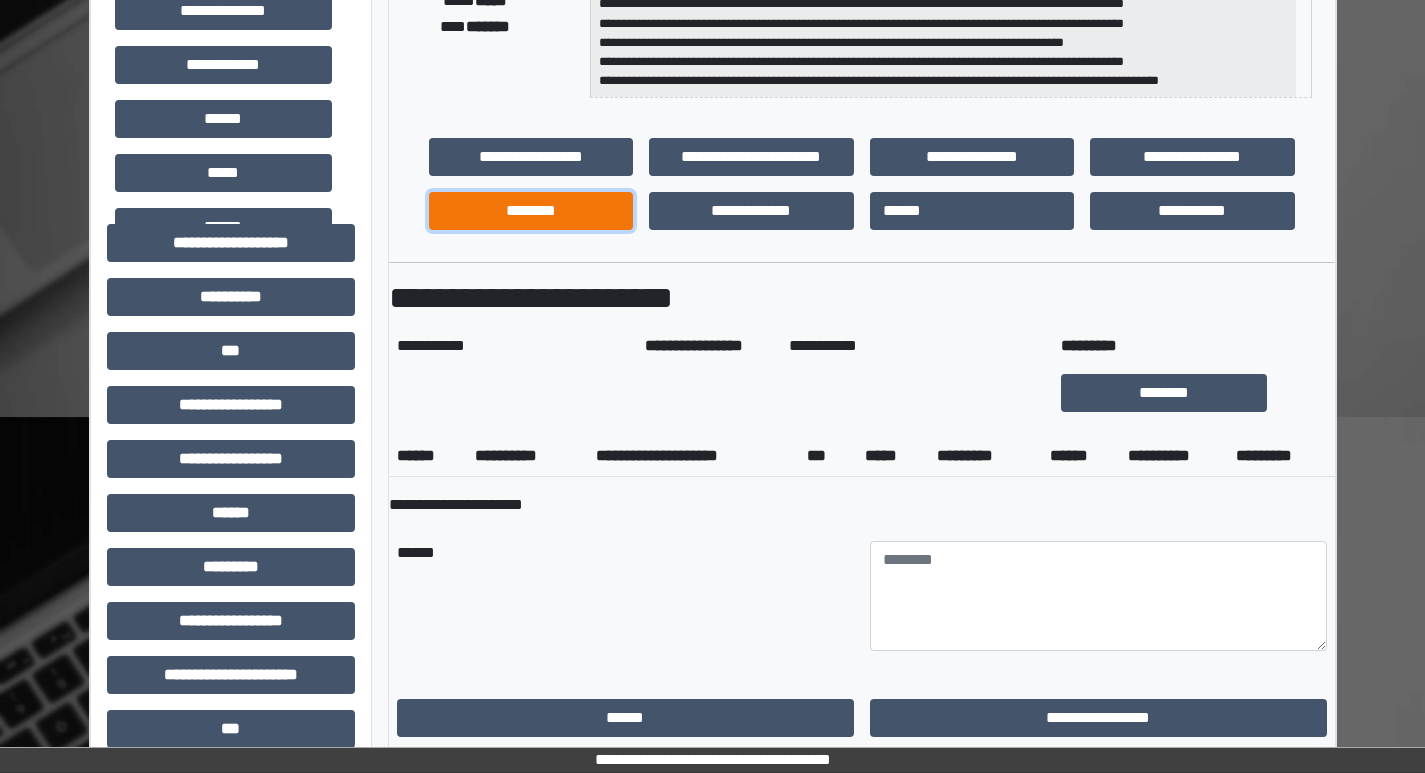 click on "********" at bounding box center (531, 211) 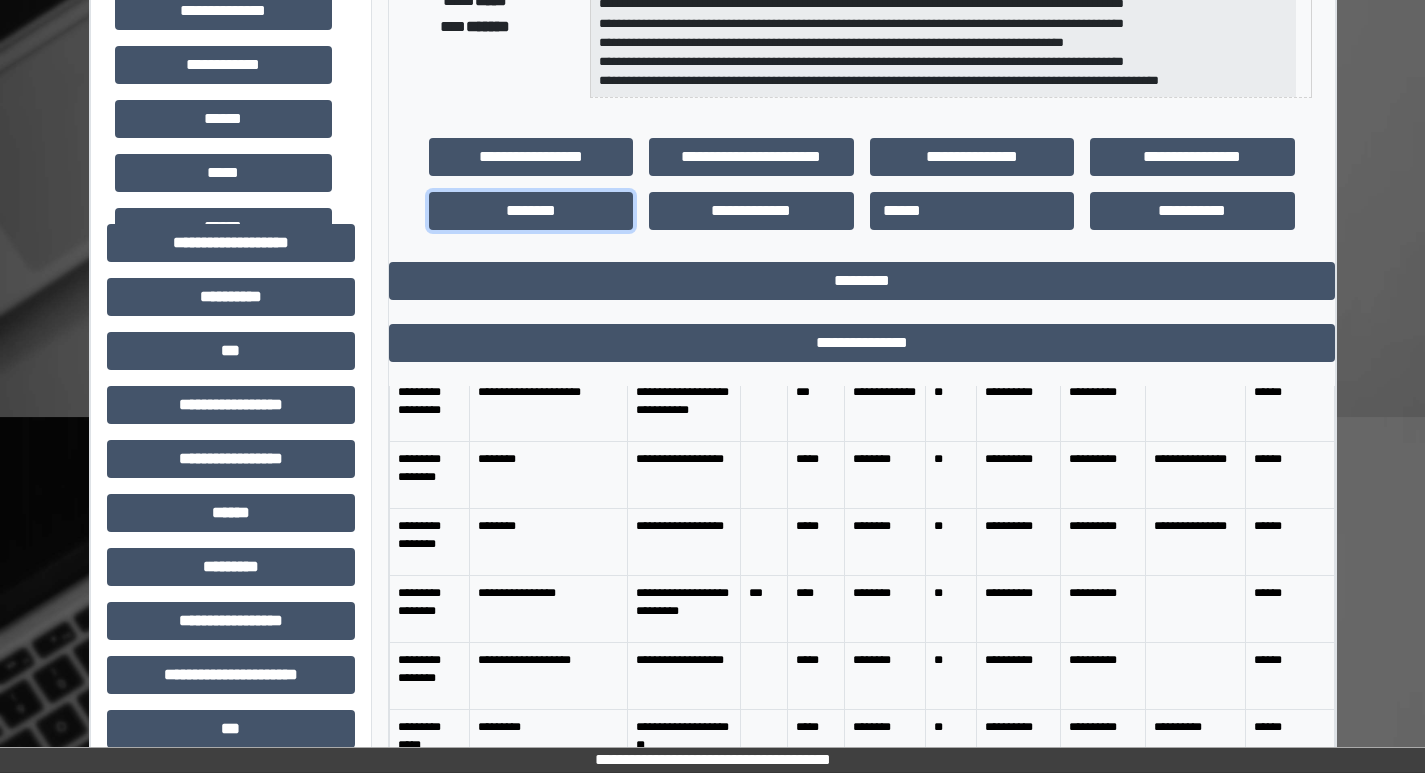 scroll, scrollTop: 200, scrollLeft: 0, axis: vertical 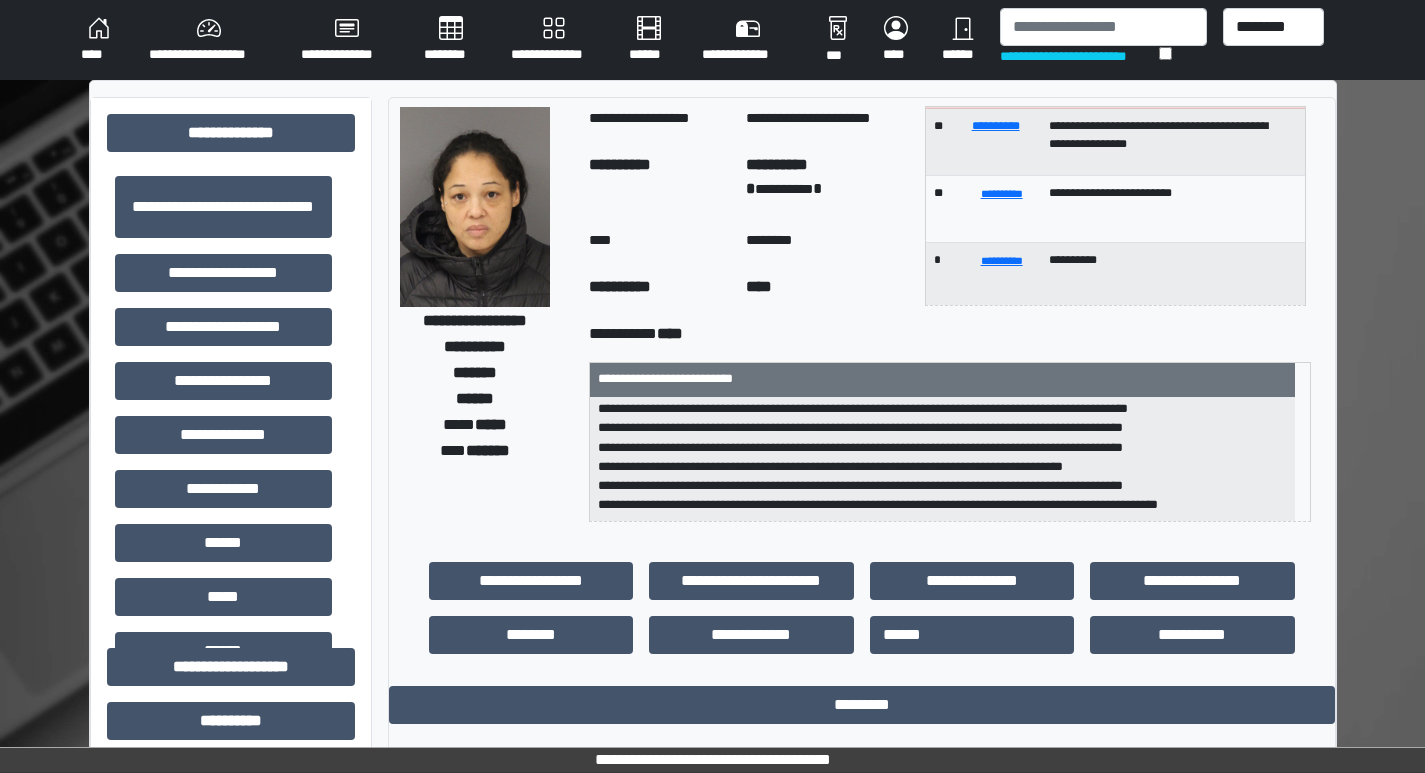 click on "**********" at bounding box center [958, 334] 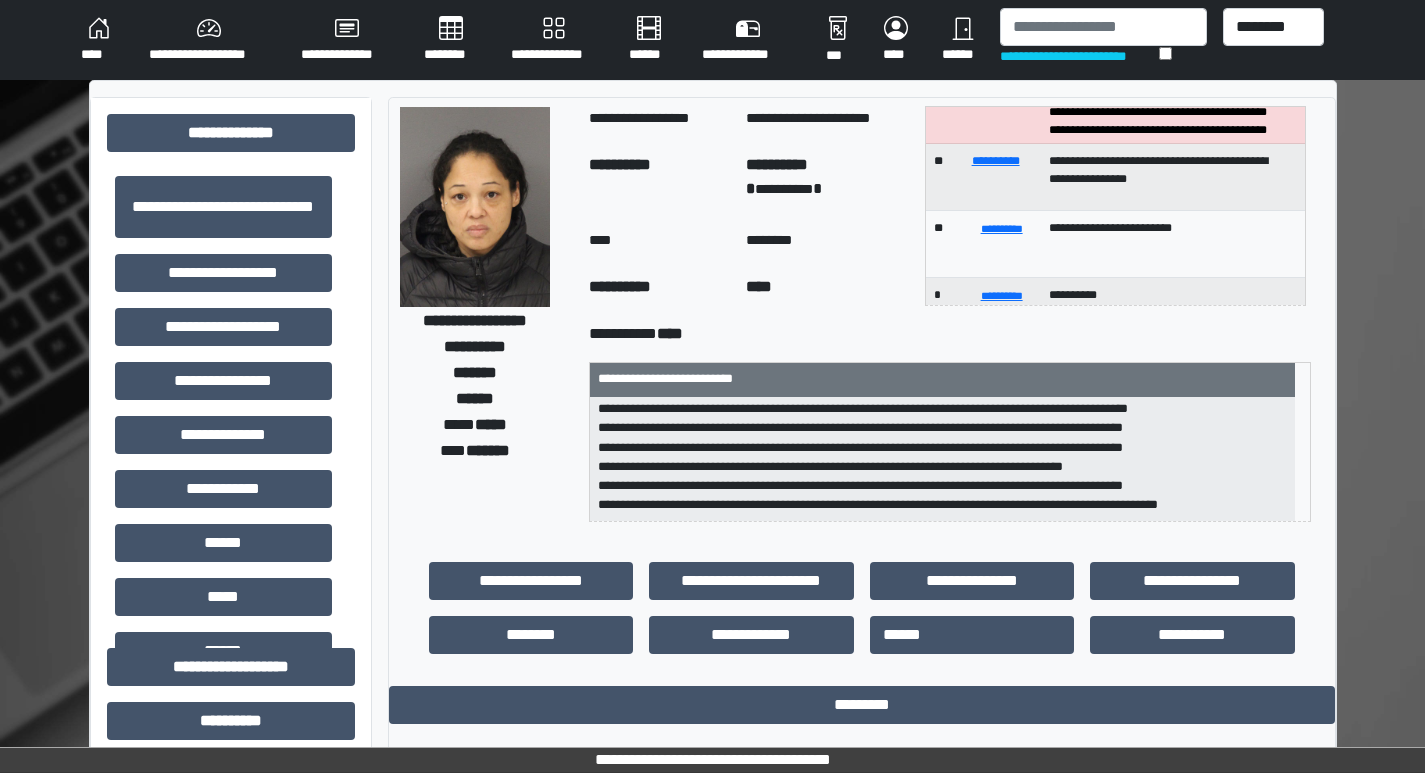 scroll, scrollTop: 100, scrollLeft: 0, axis: vertical 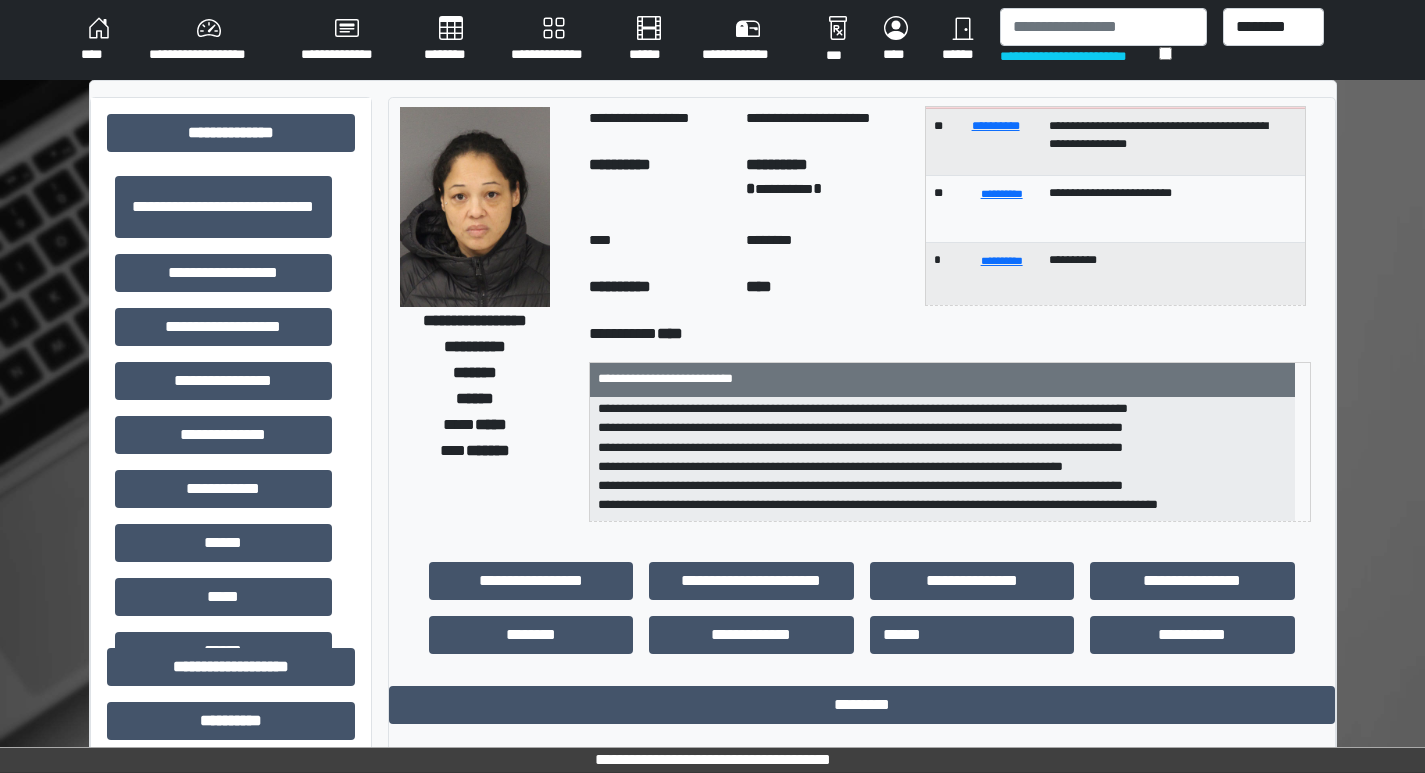 click on "**********" at bounding box center (712, 1223) 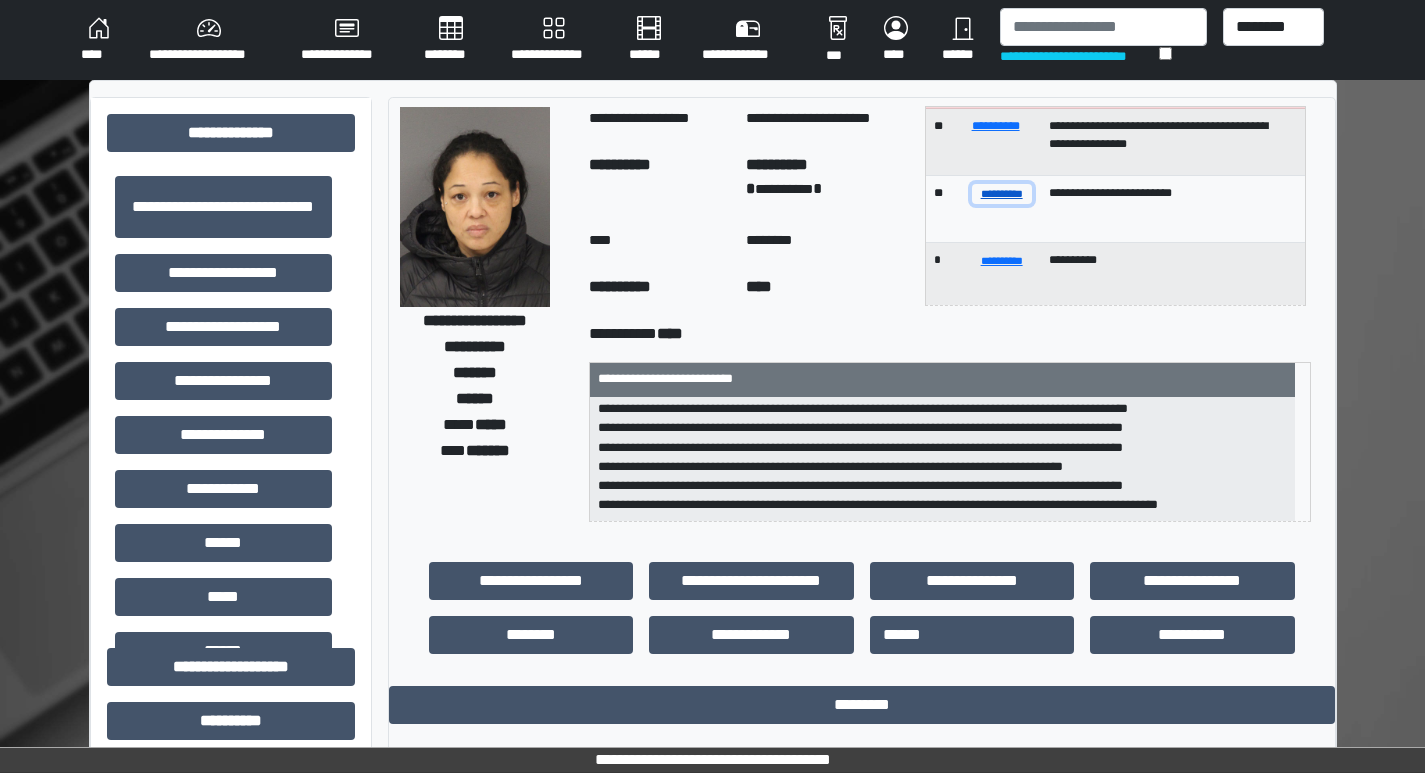 click on "**********" at bounding box center (1002, 193) 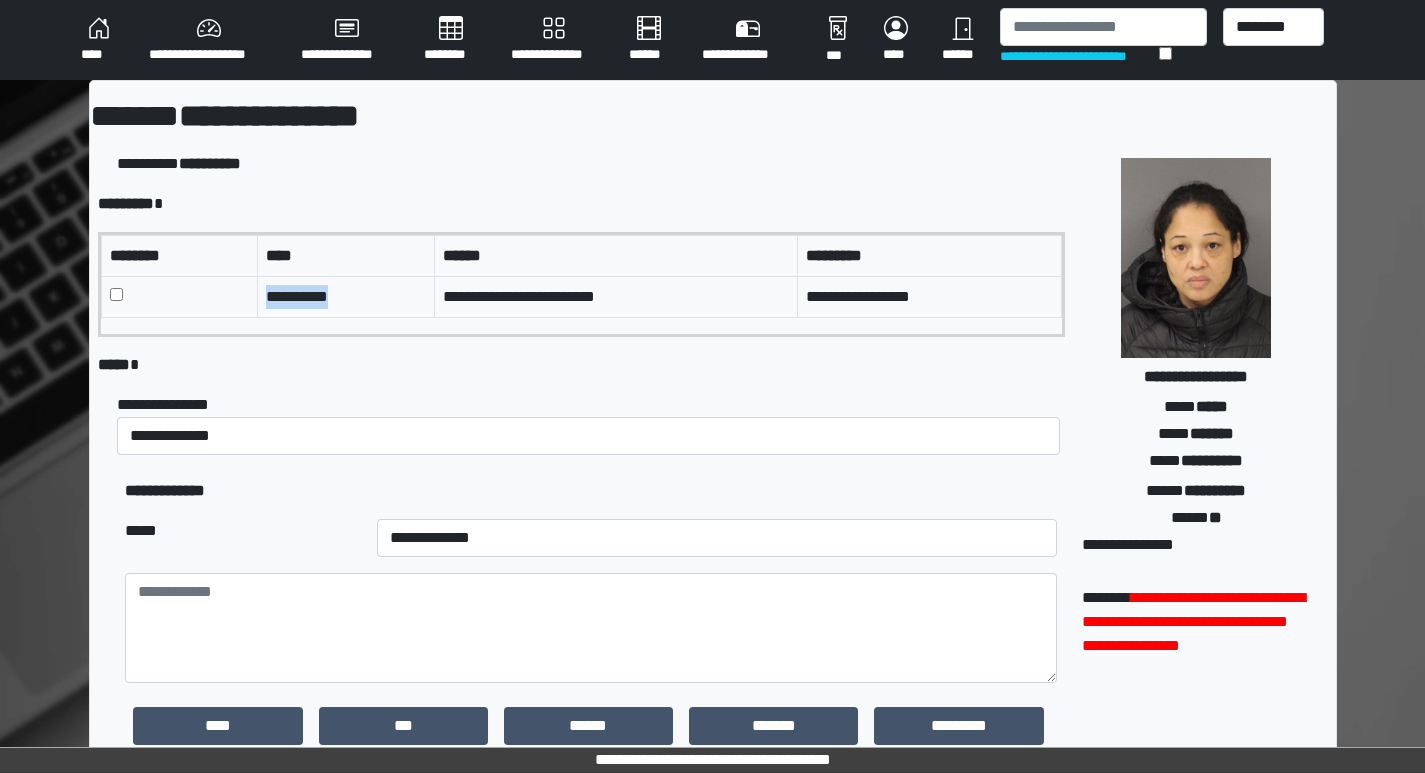 drag, startPoint x: 261, startPoint y: 297, endPoint x: 369, endPoint y: 297, distance: 108 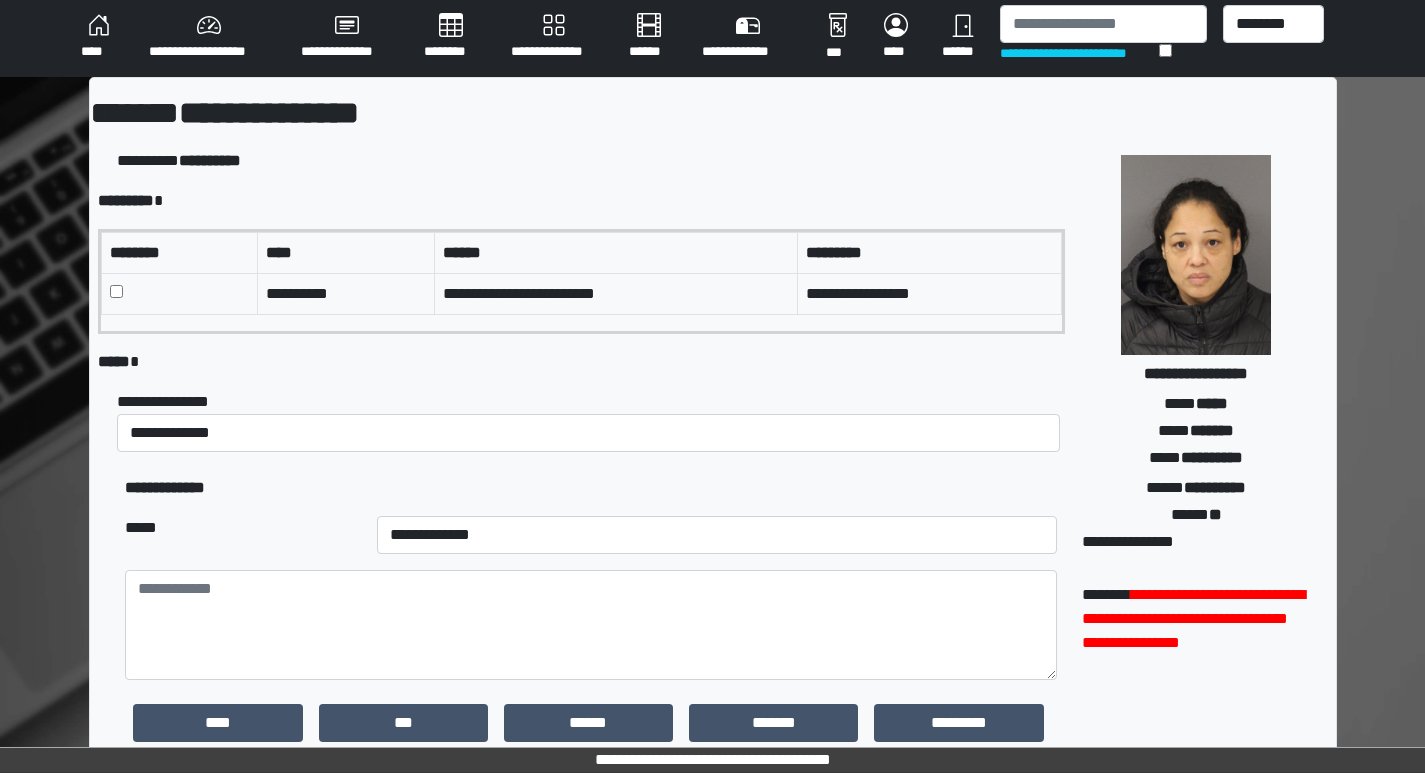 scroll, scrollTop: 0, scrollLeft: 0, axis: both 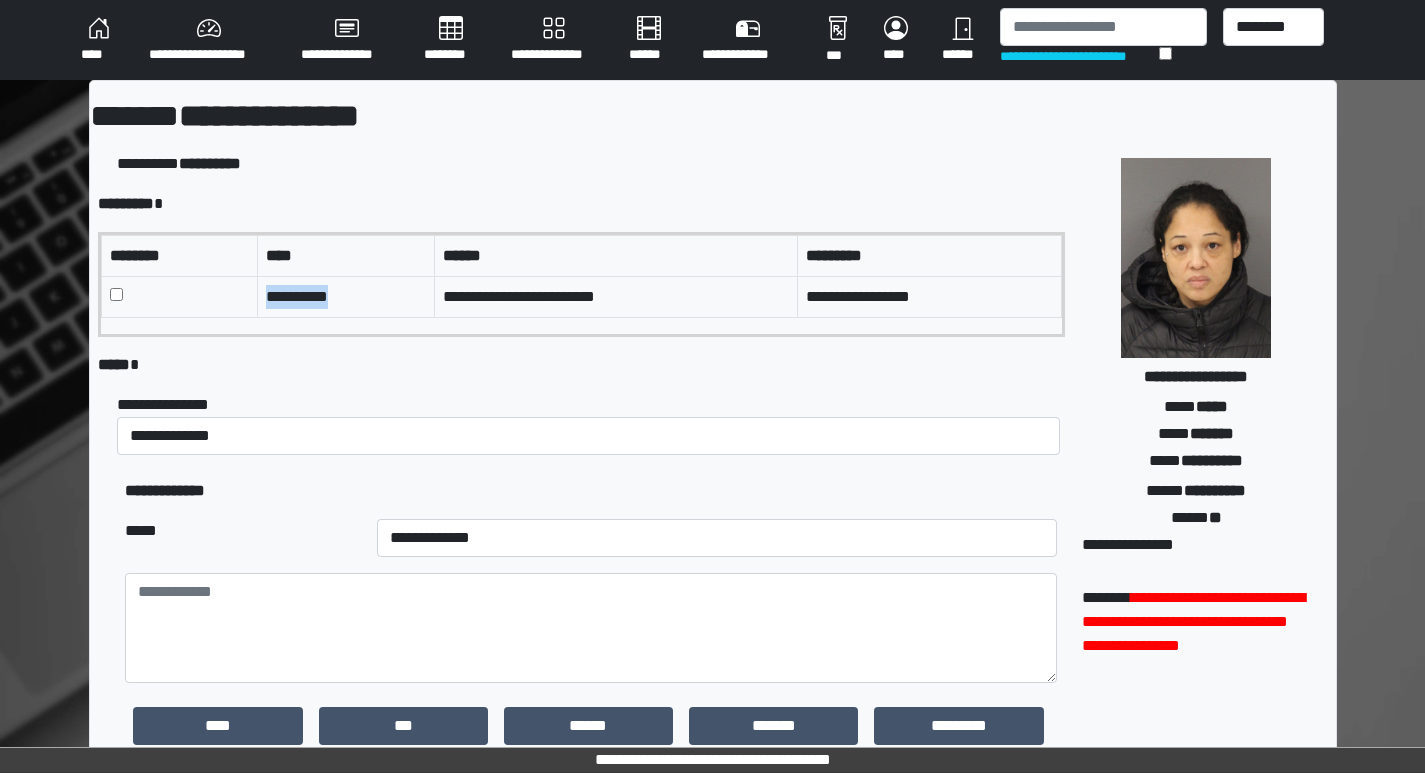 drag, startPoint x: 364, startPoint y: 303, endPoint x: 252, endPoint y: 291, distance: 112.64102 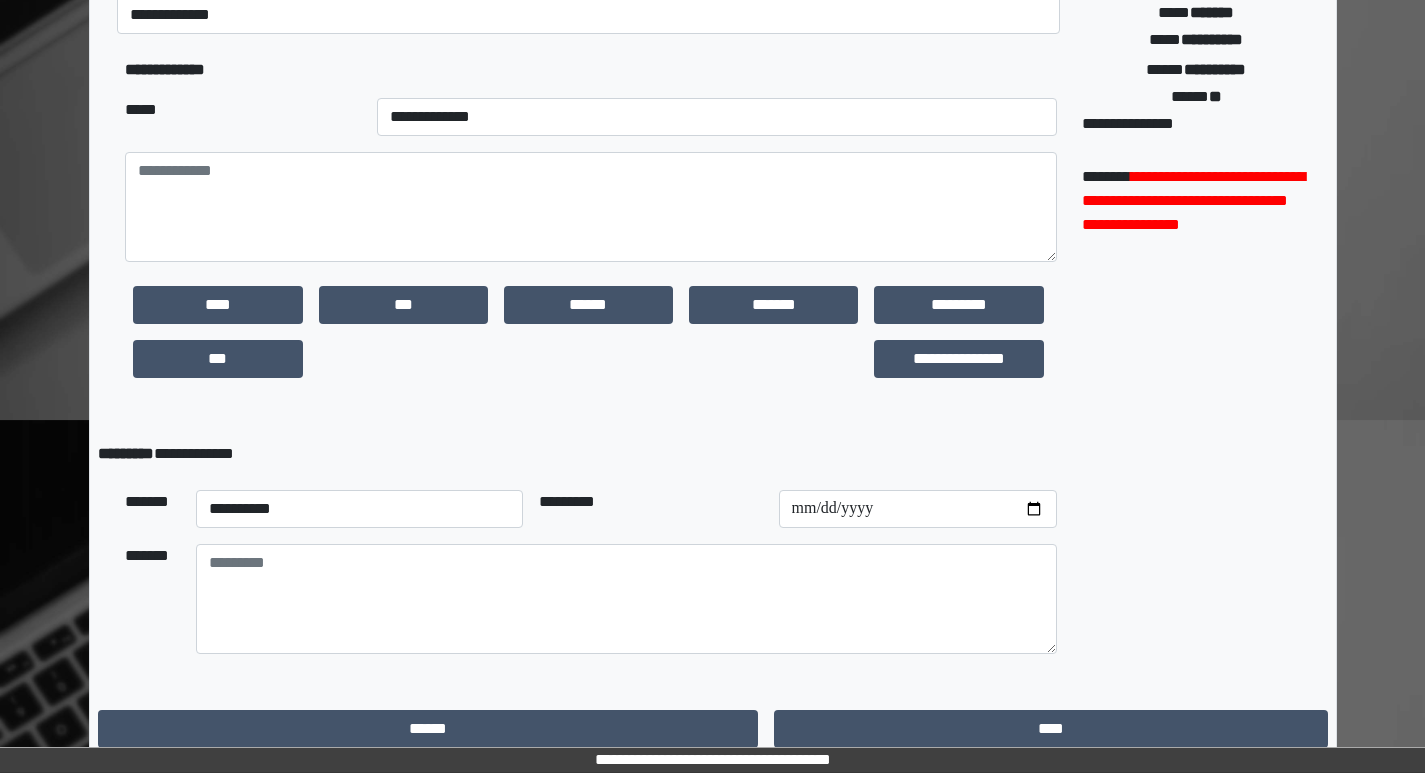 scroll, scrollTop: 437, scrollLeft: 0, axis: vertical 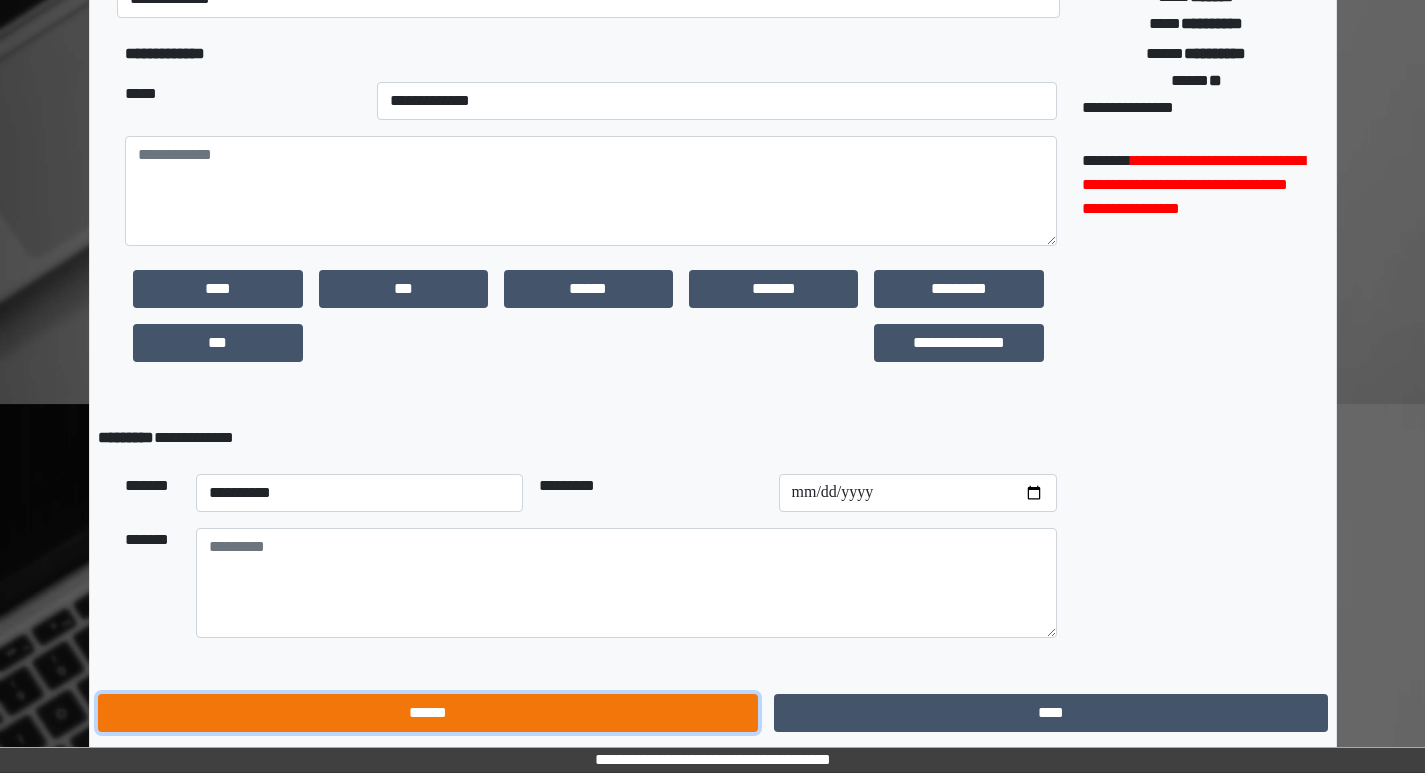 click on "******" at bounding box center [428, 713] 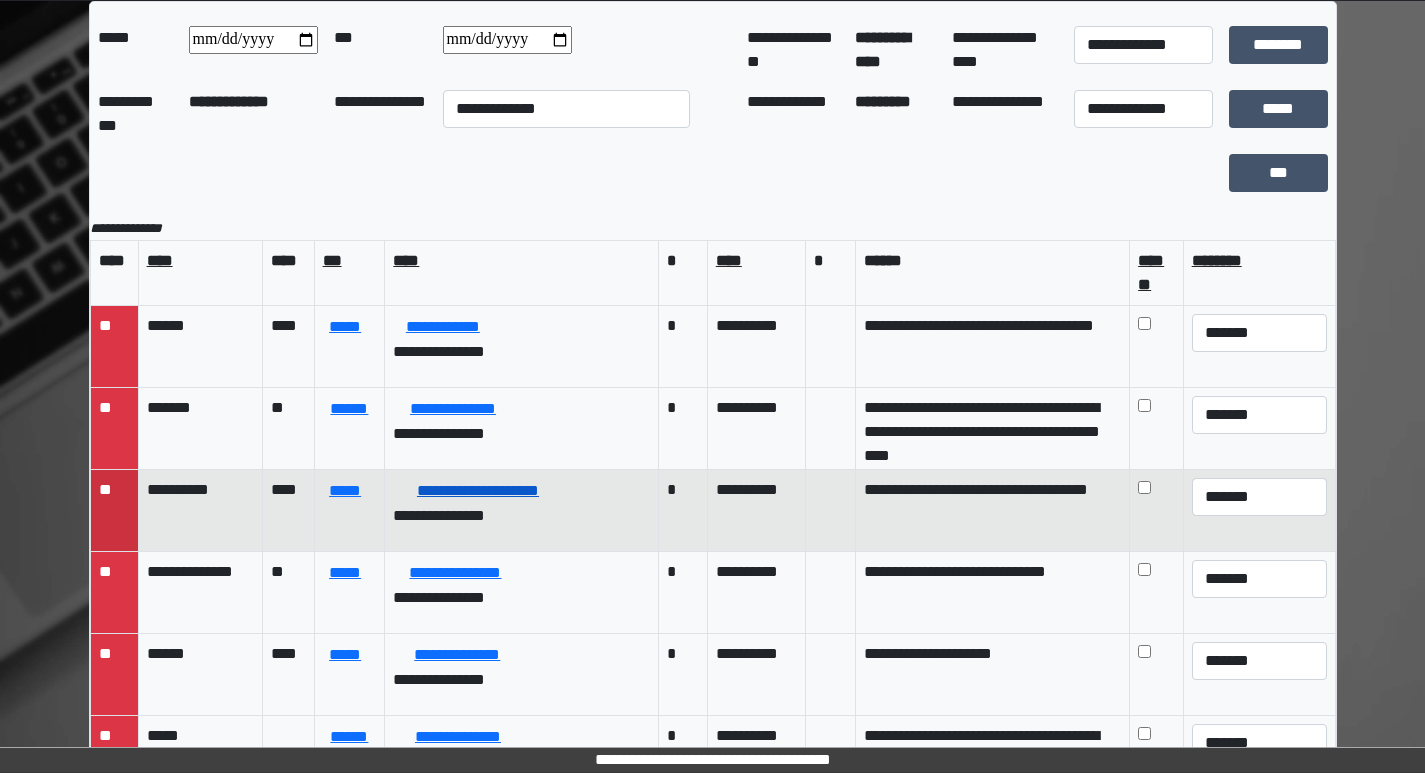 scroll, scrollTop: 0, scrollLeft: 0, axis: both 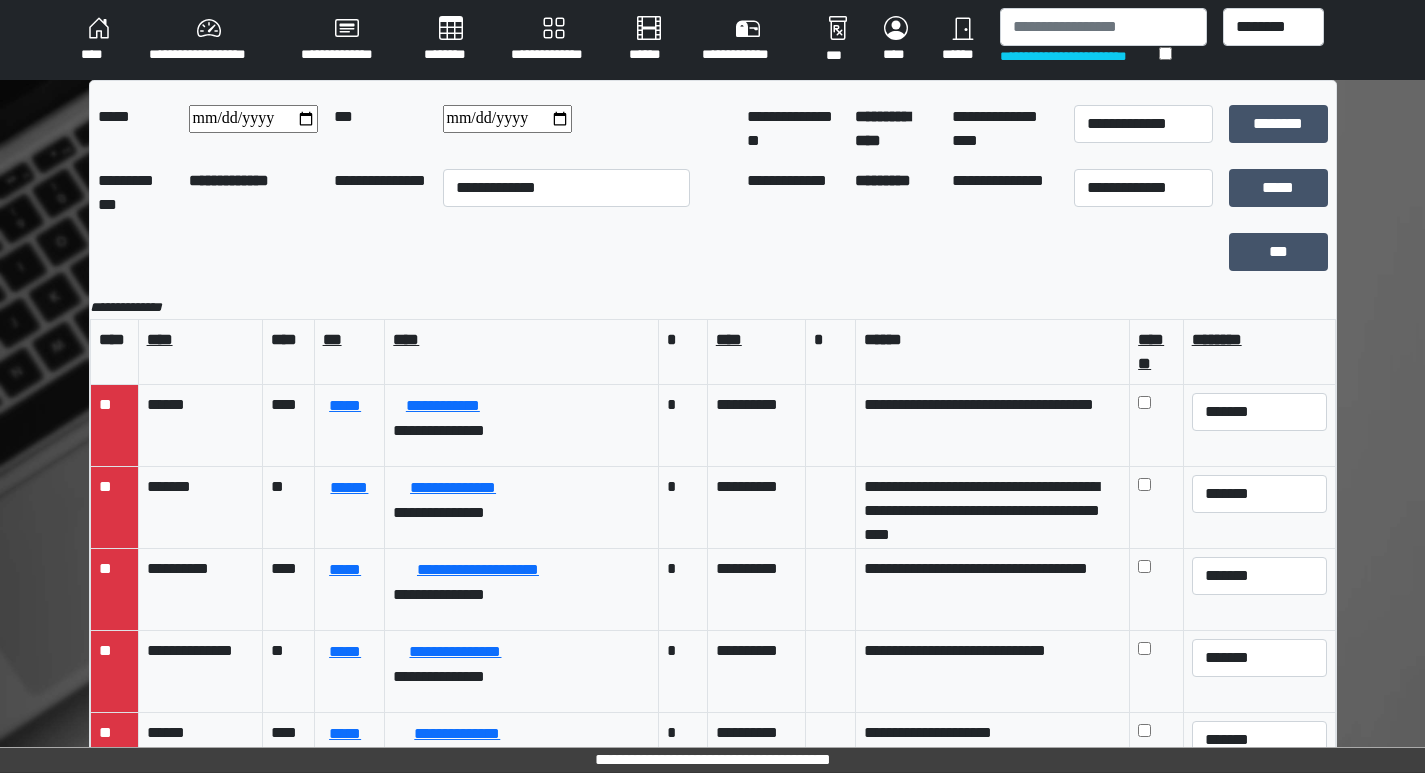 click on "****" at bounding box center (99, 40) 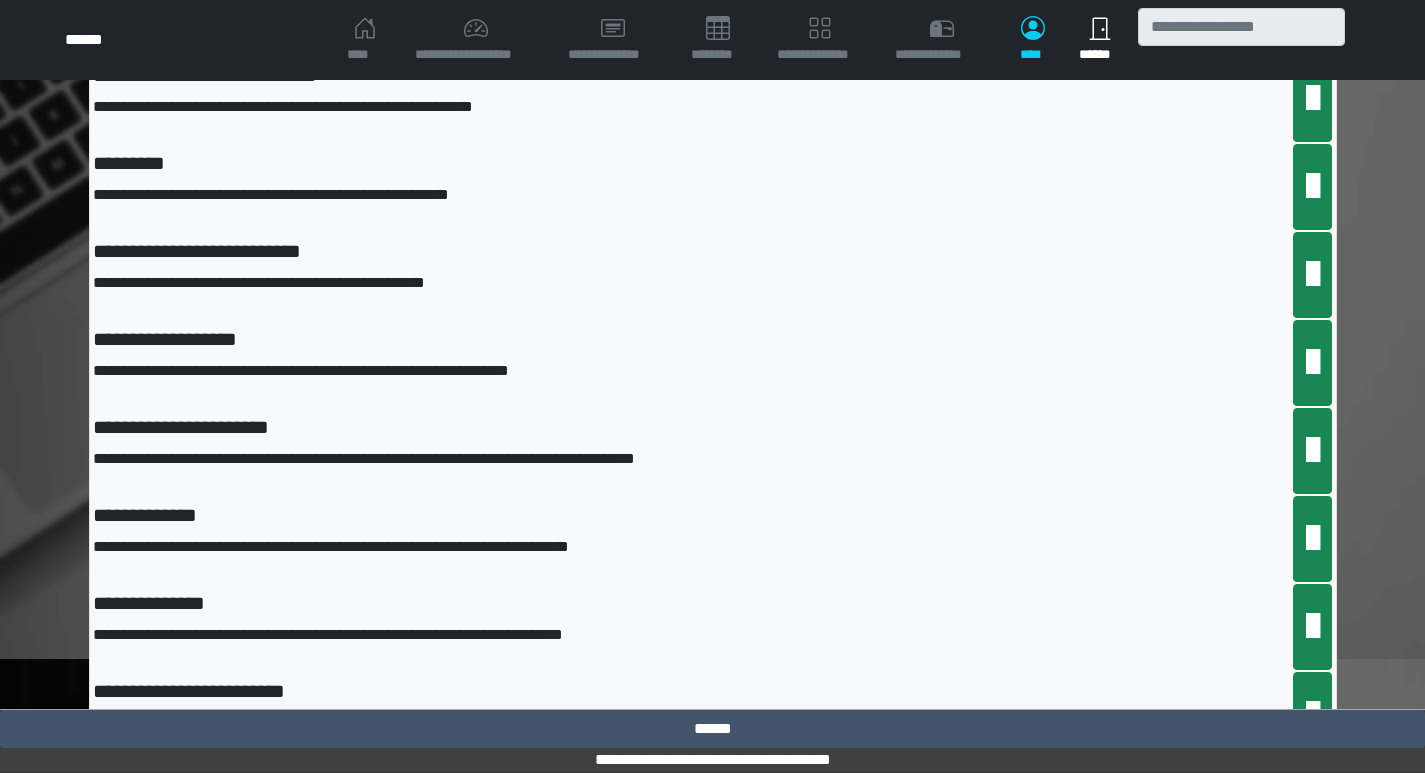 scroll, scrollTop: 0, scrollLeft: 0, axis: both 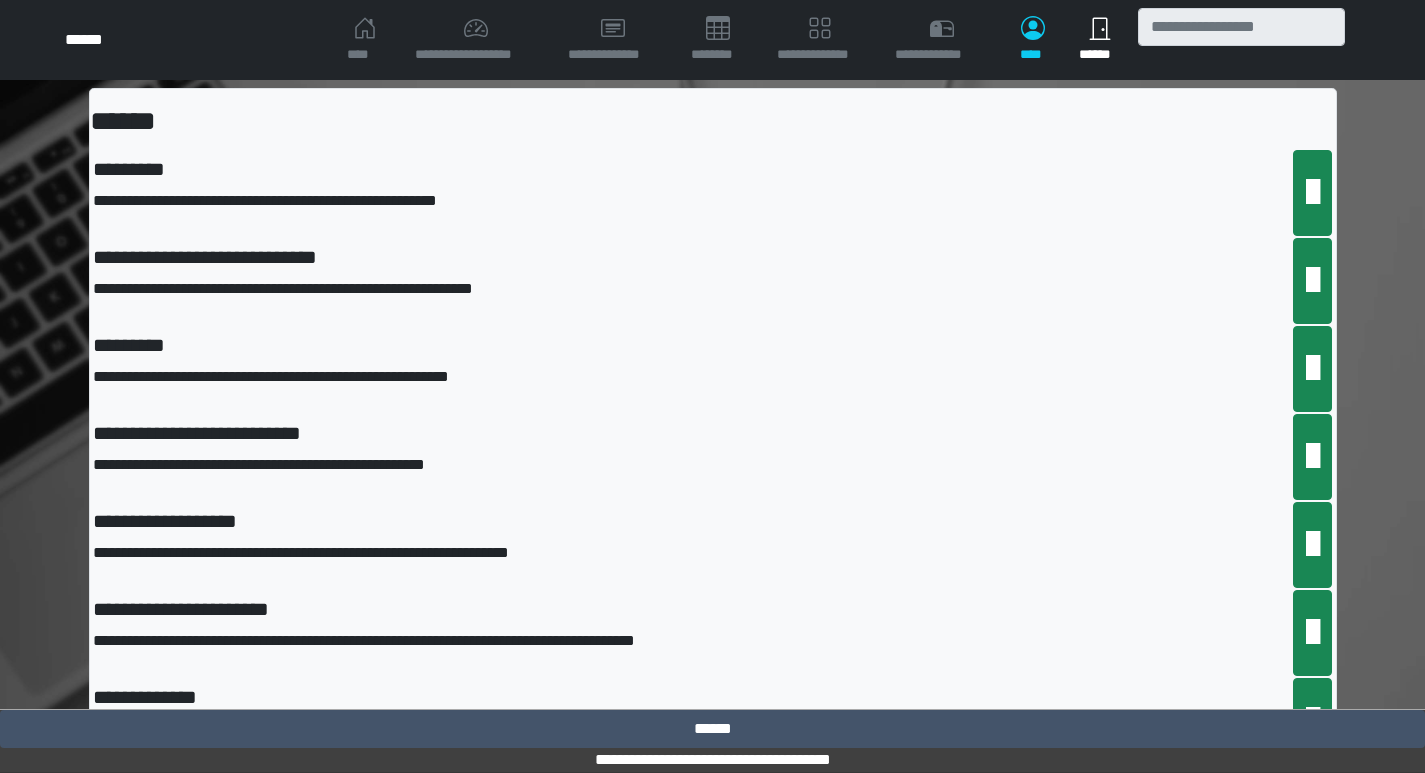 click on "****" at bounding box center (365, 40) 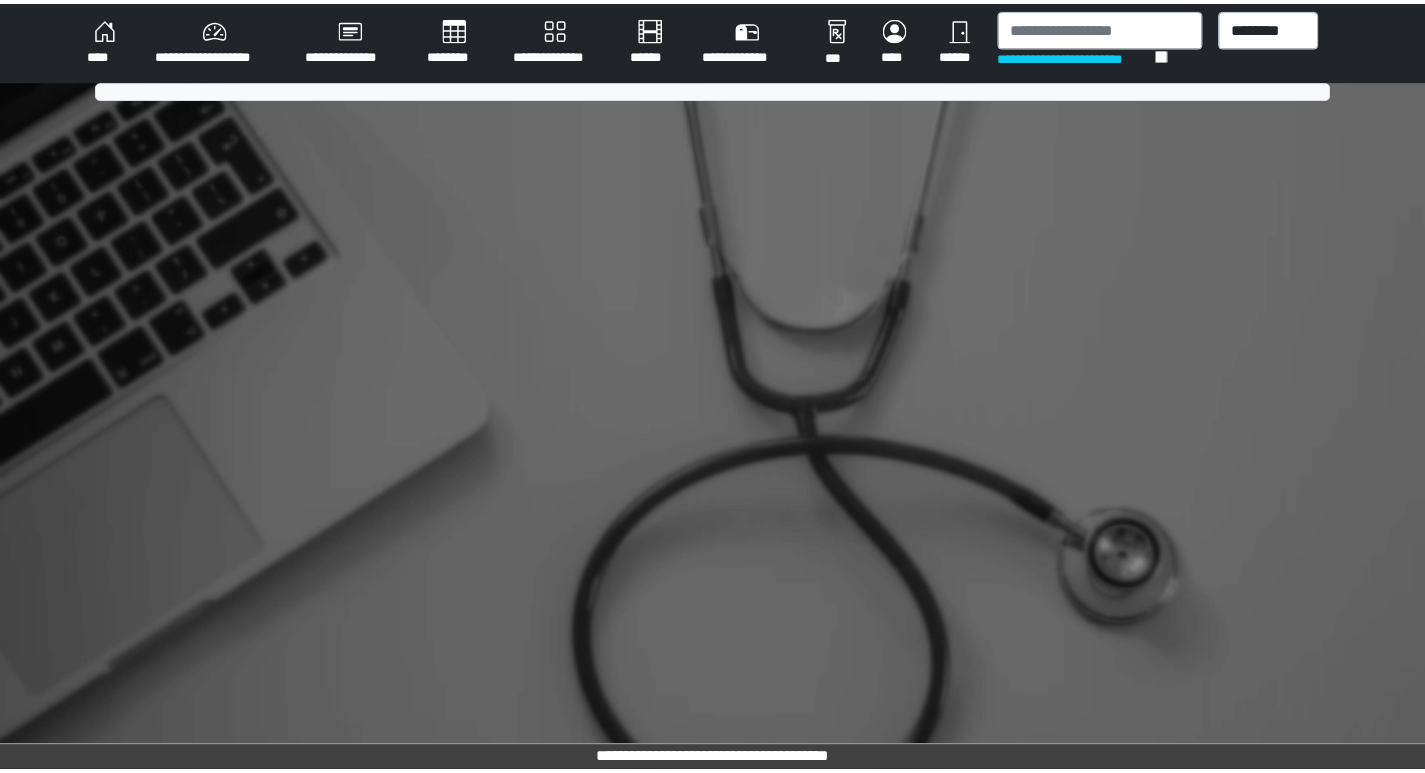 scroll, scrollTop: 0, scrollLeft: 0, axis: both 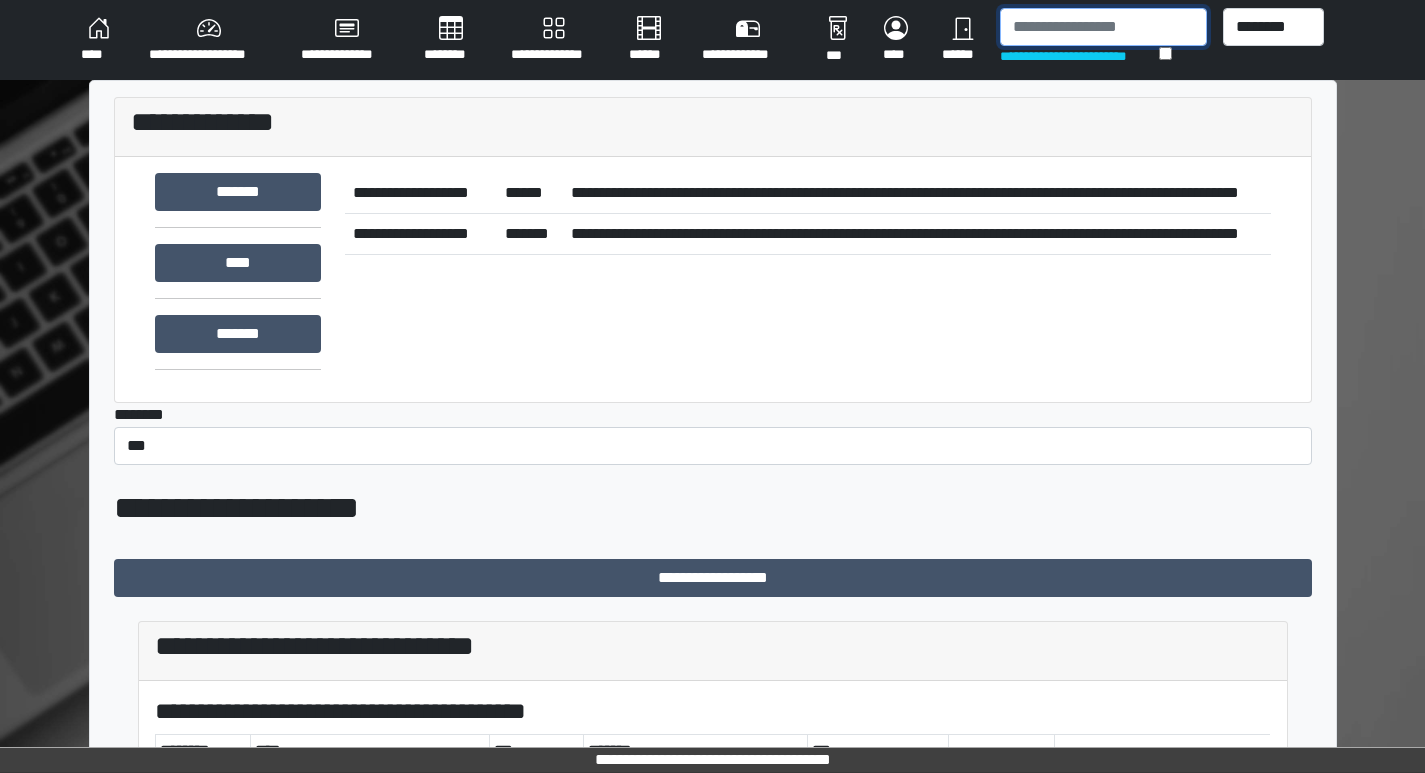 click at bounding box center [1103, 27] 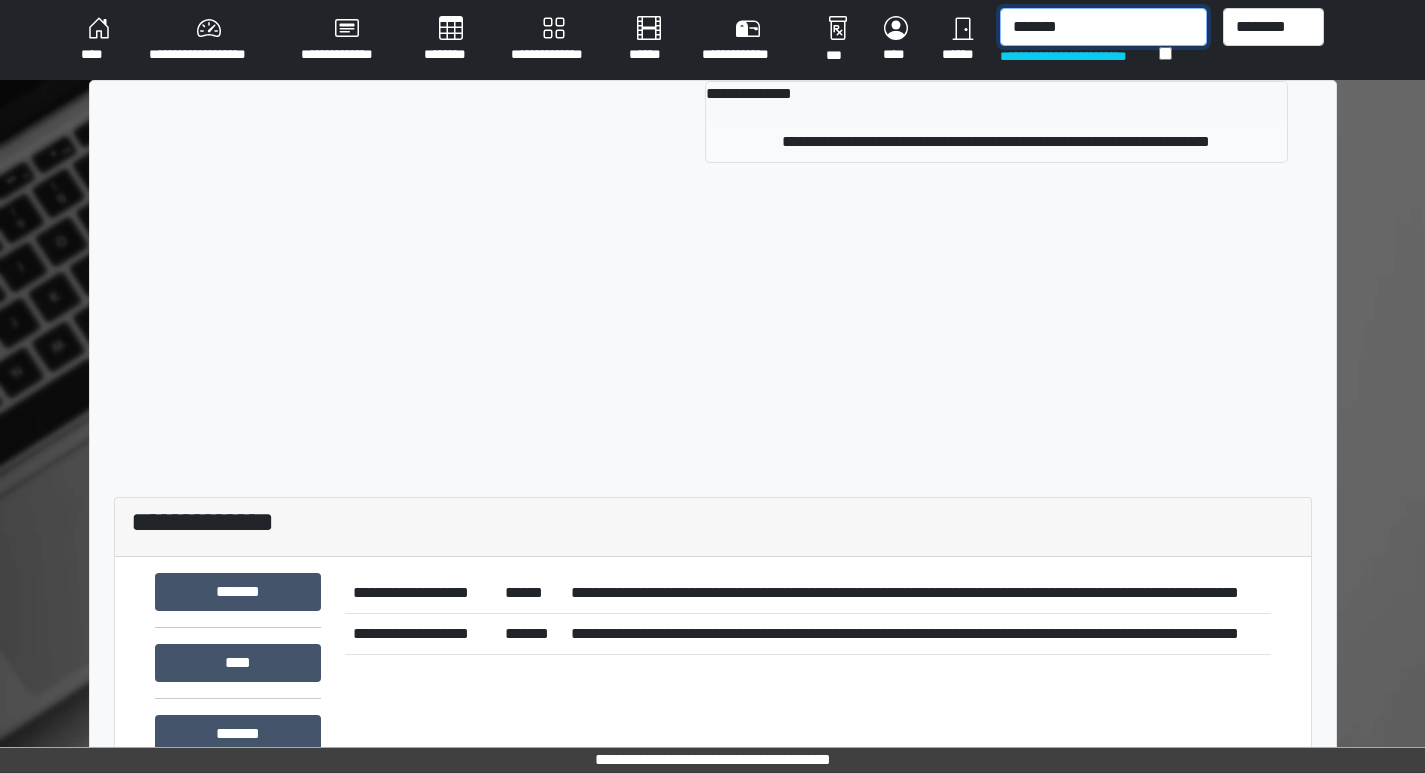 type on "*******" 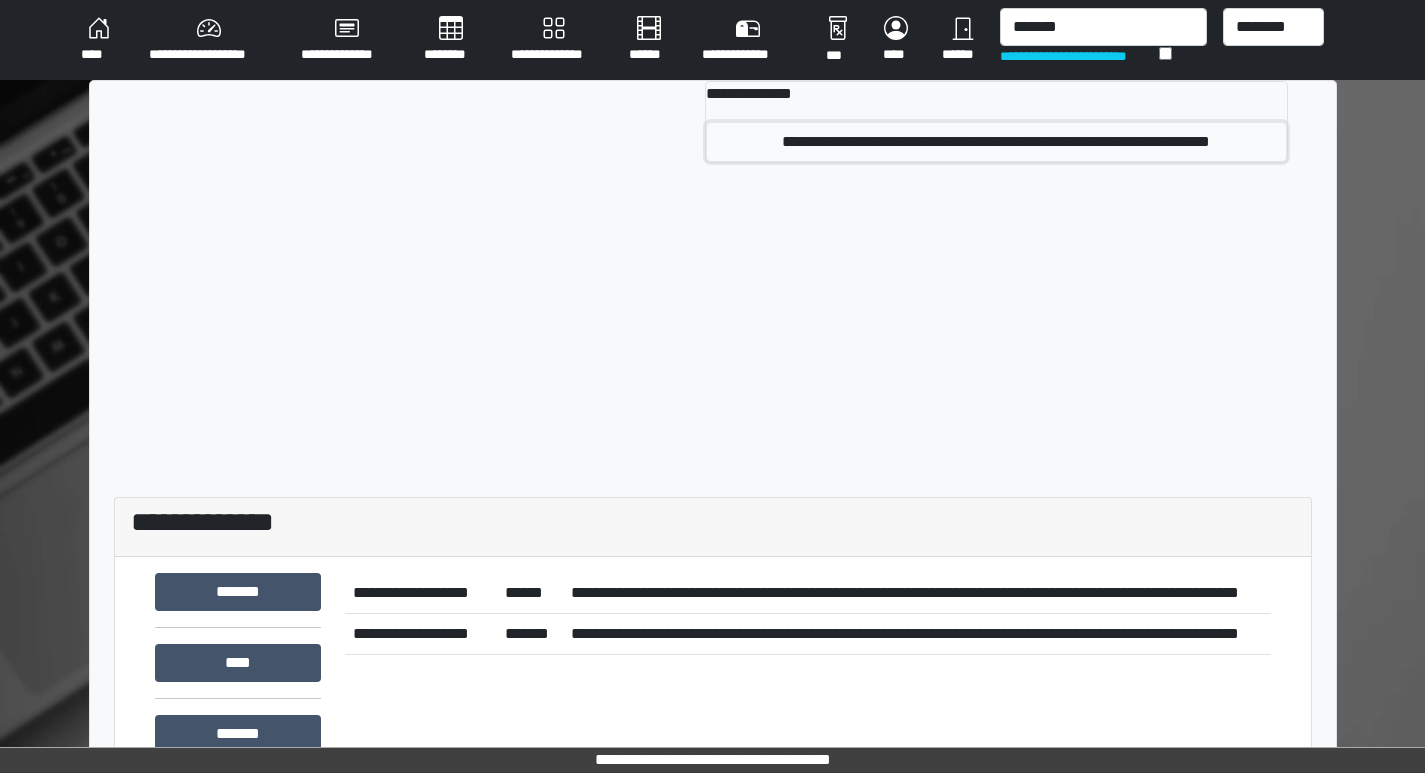 click on "**********" at bounding box center (996, 142) 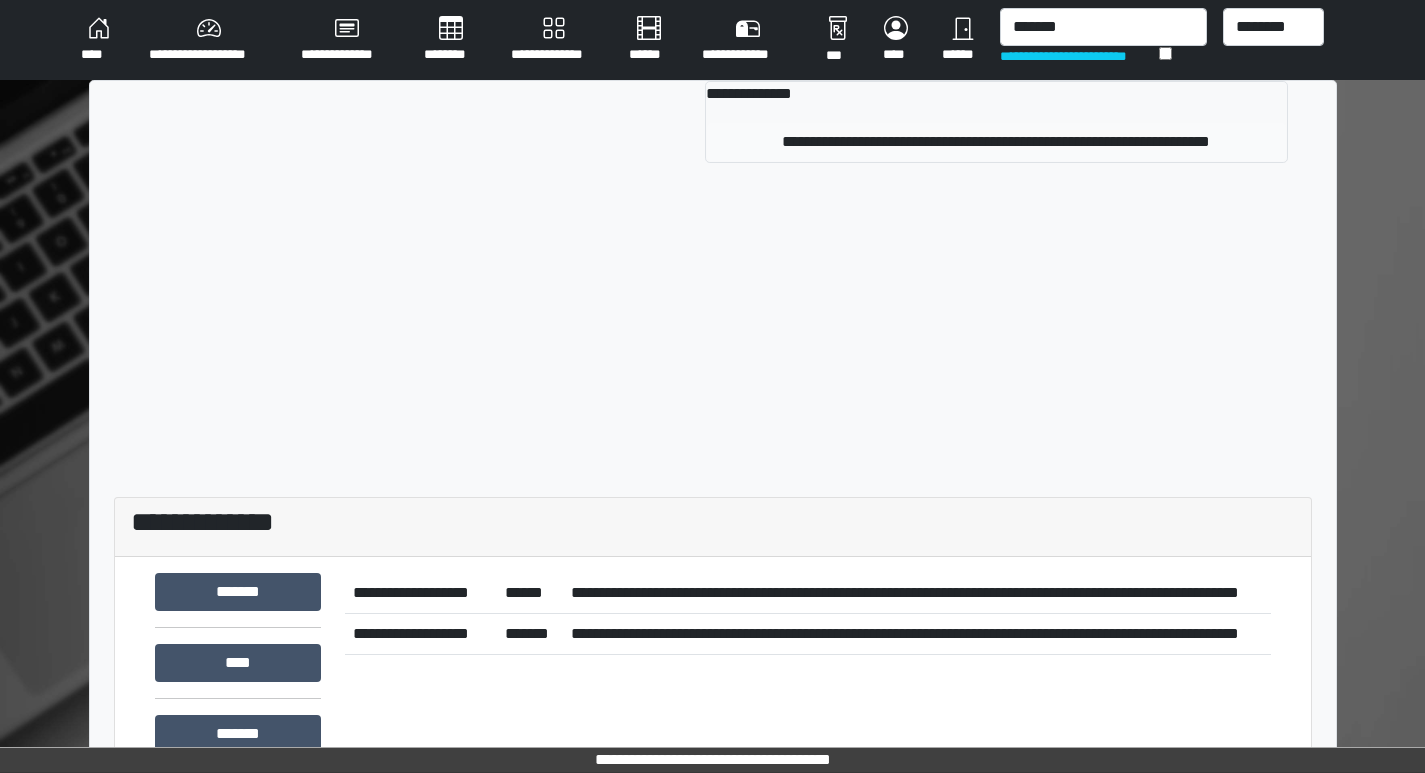 type 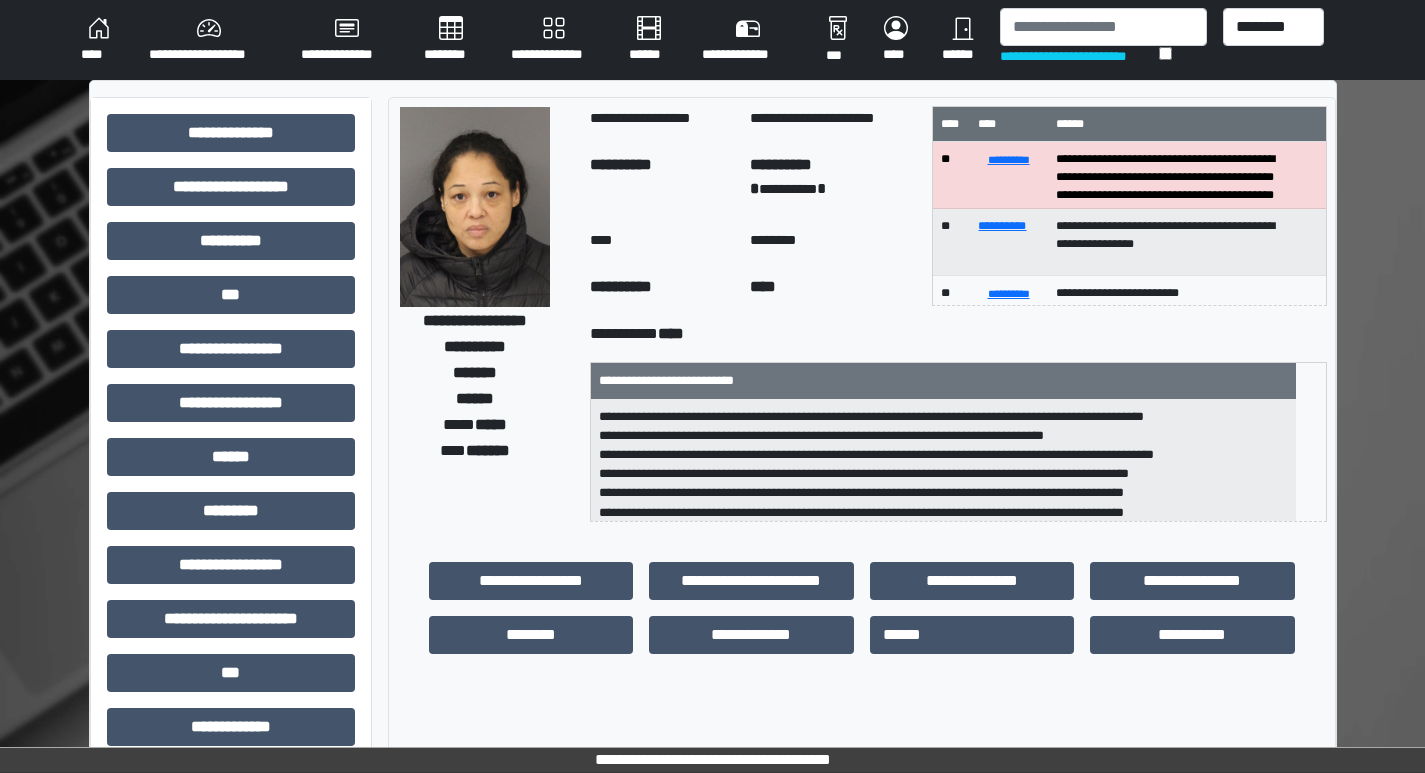 click on "**********" at bounding box center [862, 608] 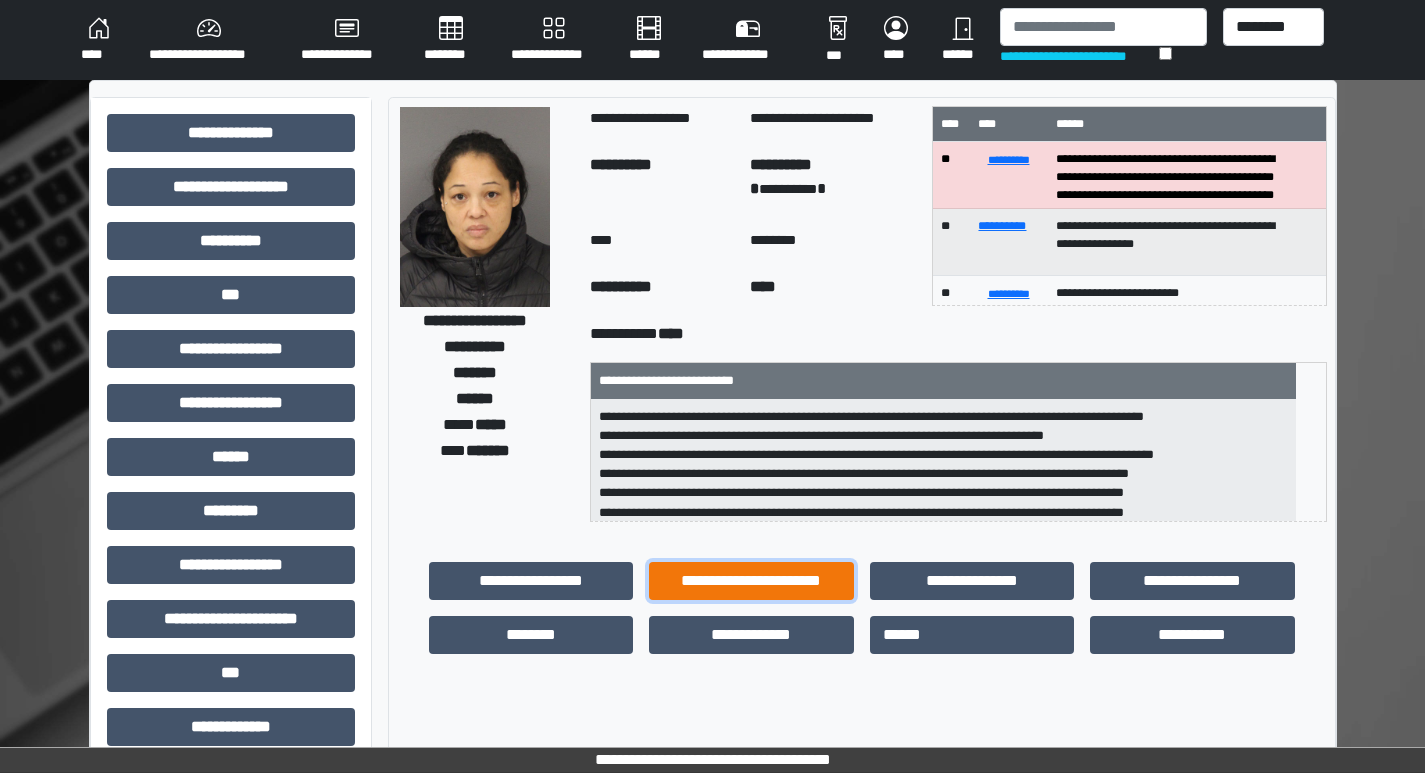 click on "**********" at bounding box center (751, 581) 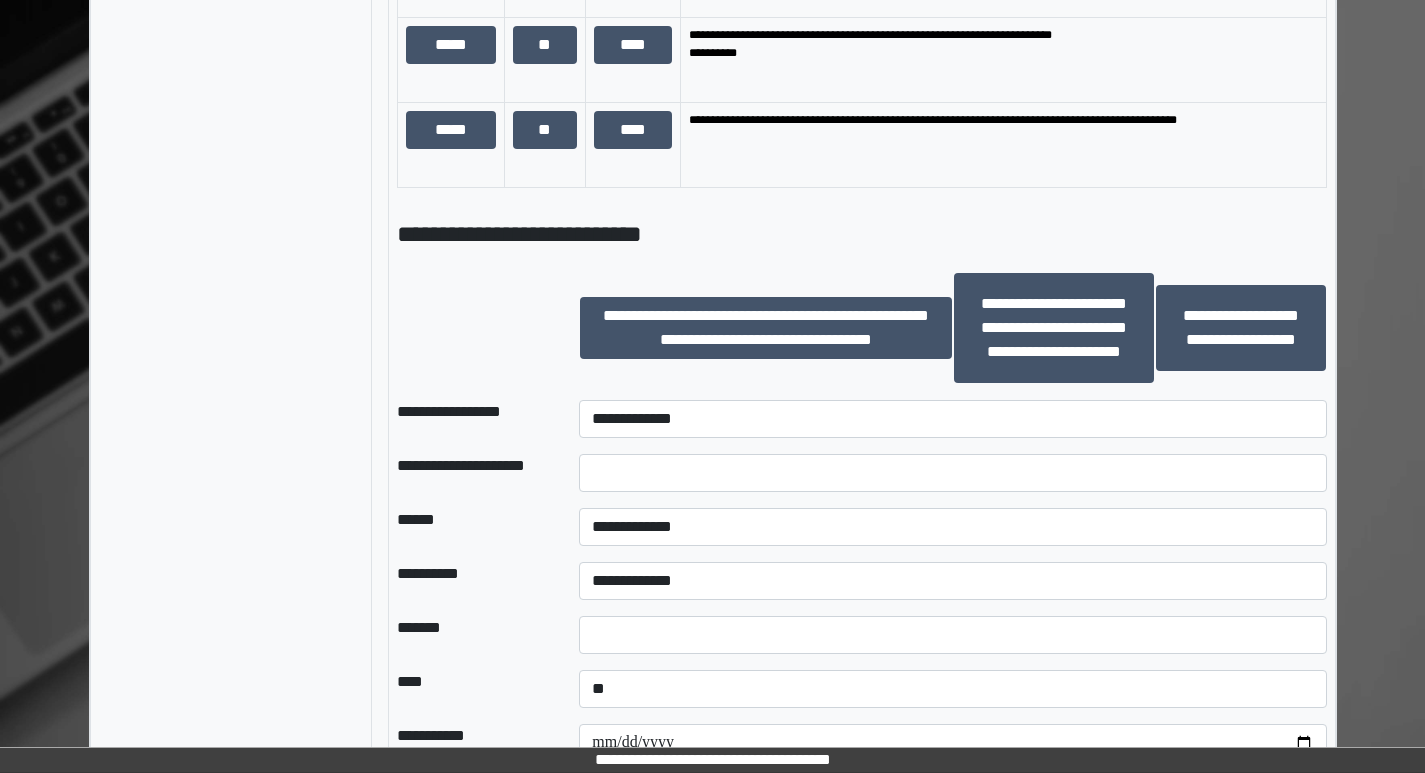 scroll, scrollTop: 2106, scrollLeft: 0, axis: vertical 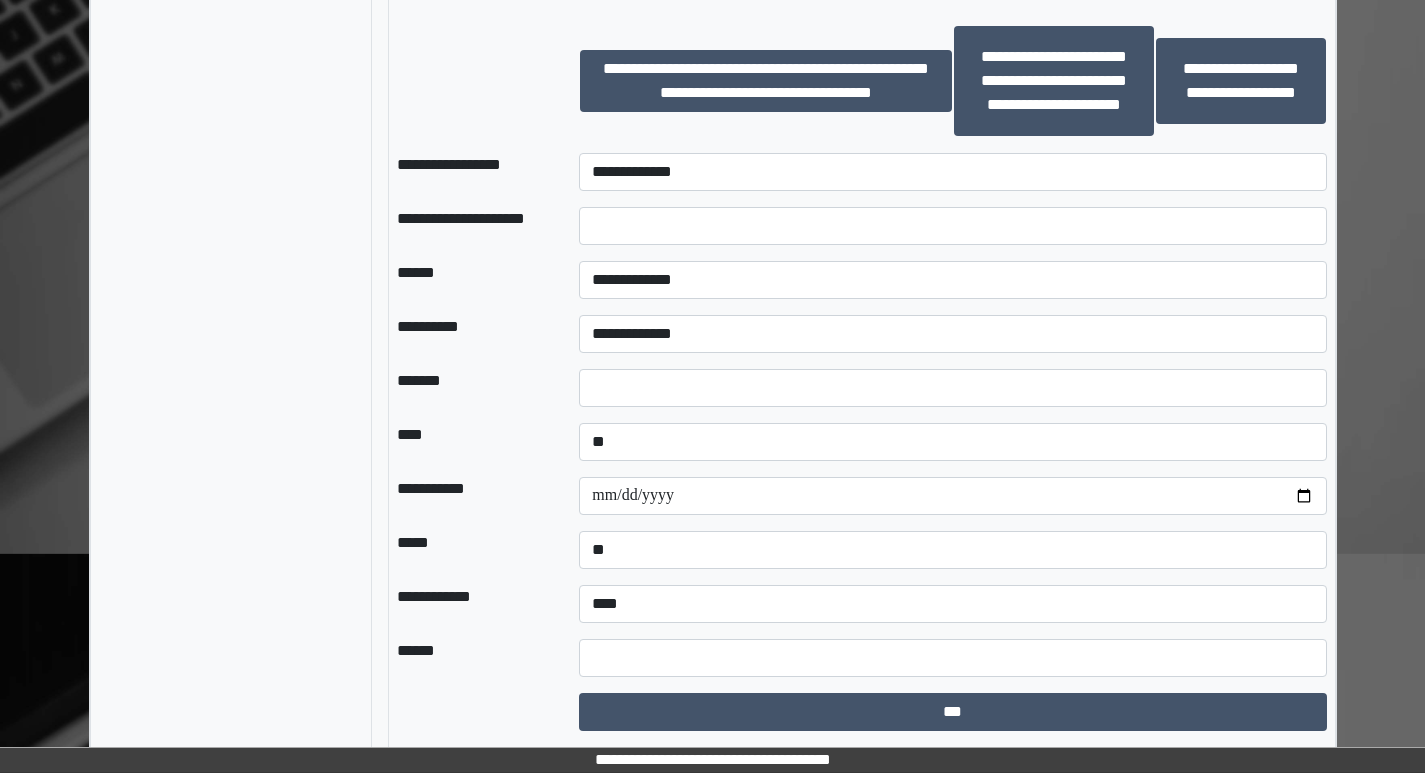 drag, startPoint x: 679, startPoint y: 145, endPoint x: 676, endPoint y: 164, distance: 19.235384 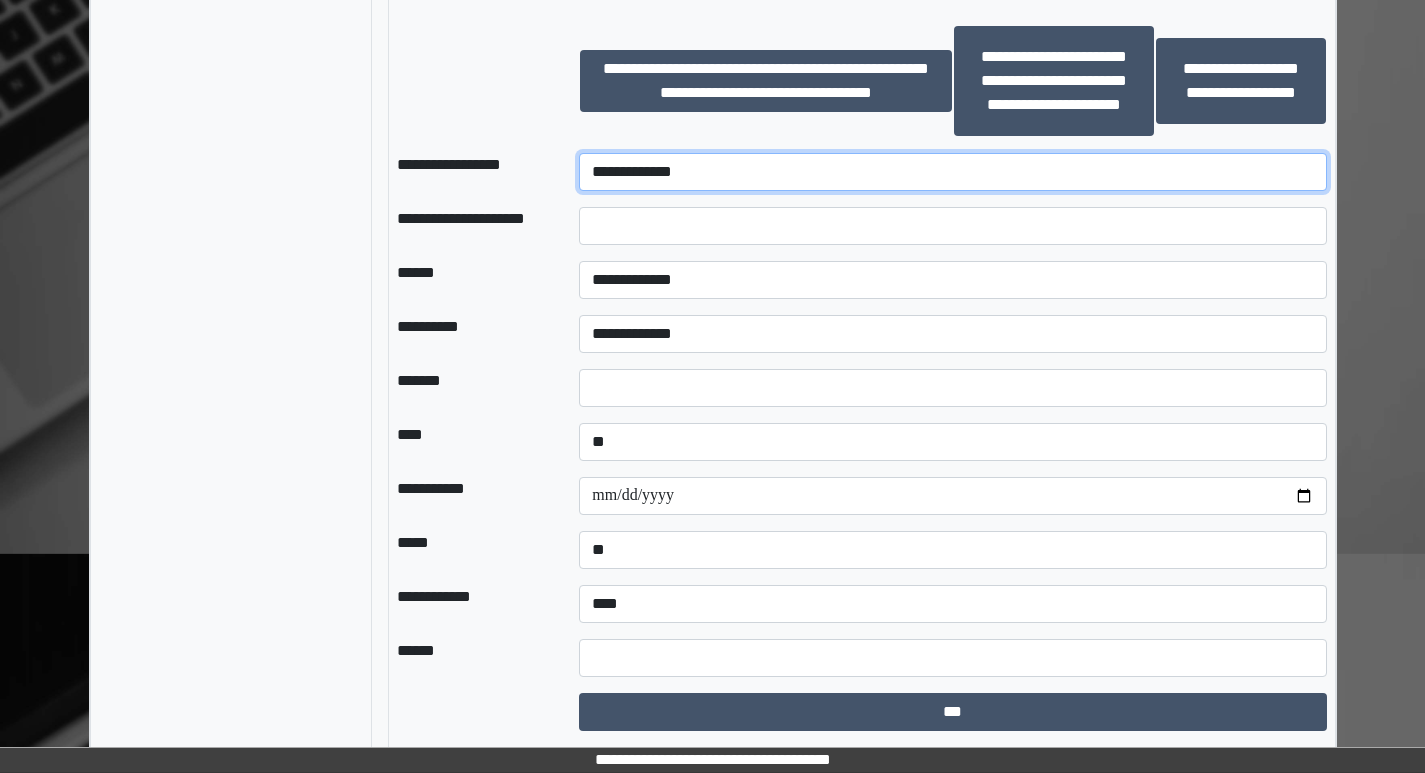 click on "**********" at bounding box center (952, 172) 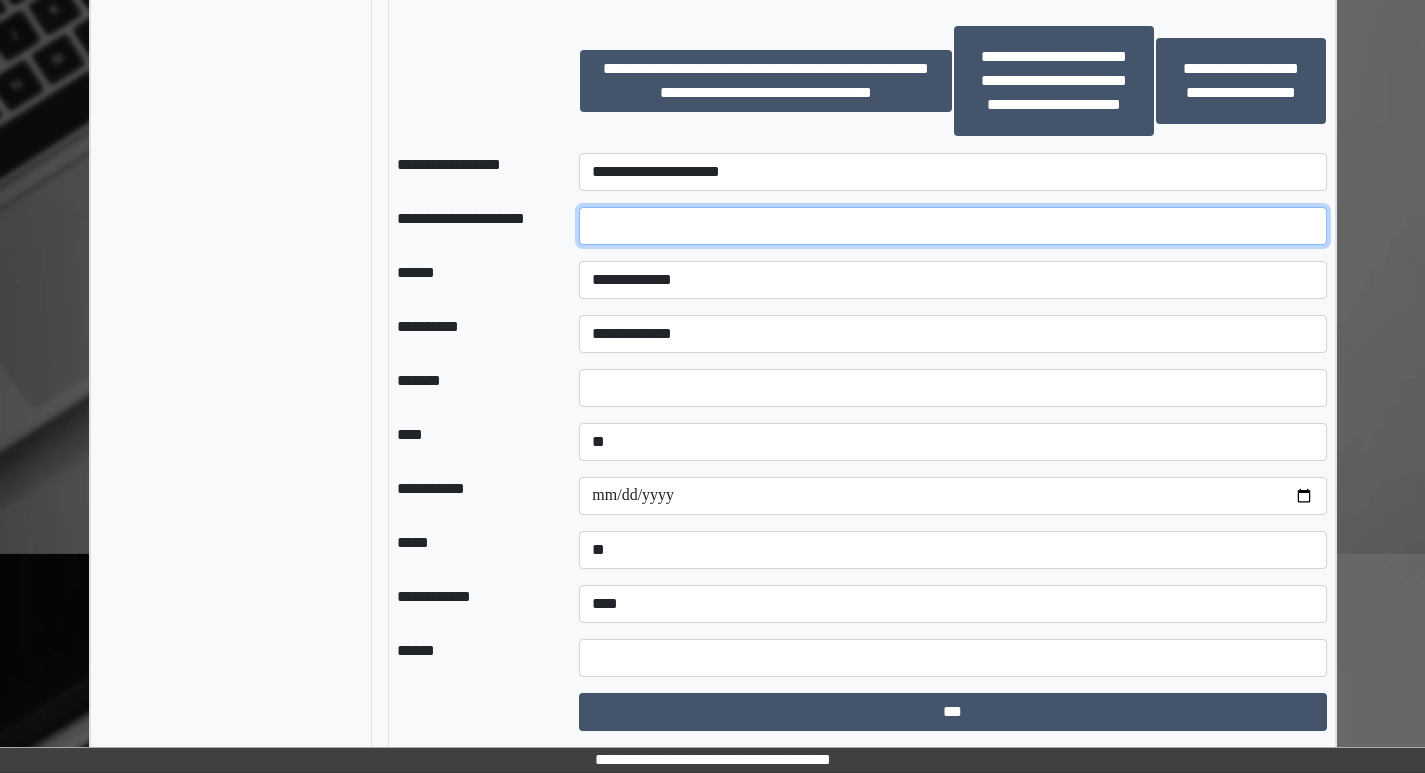 click at bounding box center (952, 226) 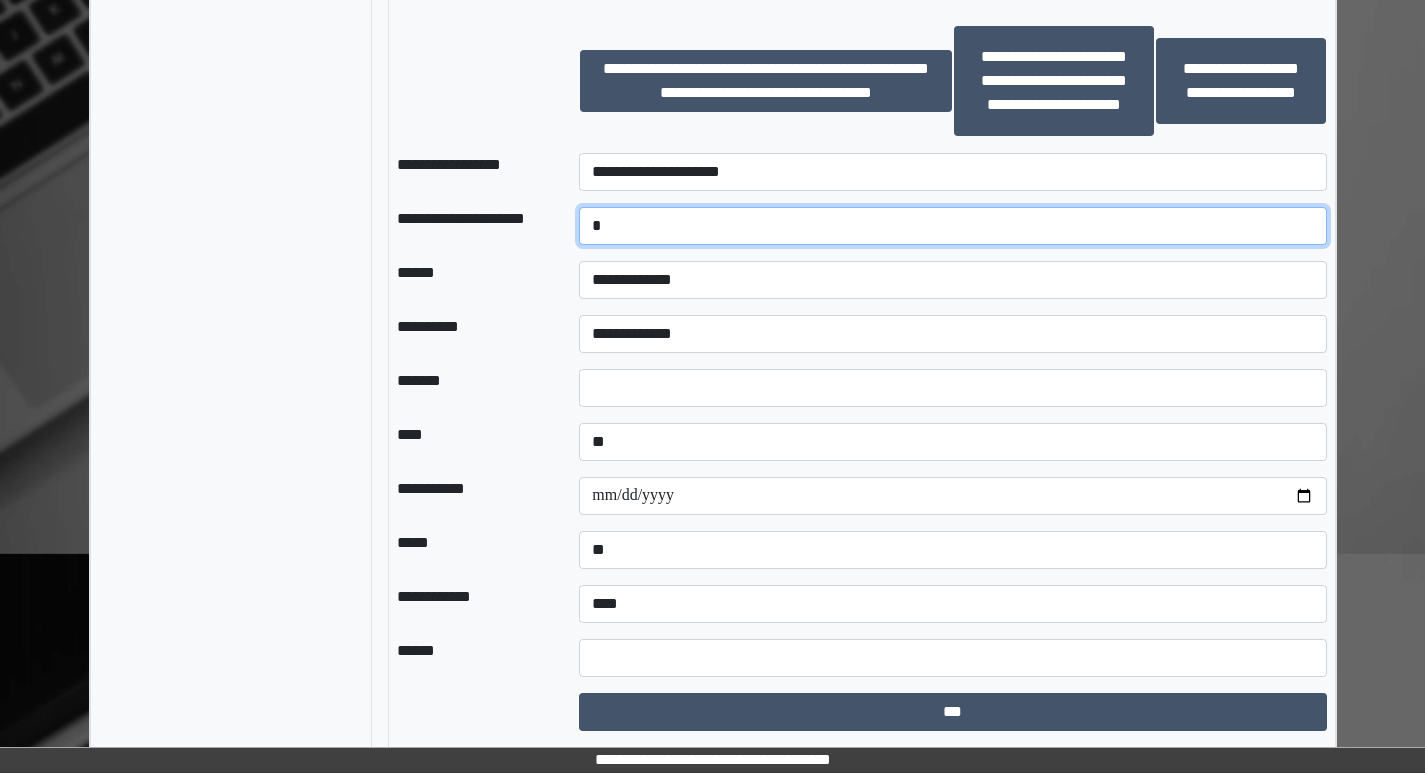 type on "*" 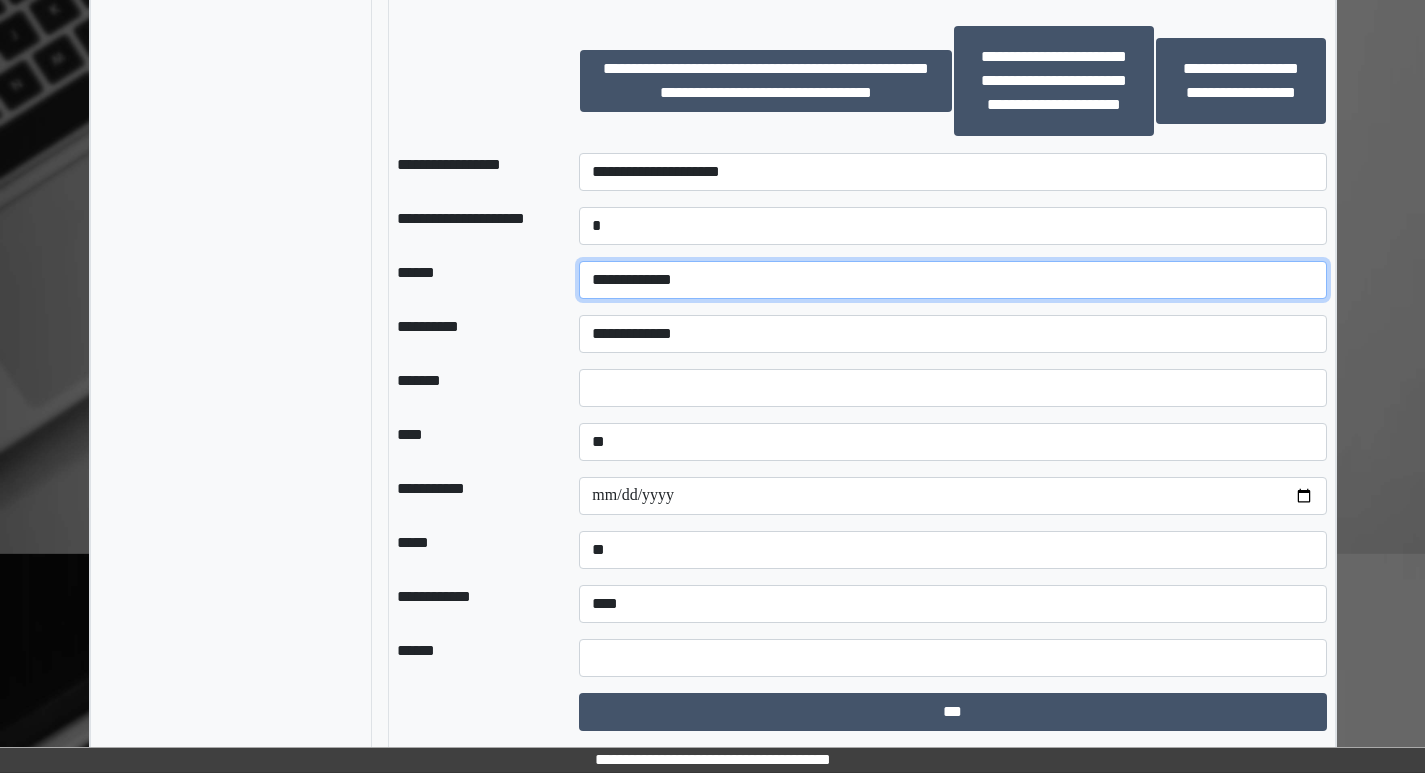 click on "**********" at bounding box center (952, 280) 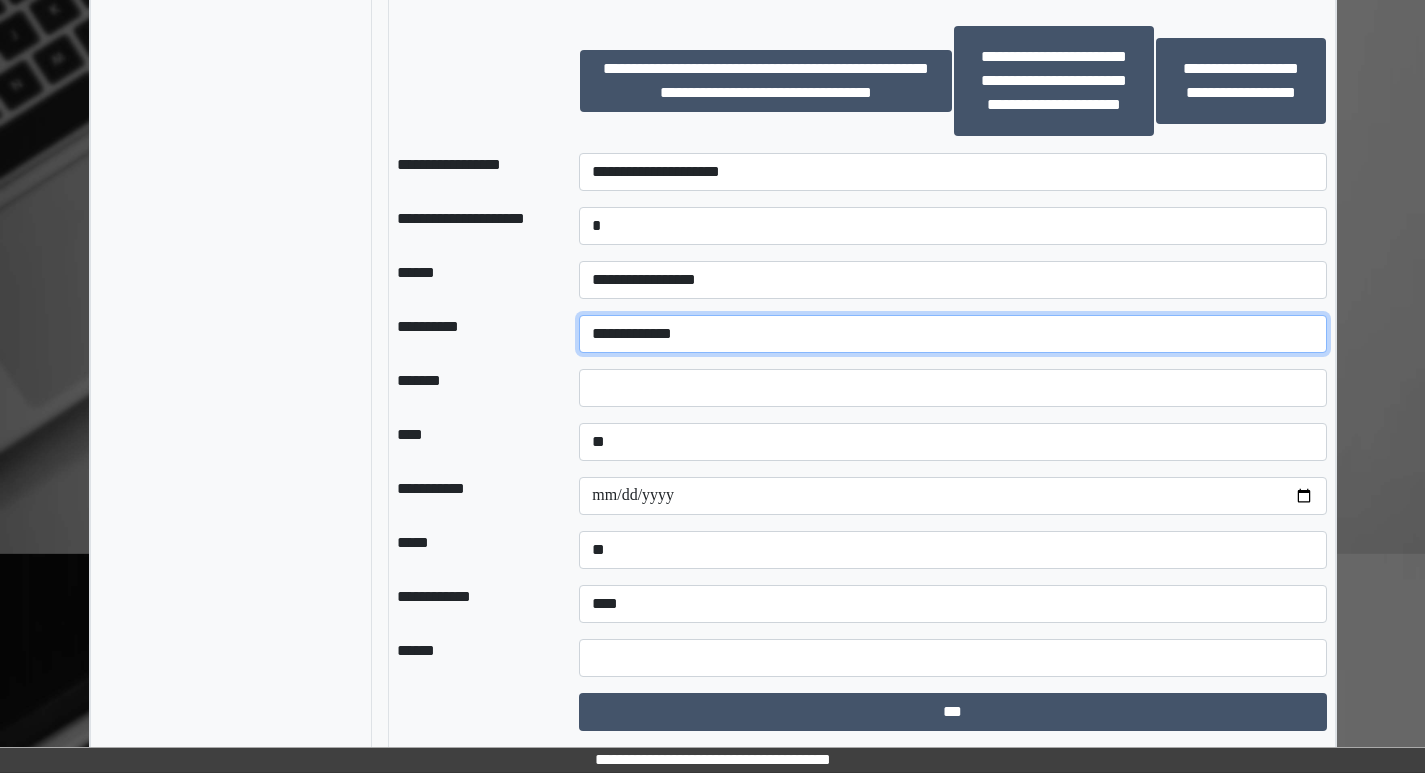 click on "**********" at bounding box center (952, 334) 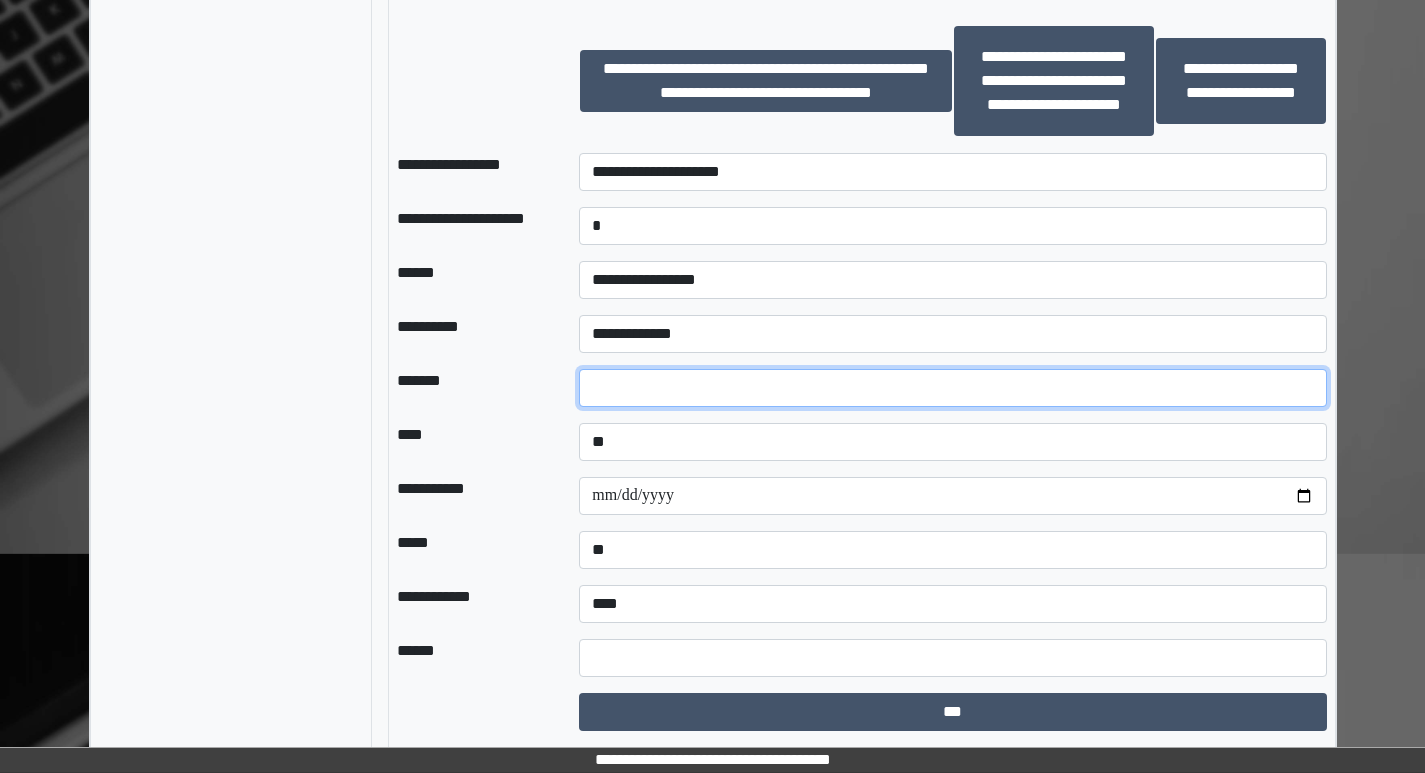 click at bounding box center [952, 388] 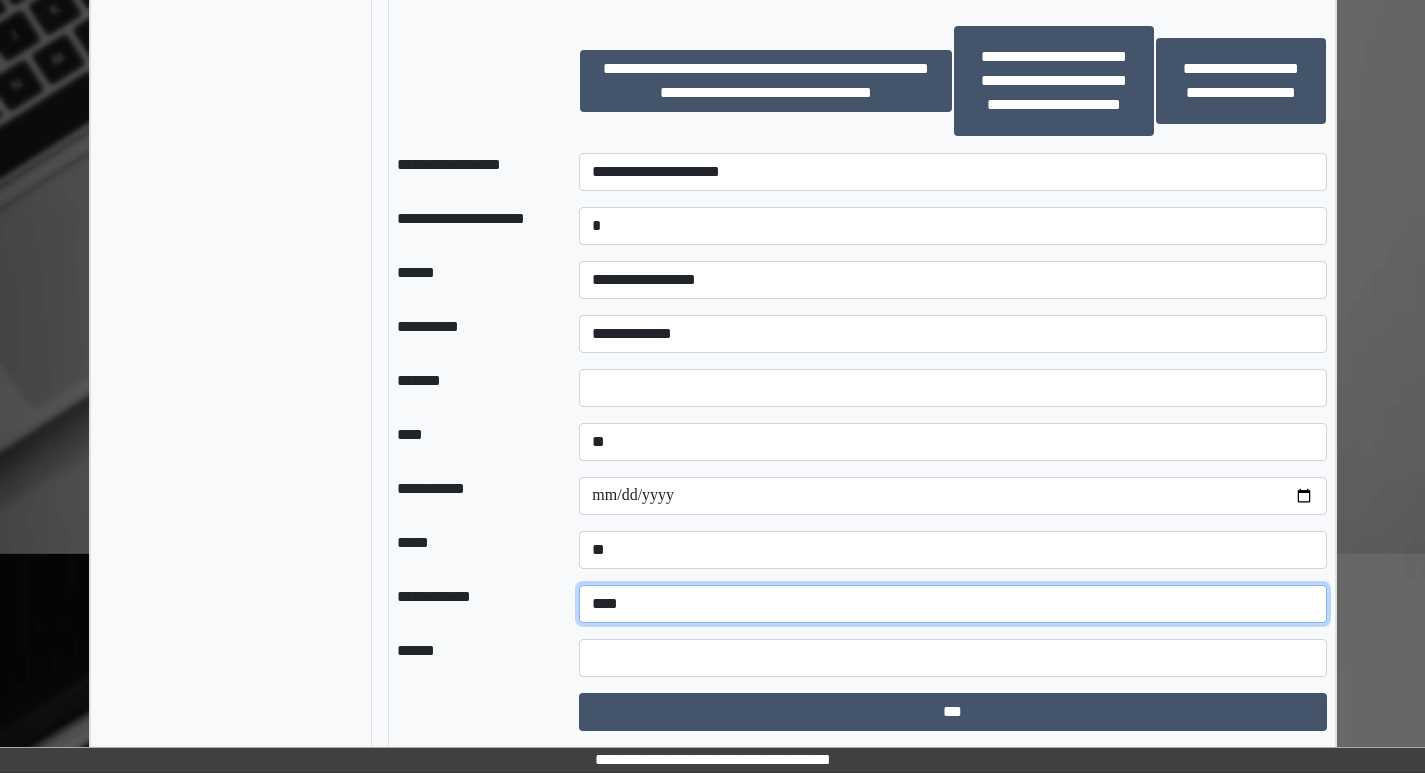 click on "**********" at bounding box center [952, 604] 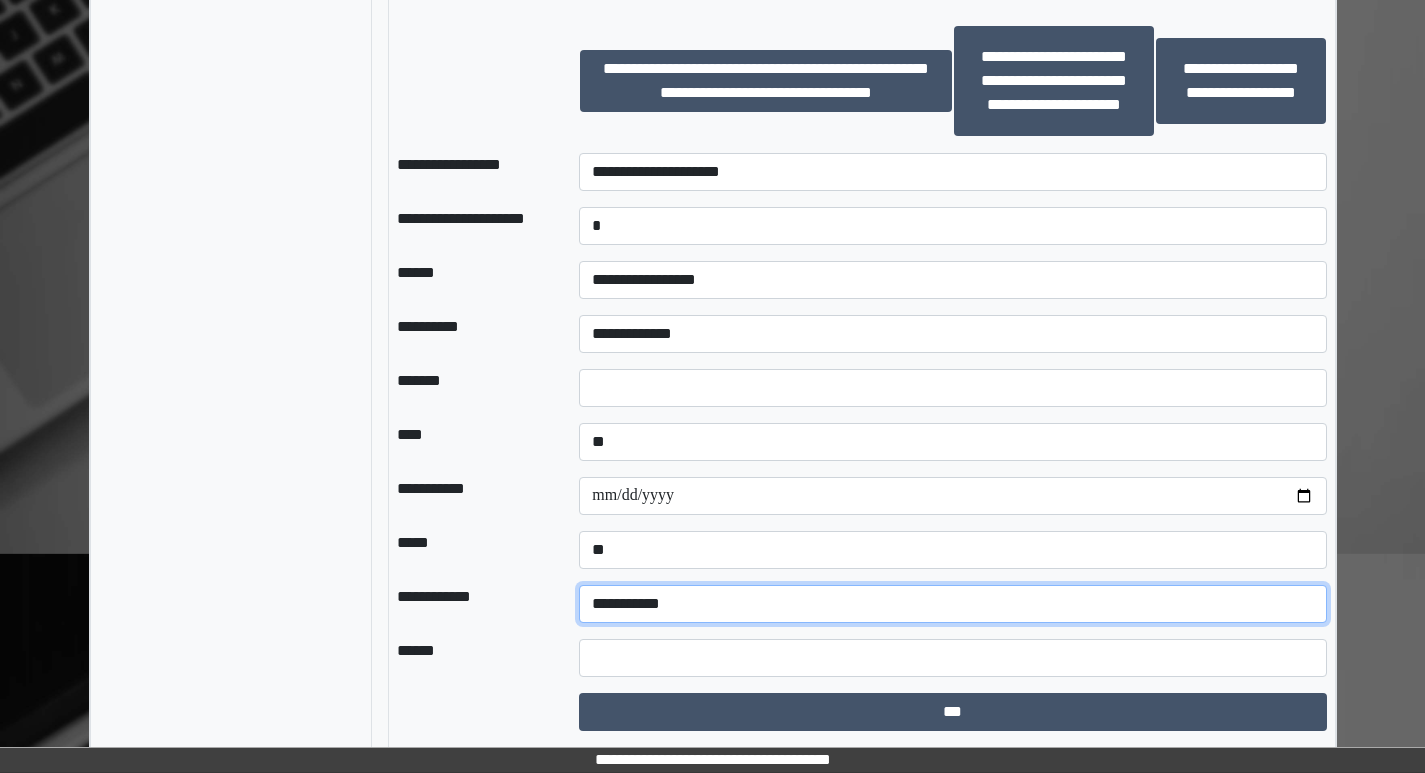 click on "**********" at bounding box center [952, 604] 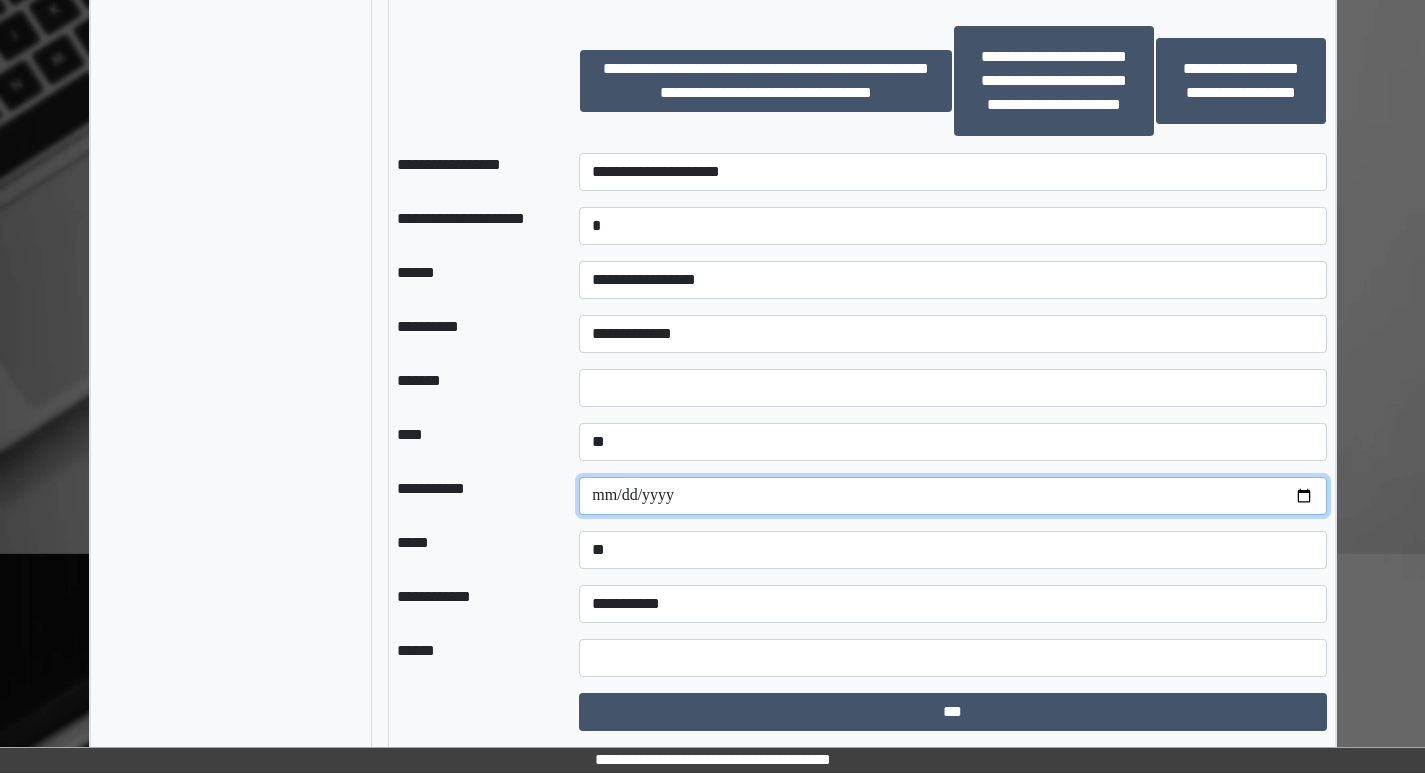 click at bounding box center [952, 496] 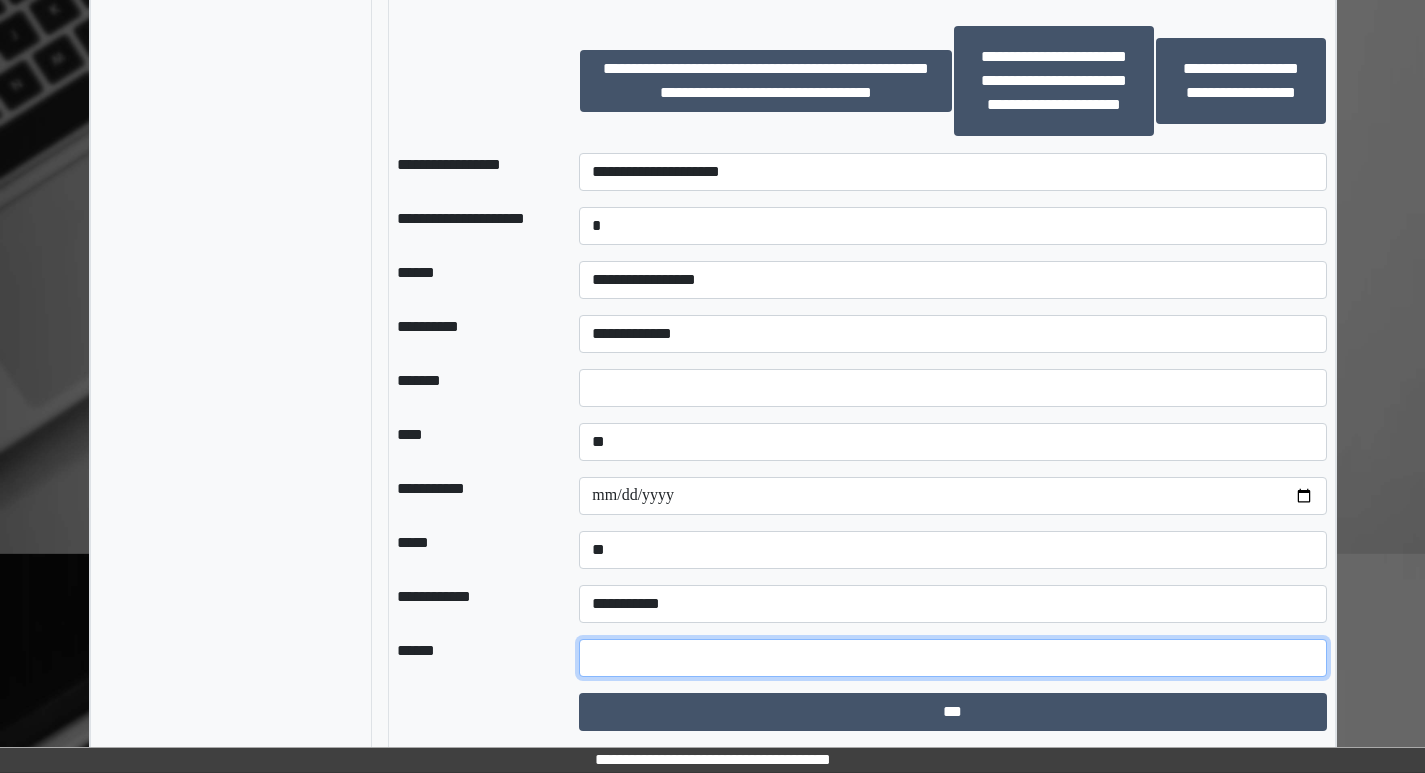click at bounding box center [952, 658] 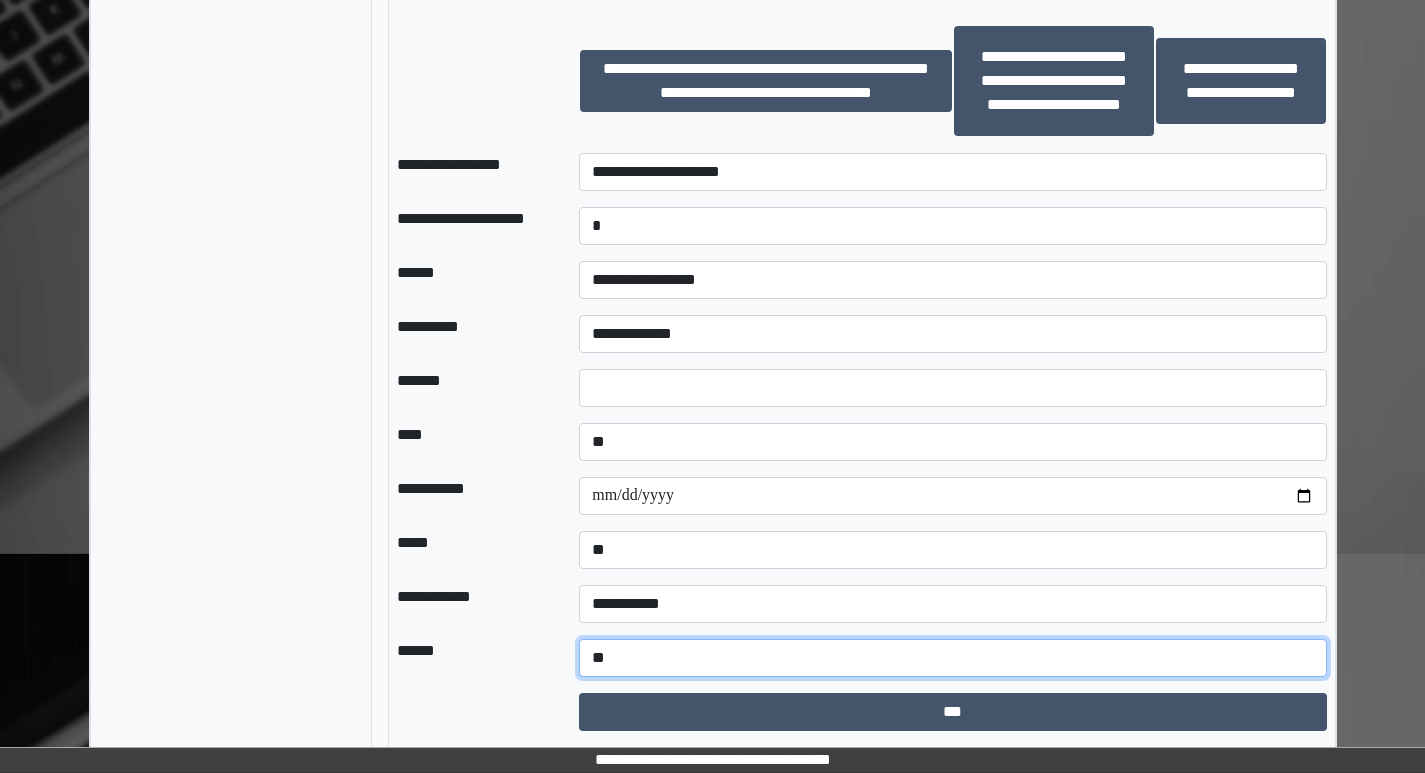 type on "*" 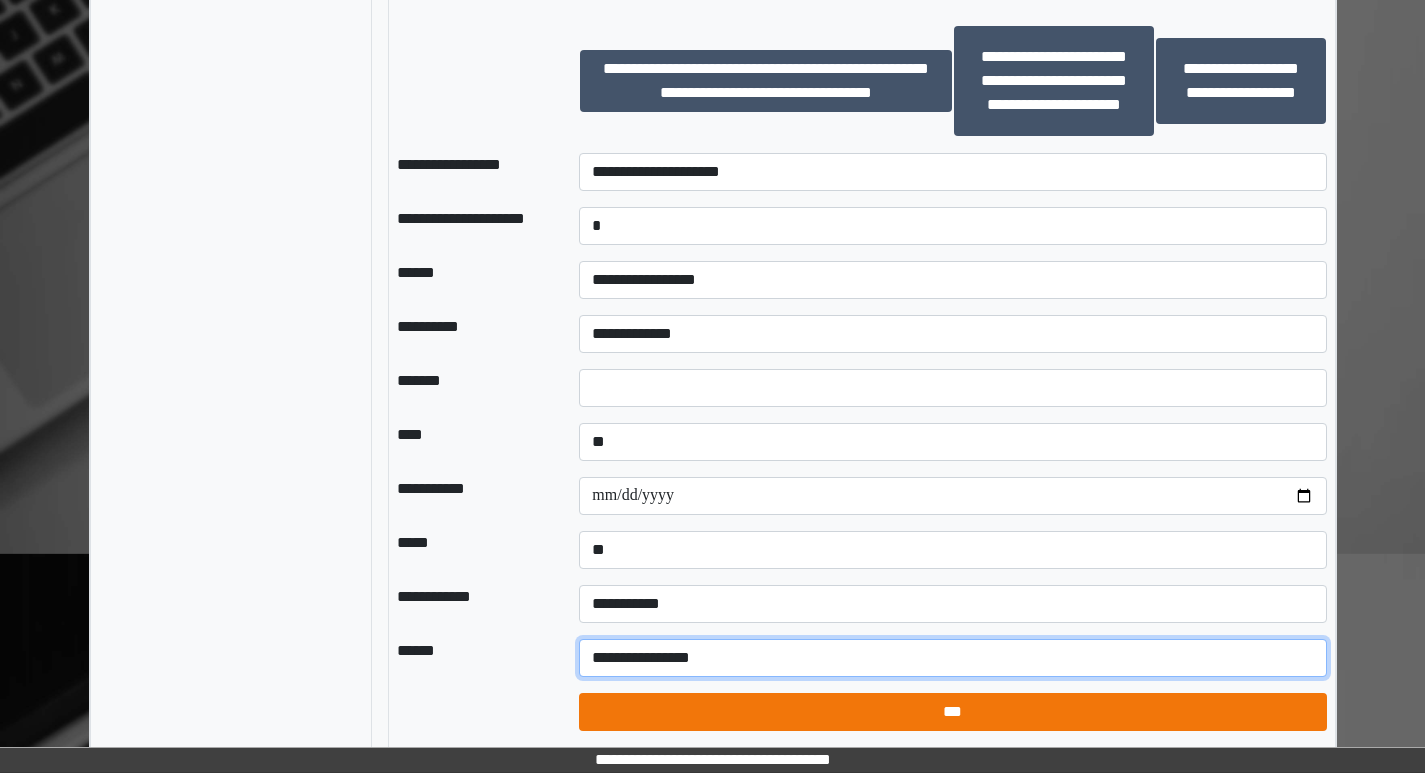 type on "**********" 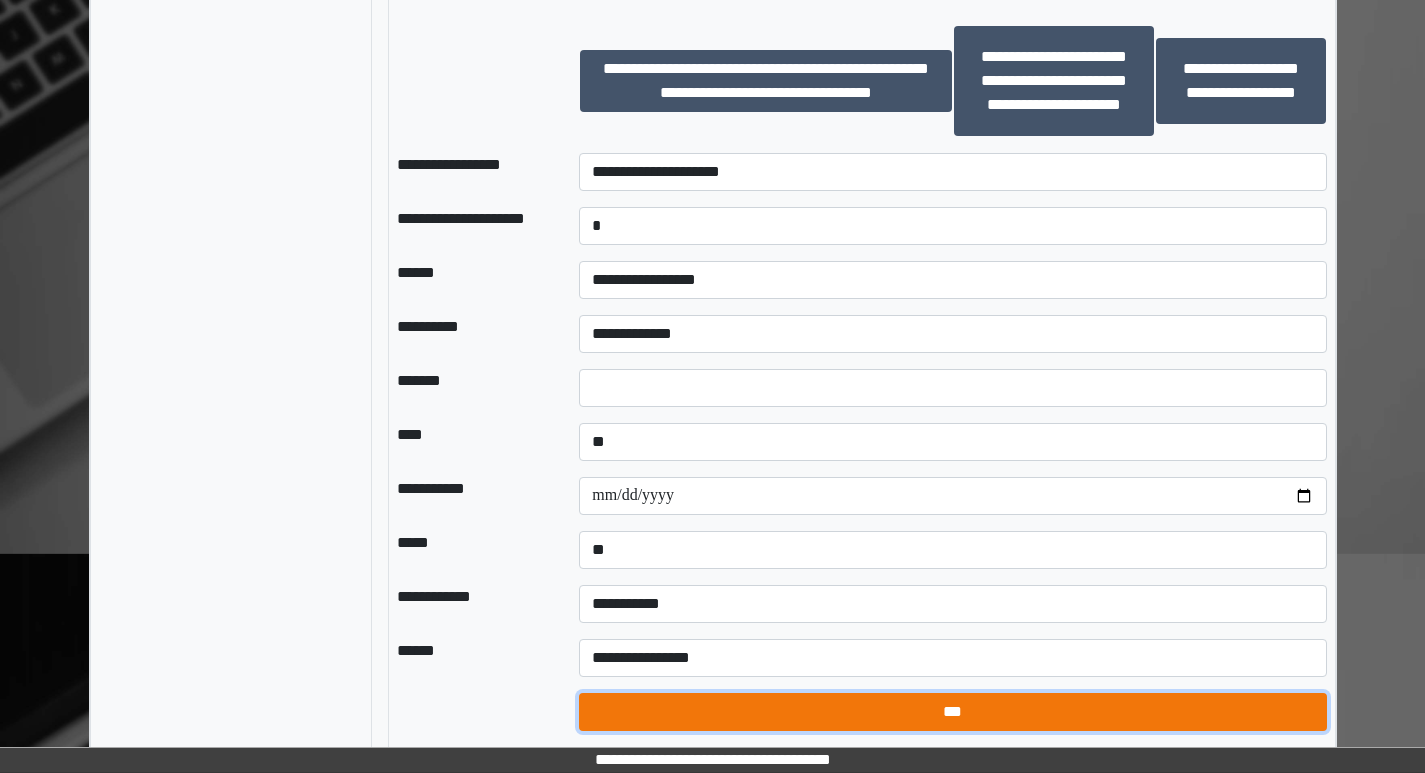 click on "***" at bounding box center [952, 712] 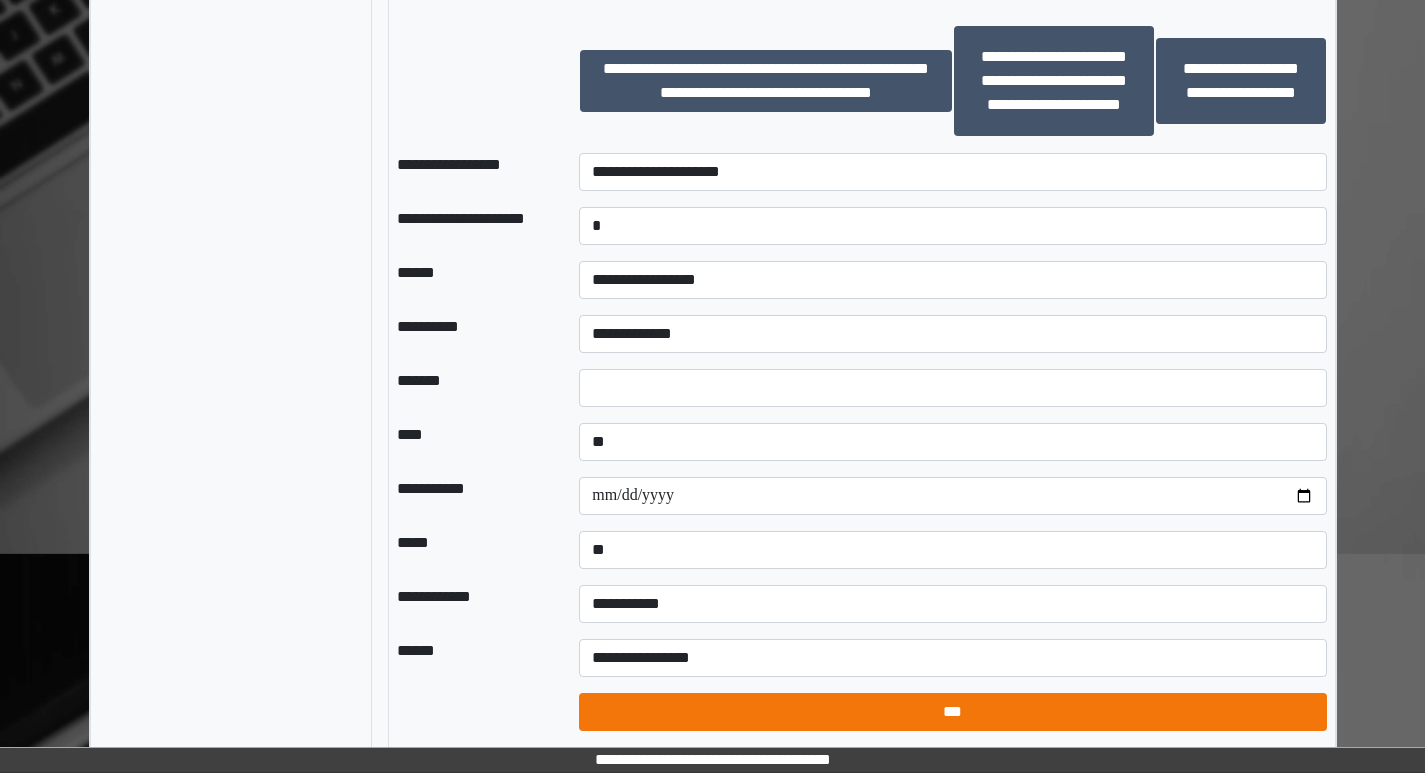 select on "*" 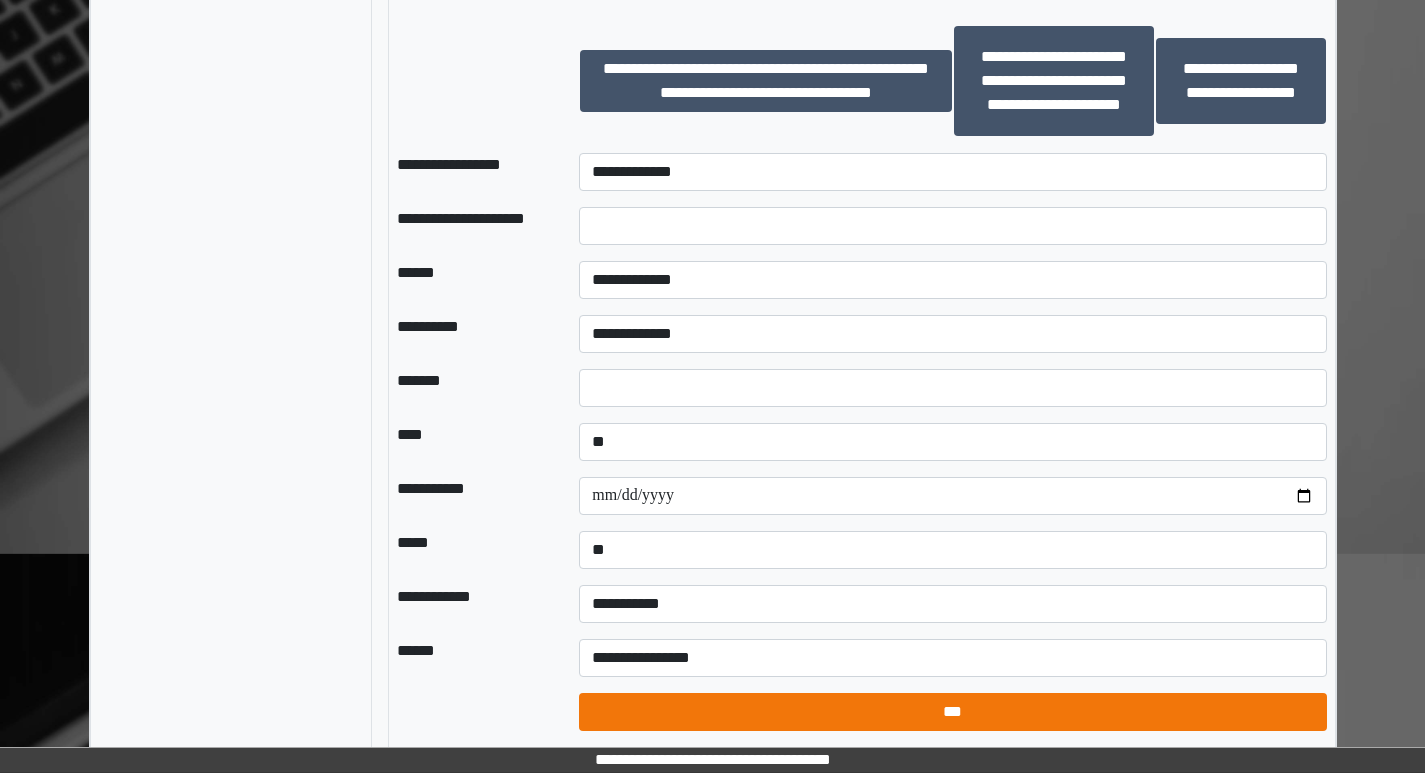 select on "*" 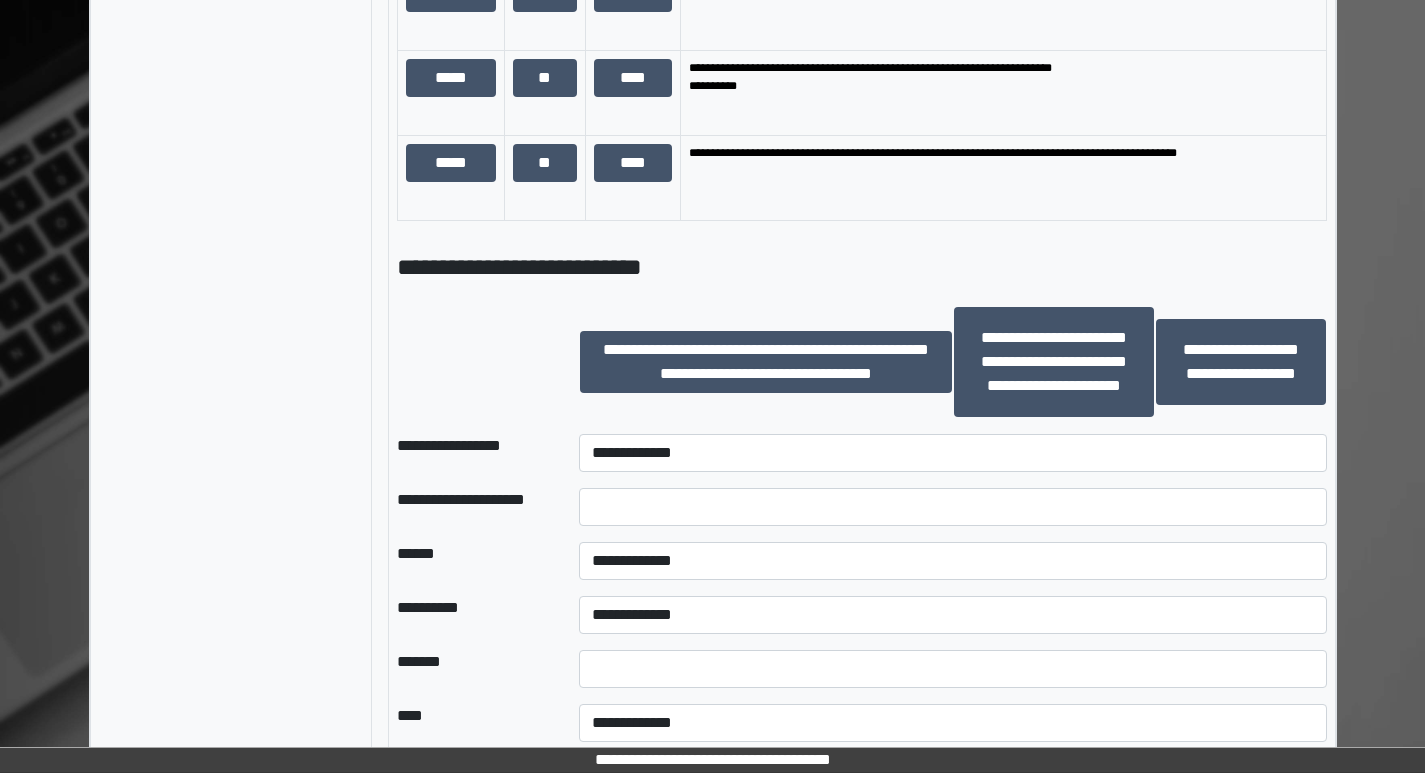 scroll, scrollTop: 2106, scrollLeft: 0, axis: vertical 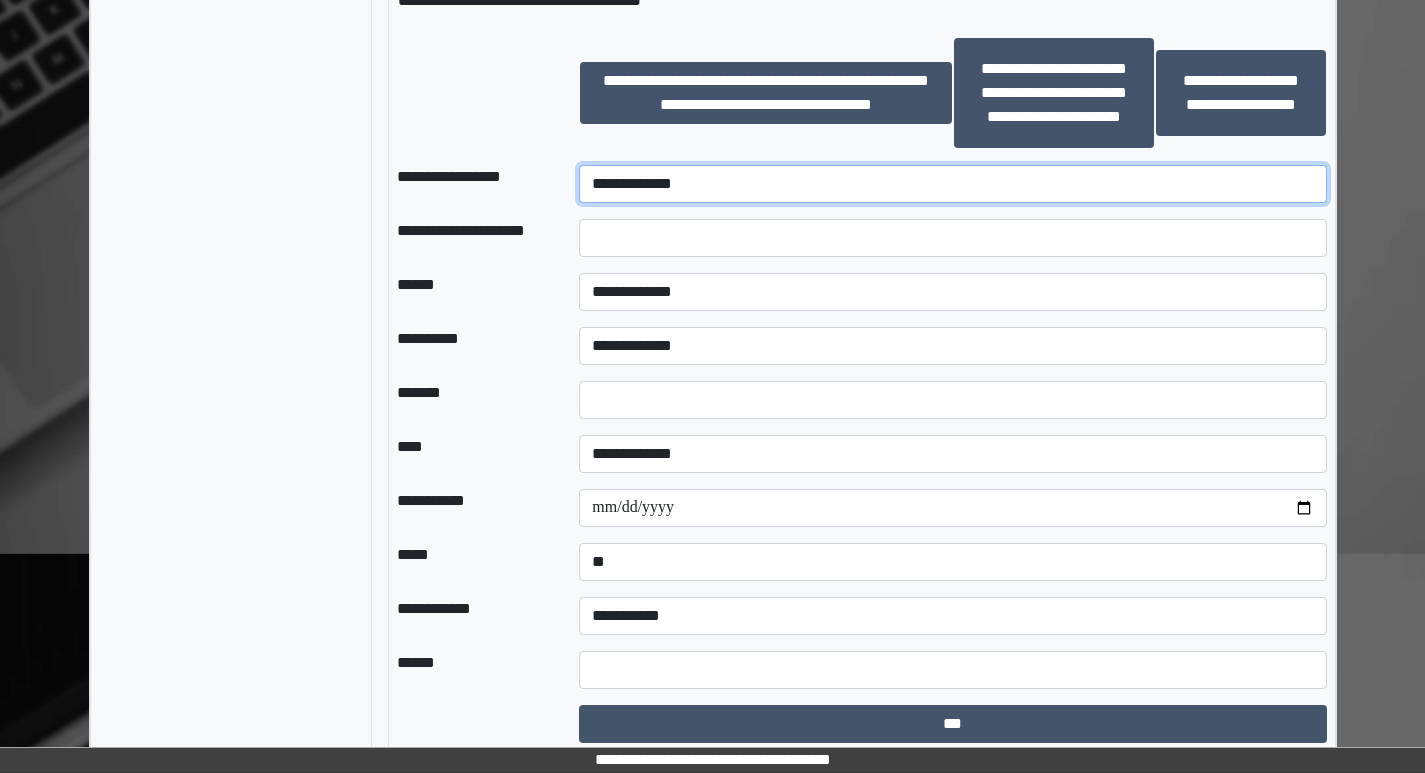 click on "**********" at bounding box center [952, 184] 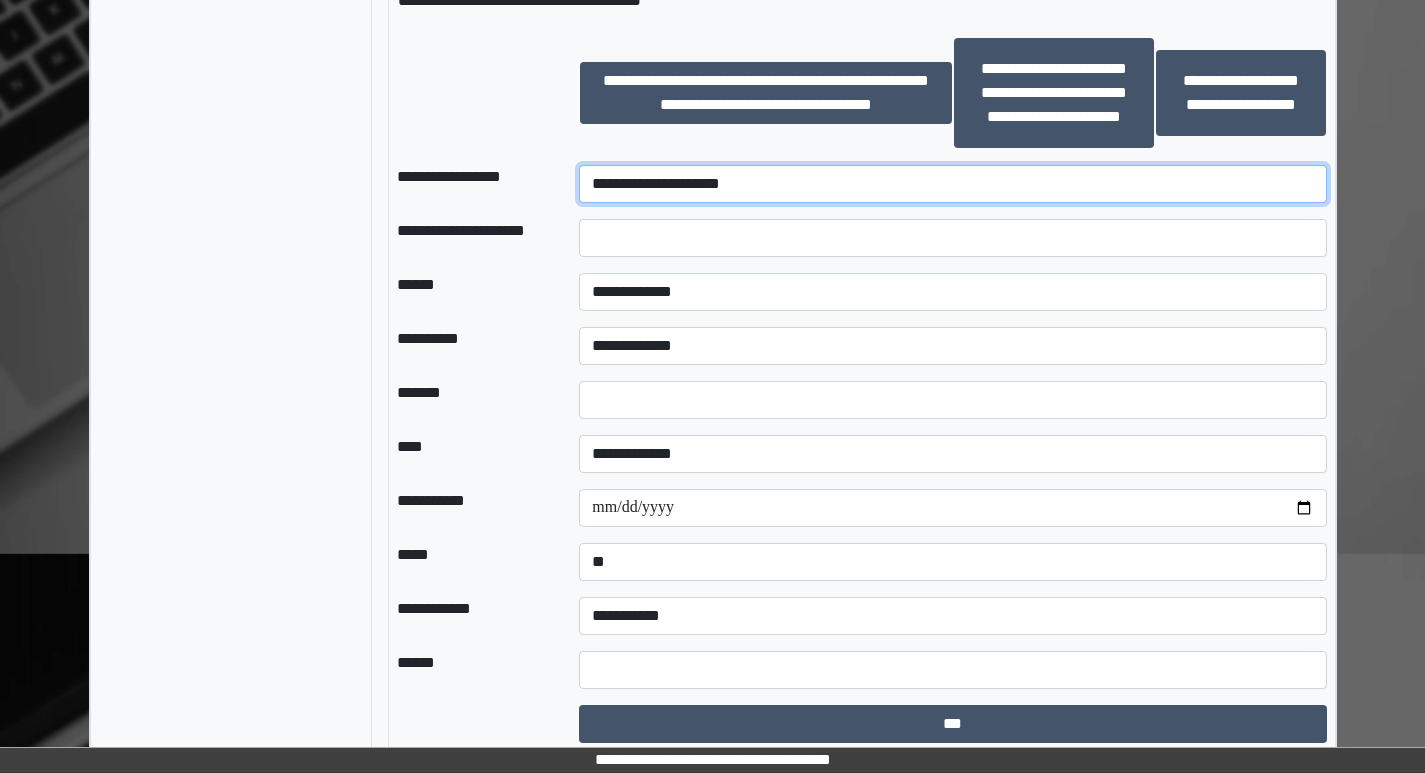 click on "**********" at bounding box center (952, 184) 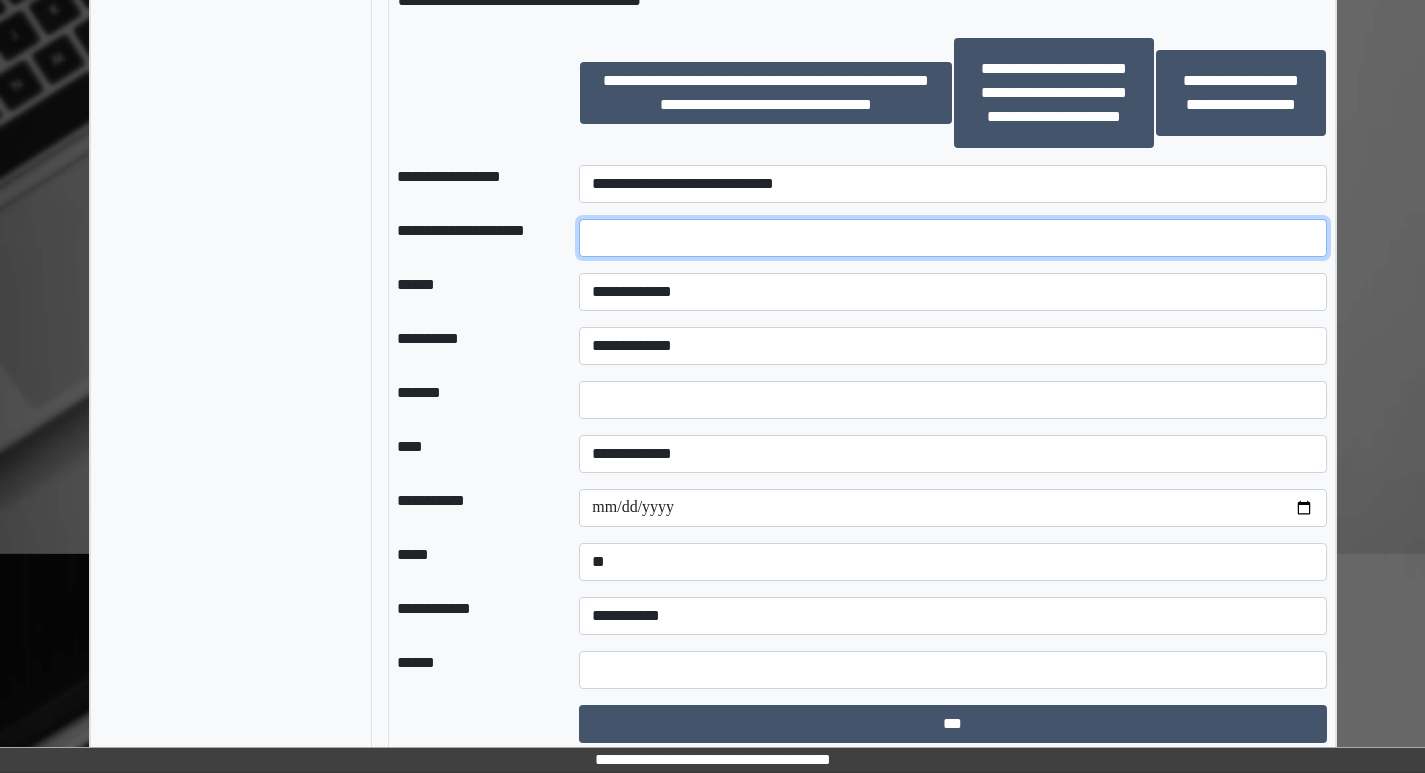 click at bounding box center [952, 238] 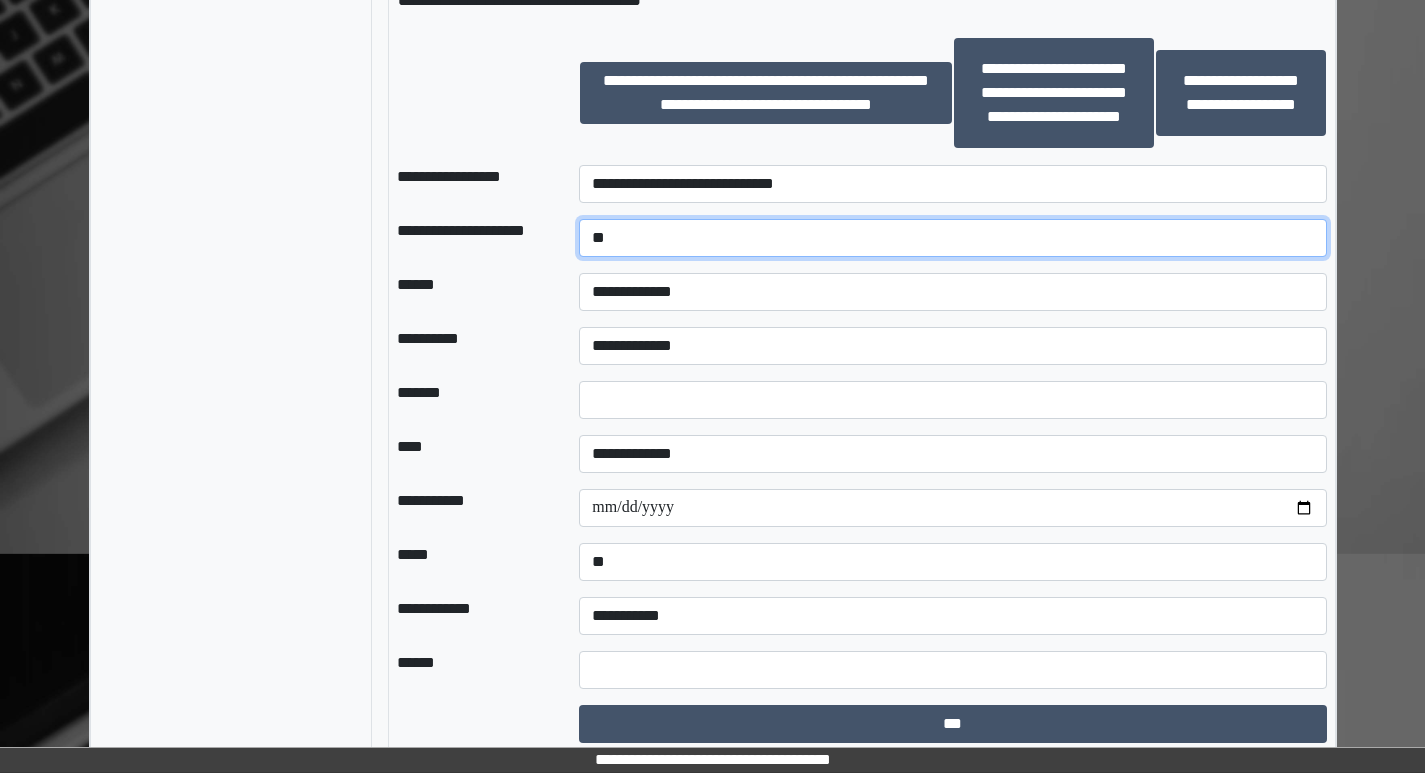 type on "*" 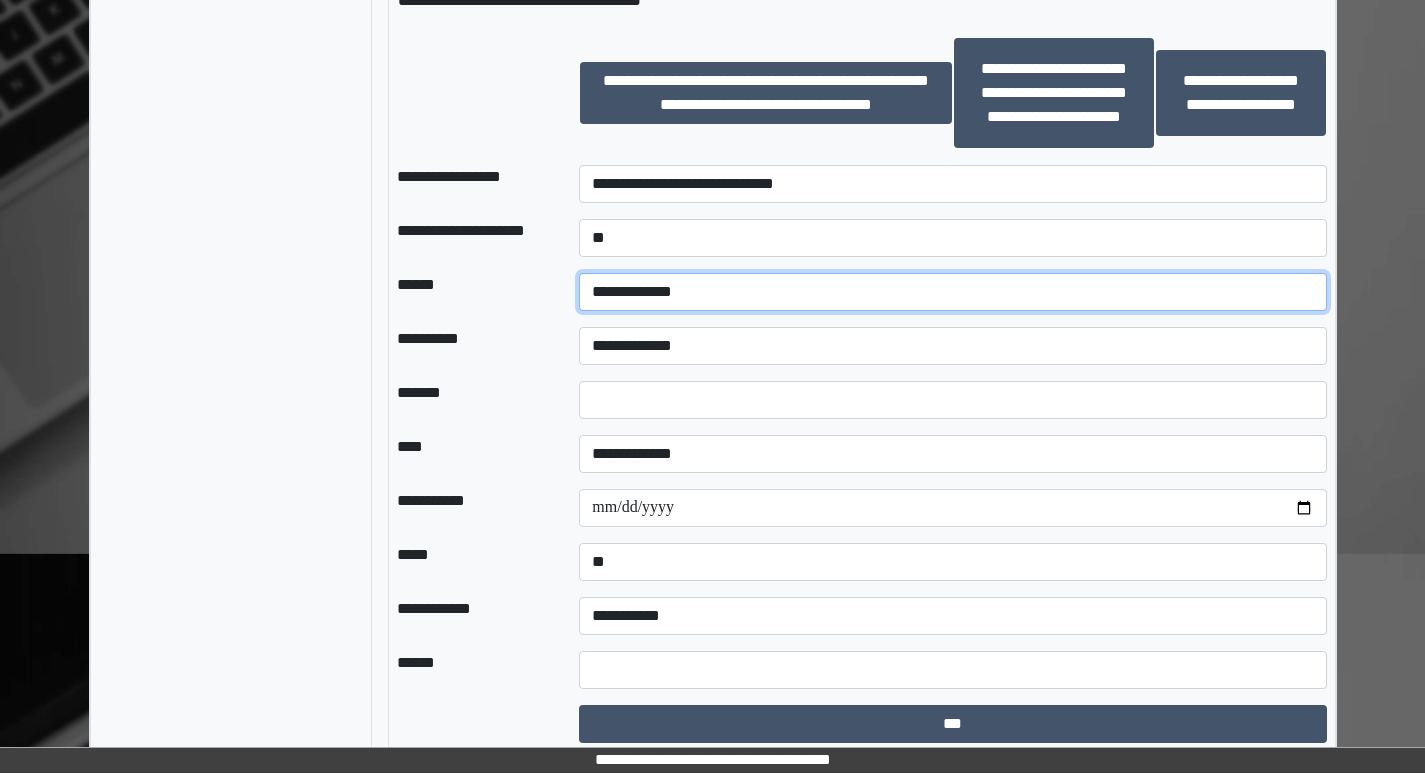 click on "**********" at bounding box center [952, 292] 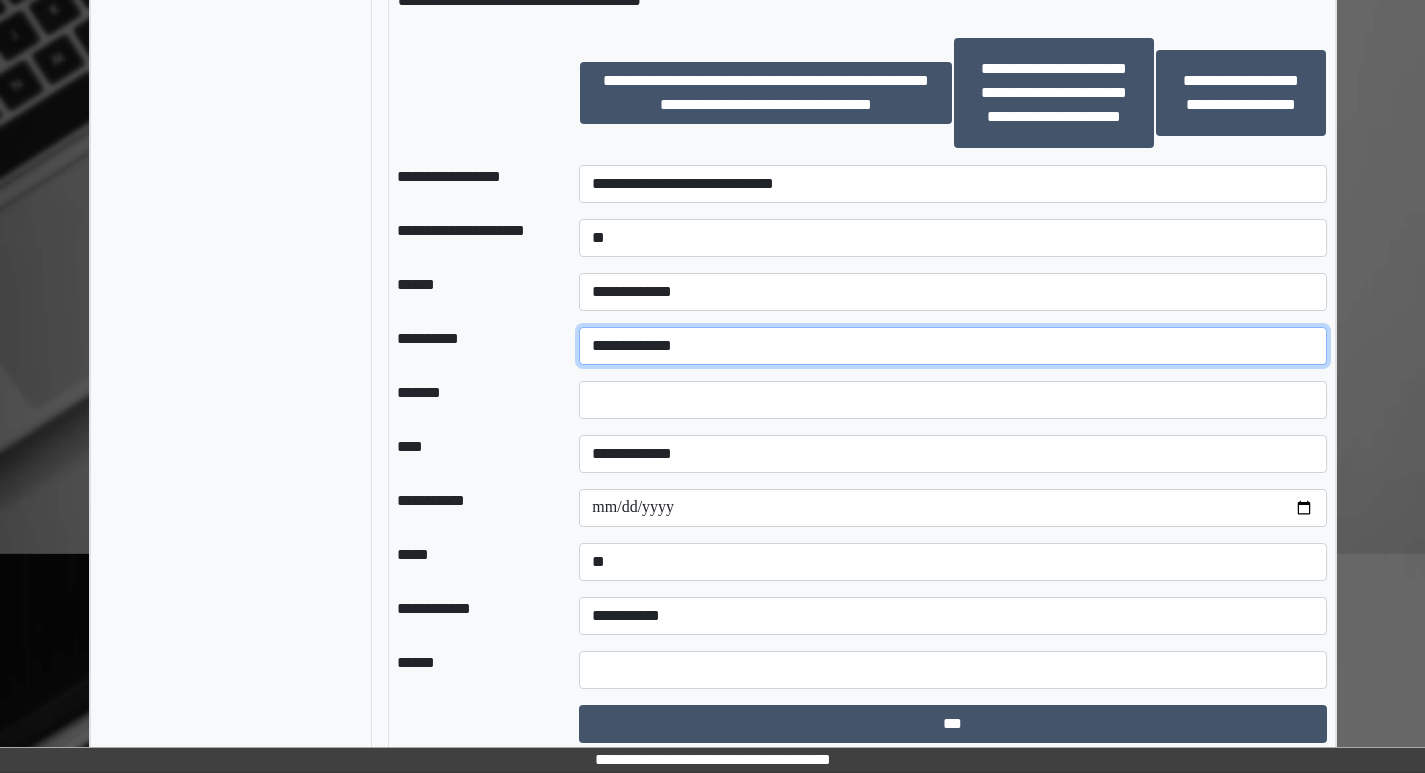 click on "**********" at bounding box center (952, 346) 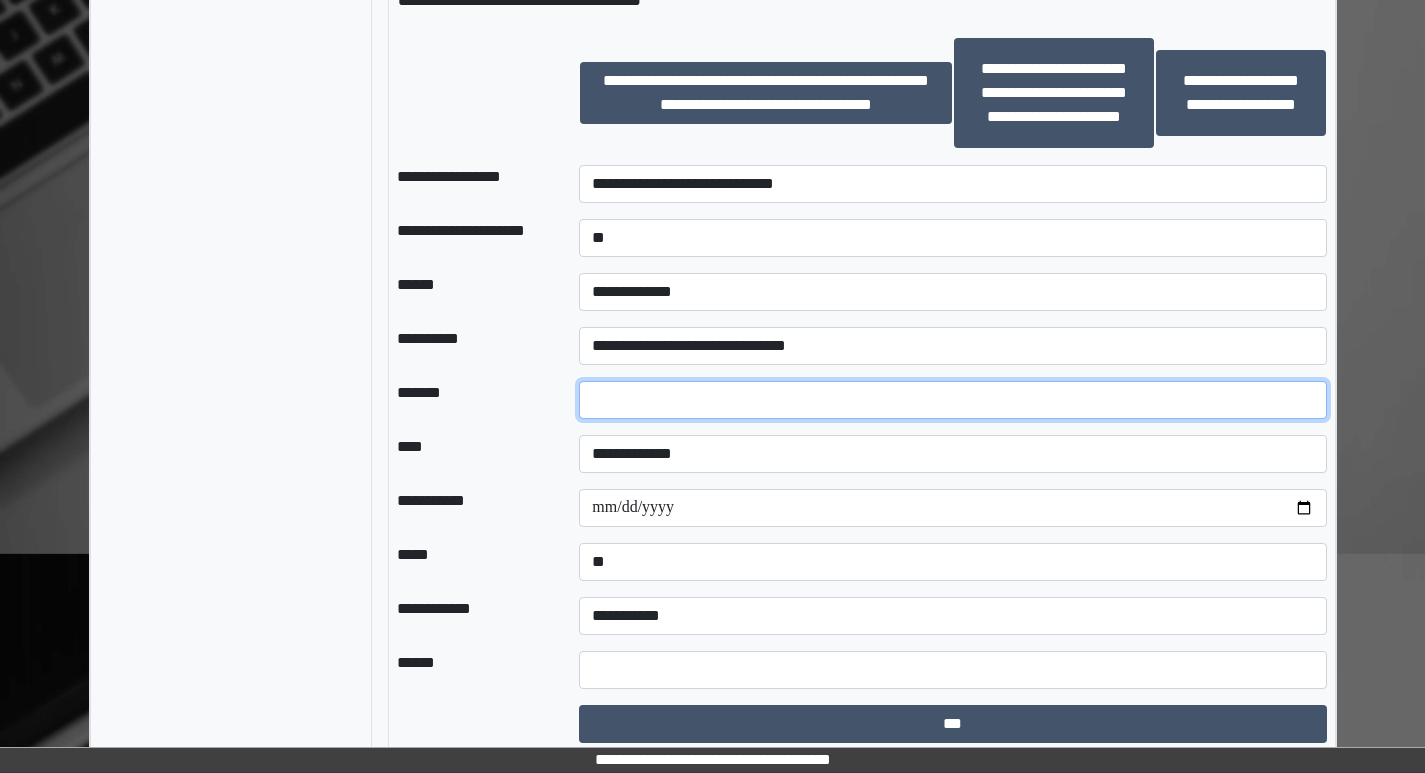 click on "*" at bounding box center (952, 400) 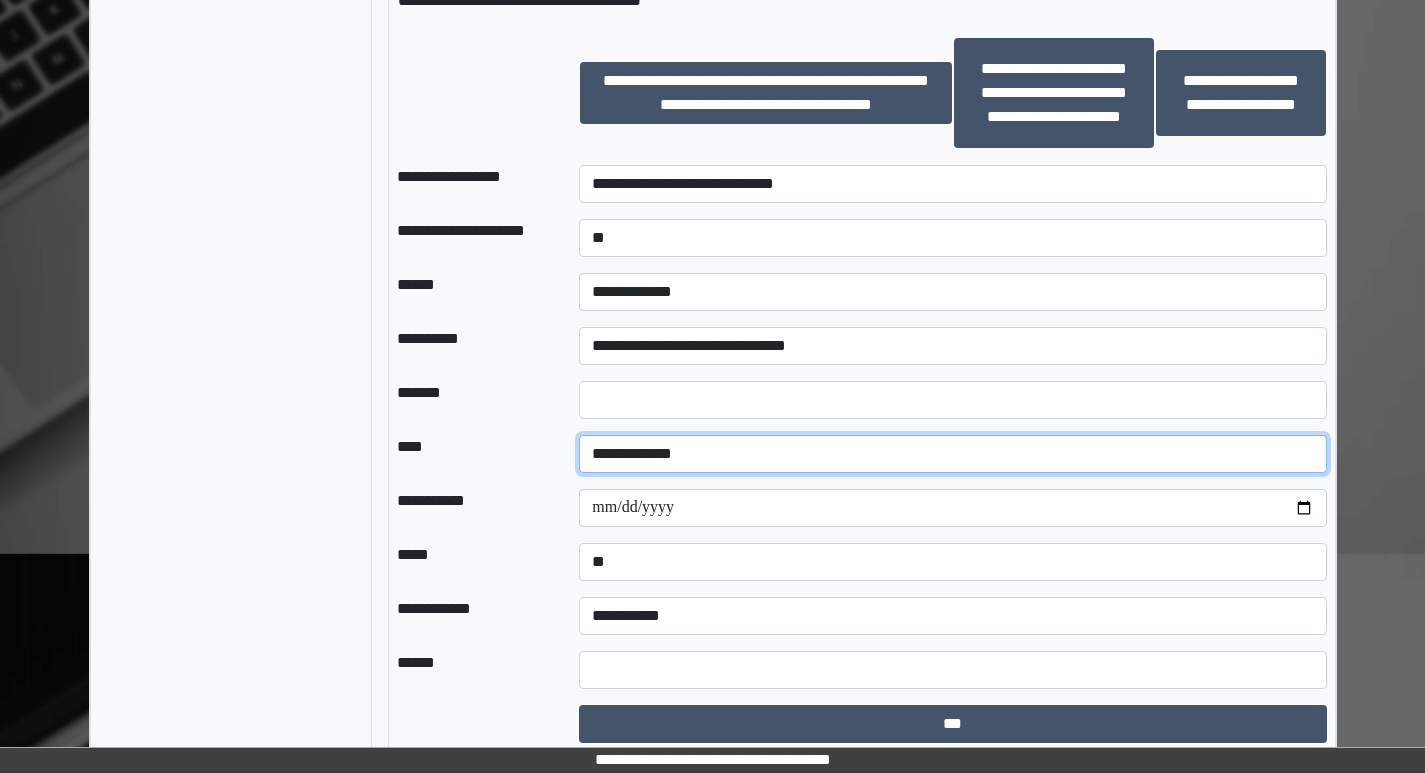 click on "**********" at bounding box center [952, 454] 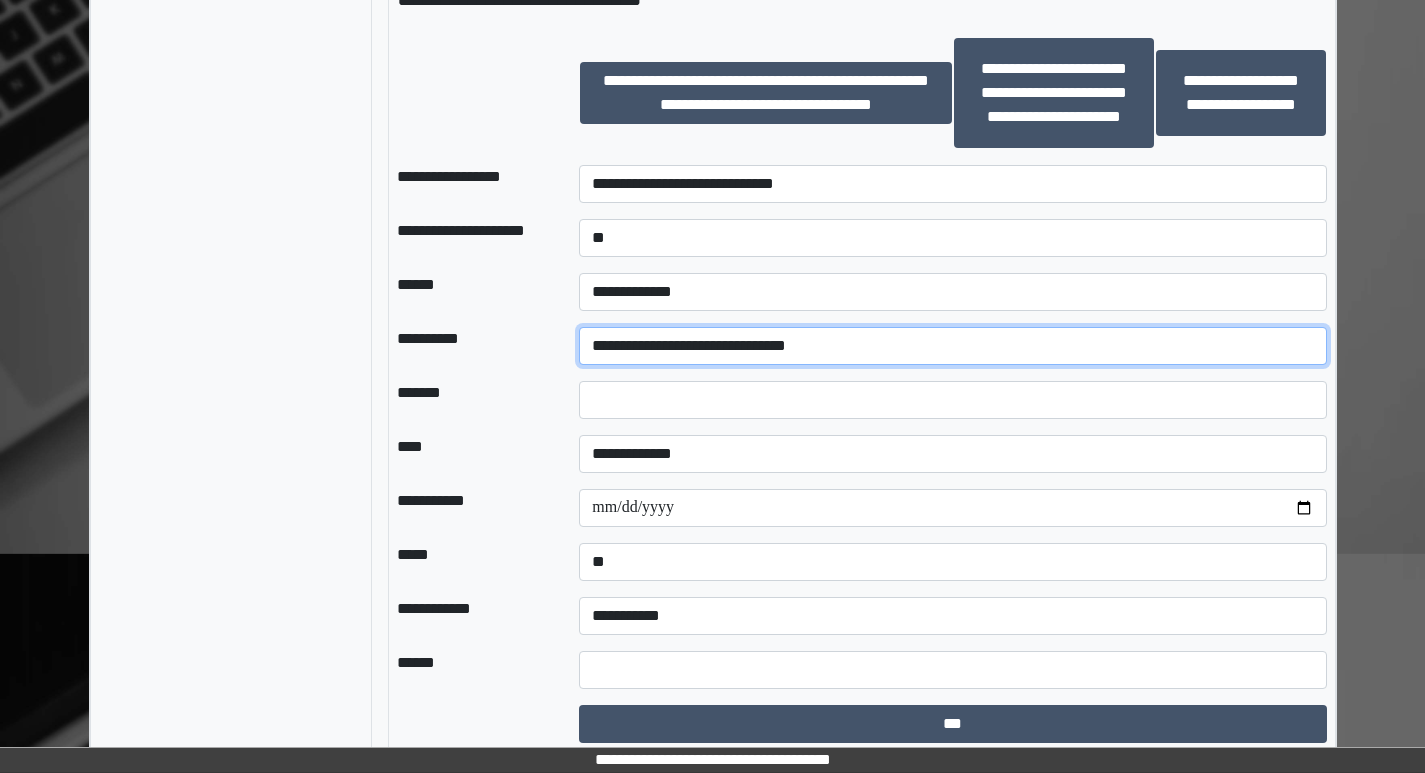 click on "**********" at bounding box center [952, 346] 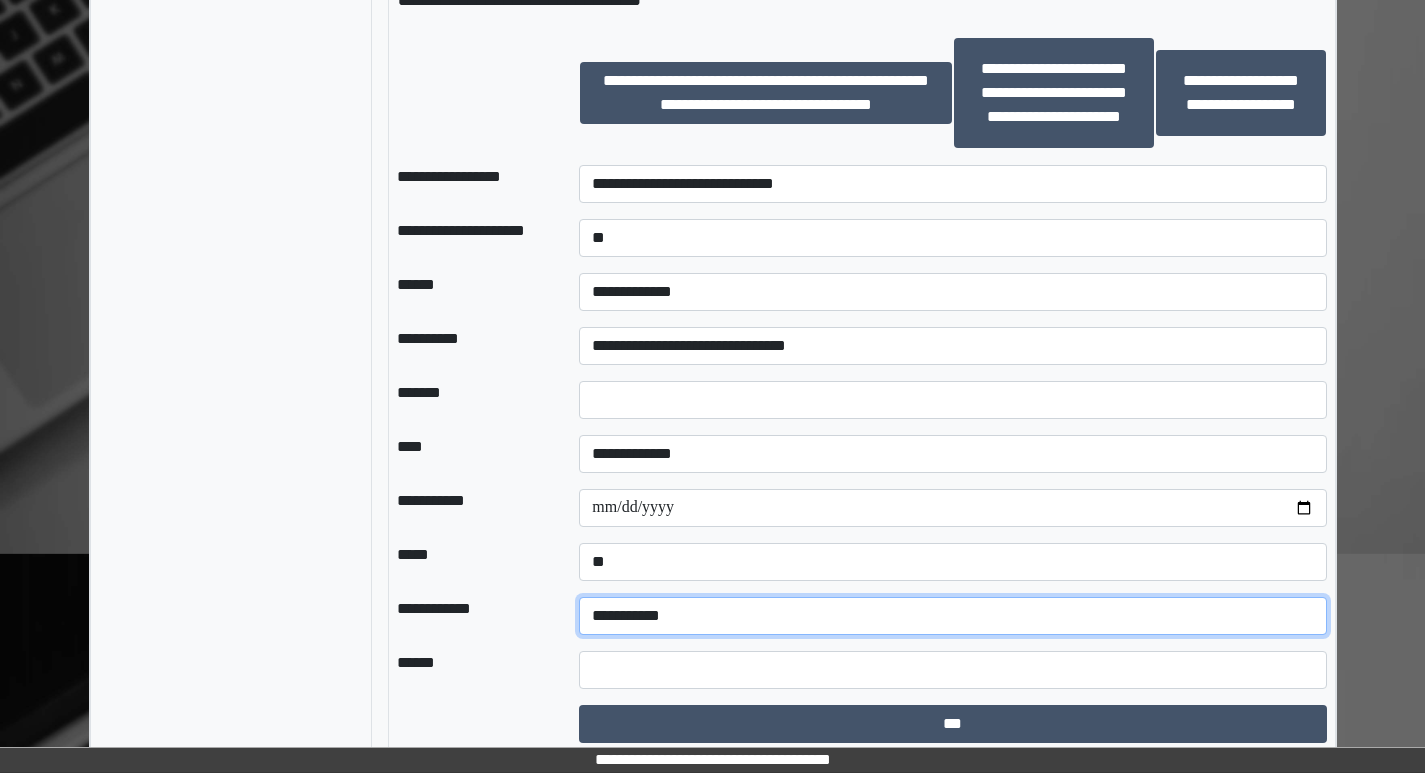click on "**********" at bounding box center (952, 616) 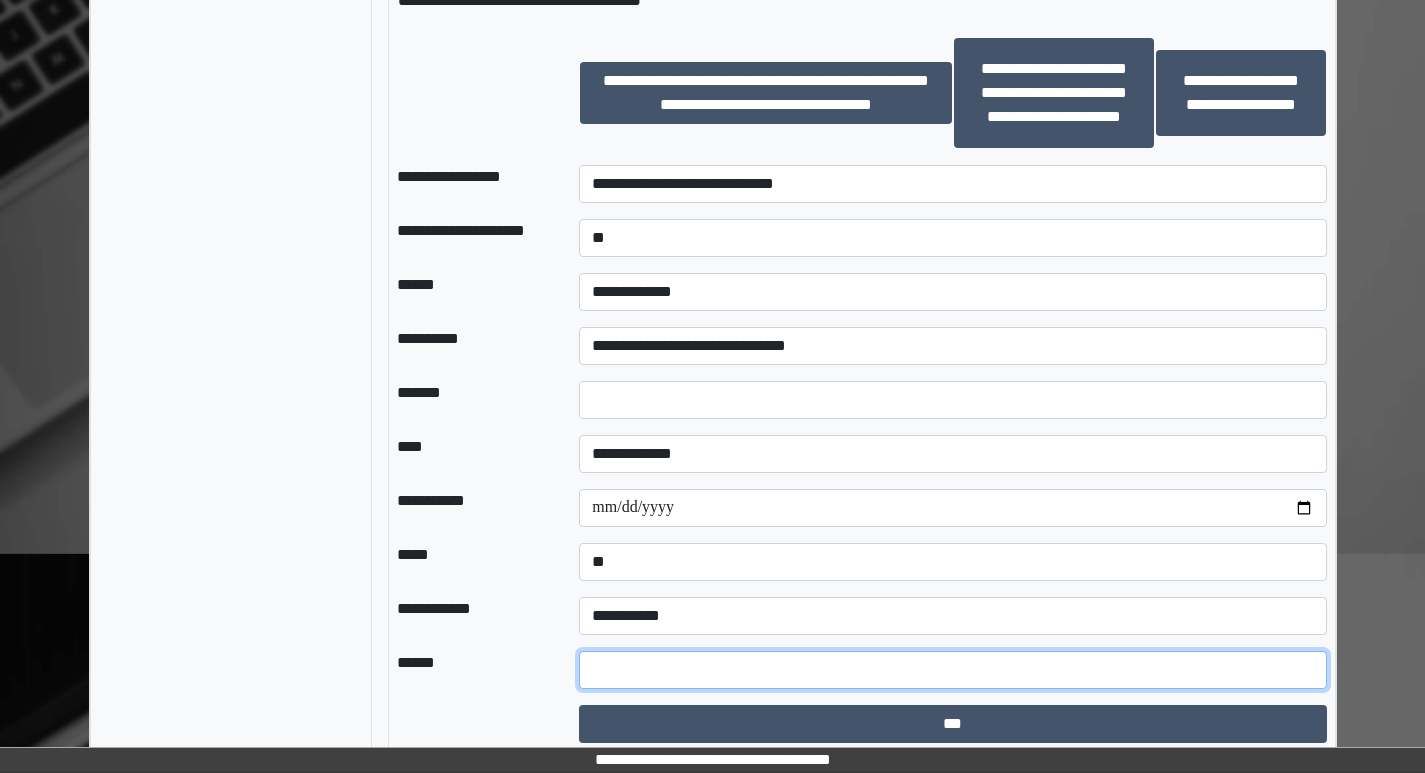 click at bounding box center [952, 670] 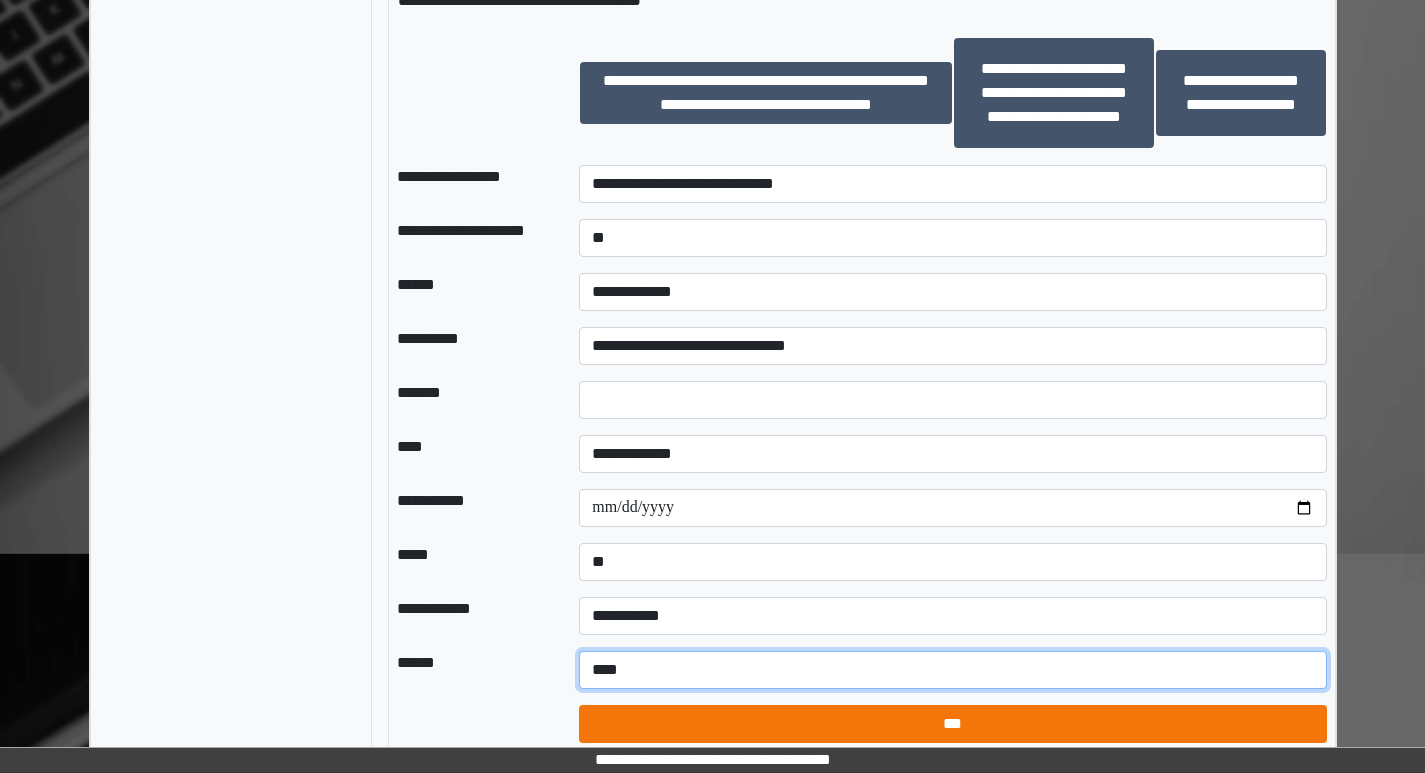 type on "****" 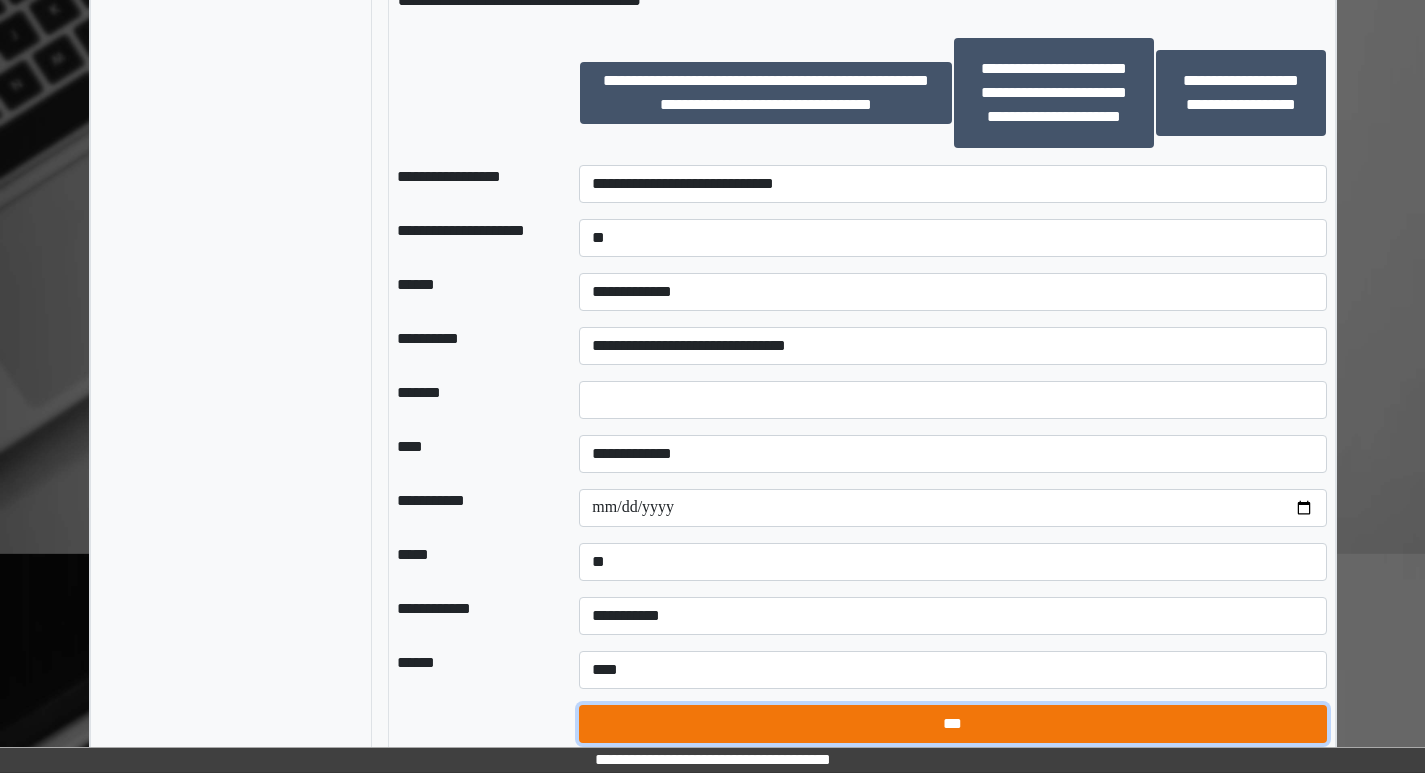 click on "***" at bounding box center (952, 724) 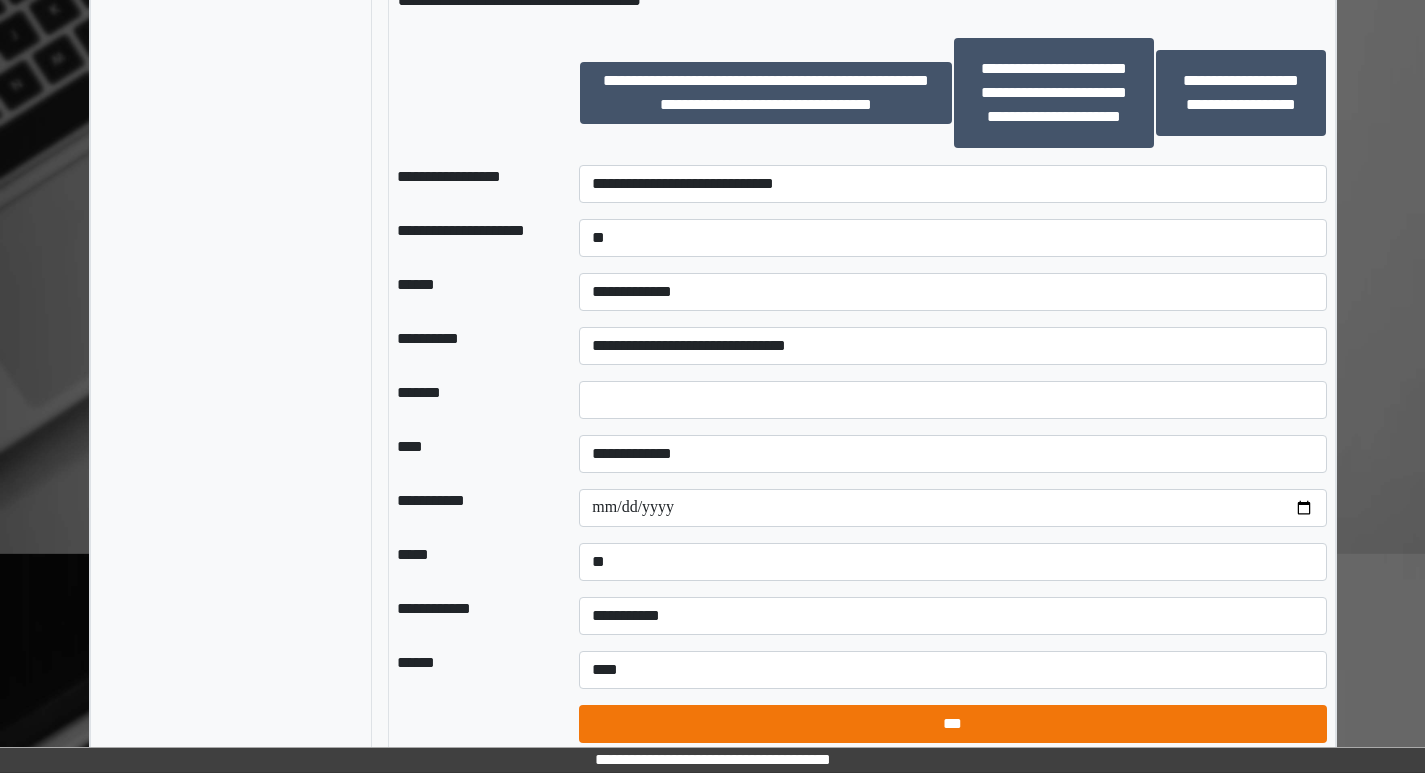 select on "*" 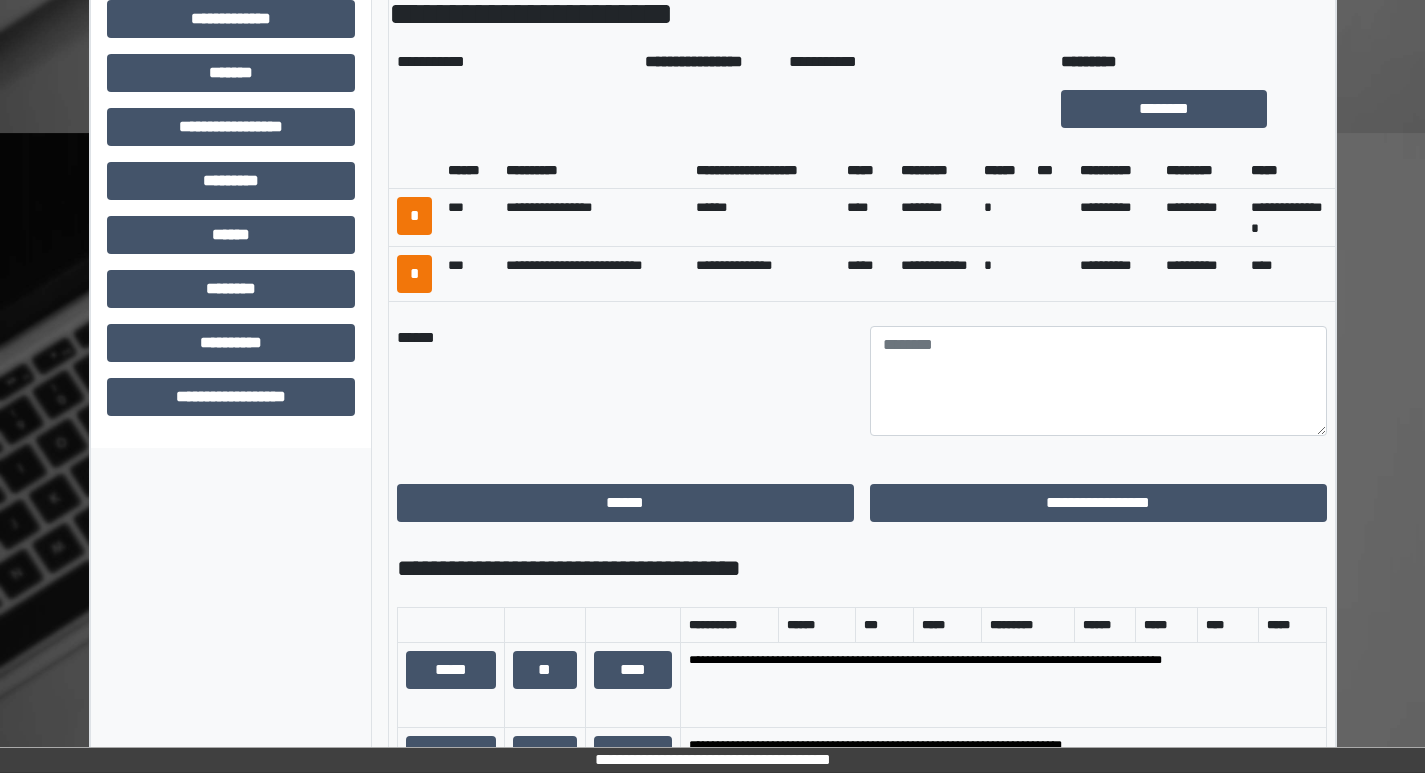 scroll, scrollTop: 706, scrollLeft: 0, axis: vertical 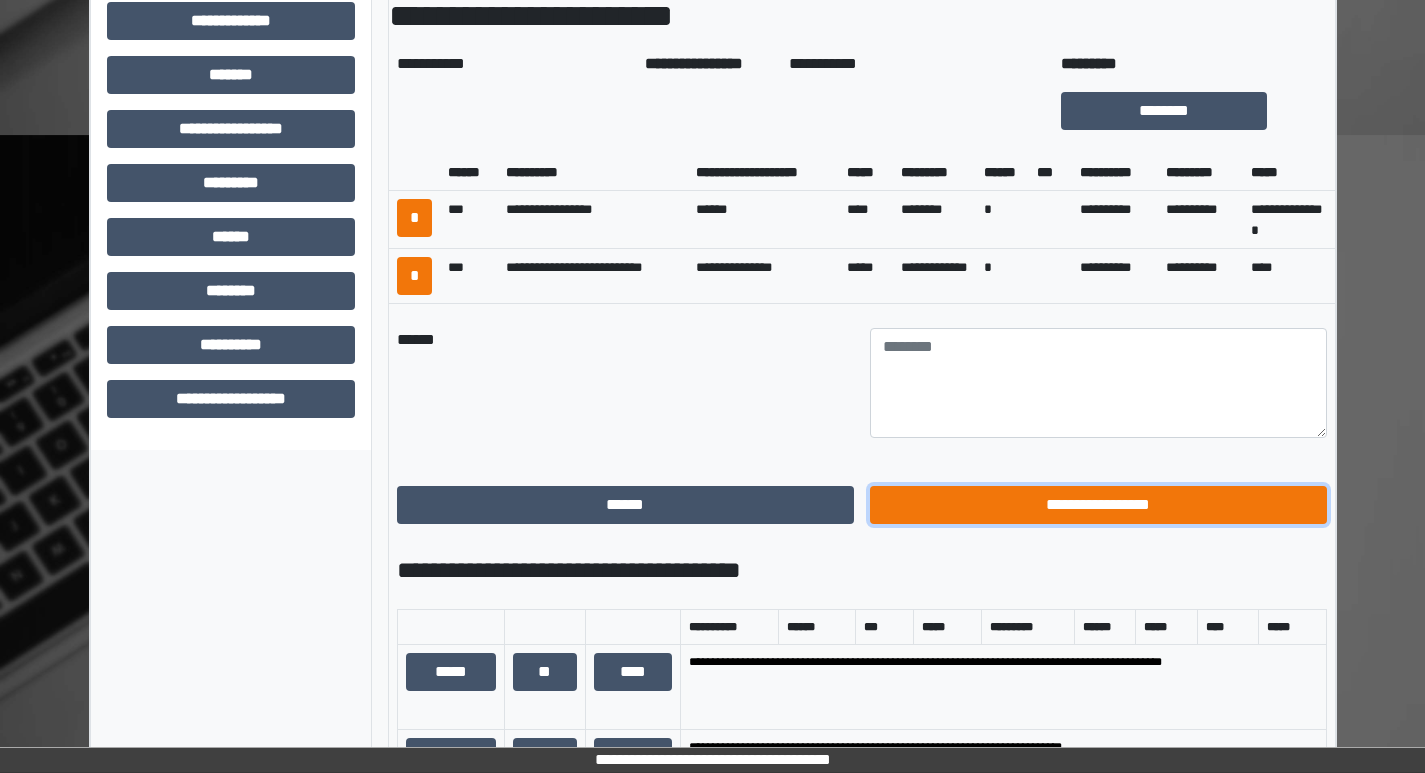 click on "**********" at bounding box center (1098, 505) 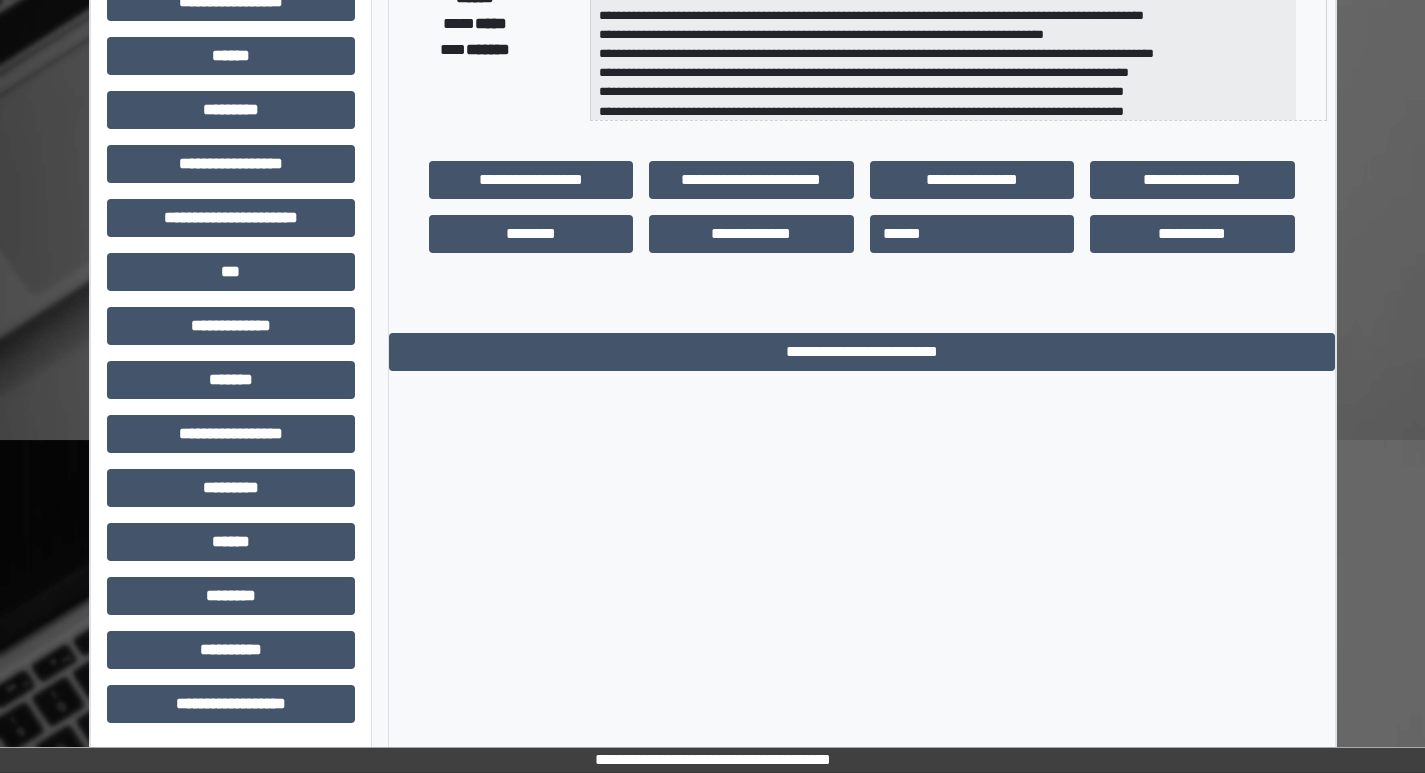 scroll, scrollTop: 401, scrollLeft: 0, axis: vertical 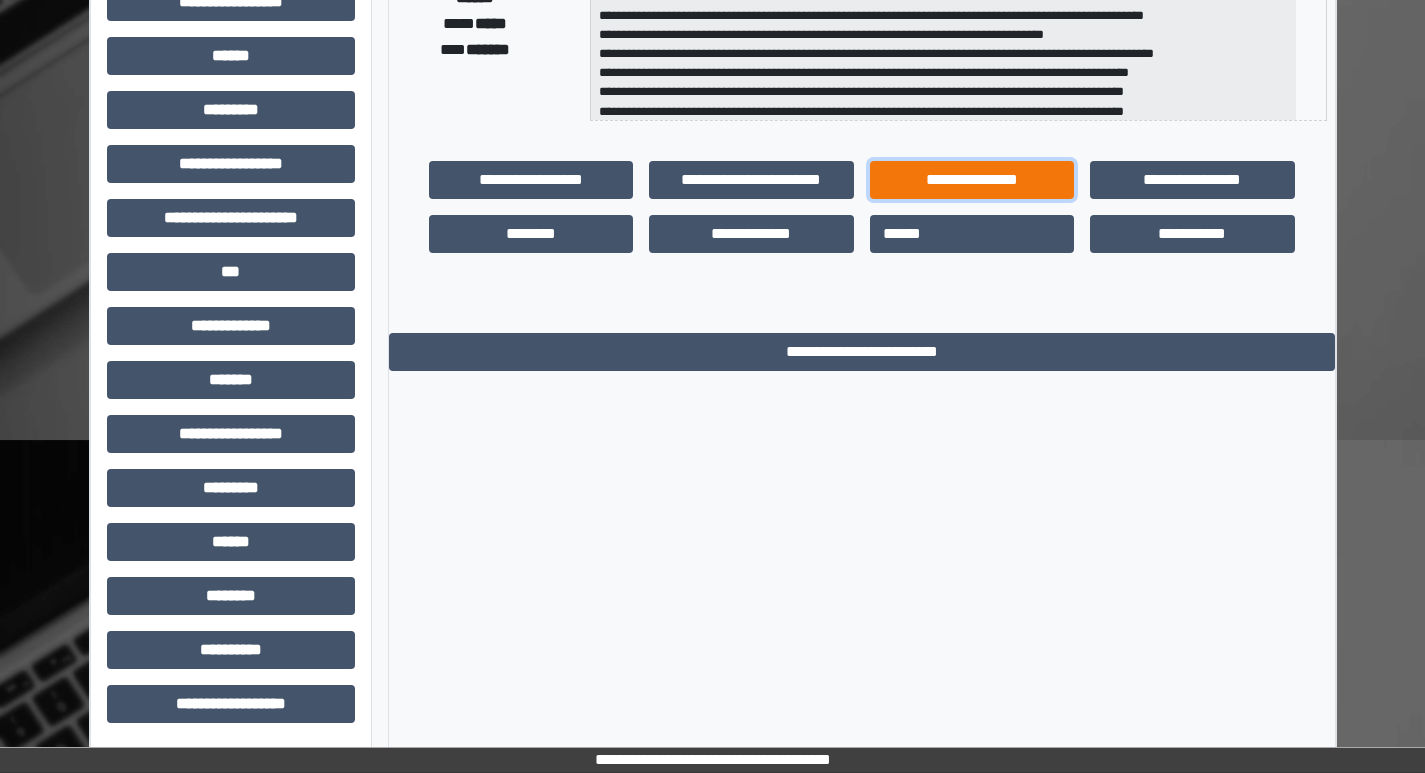 click on "**********" at bounding box center (972, 180) 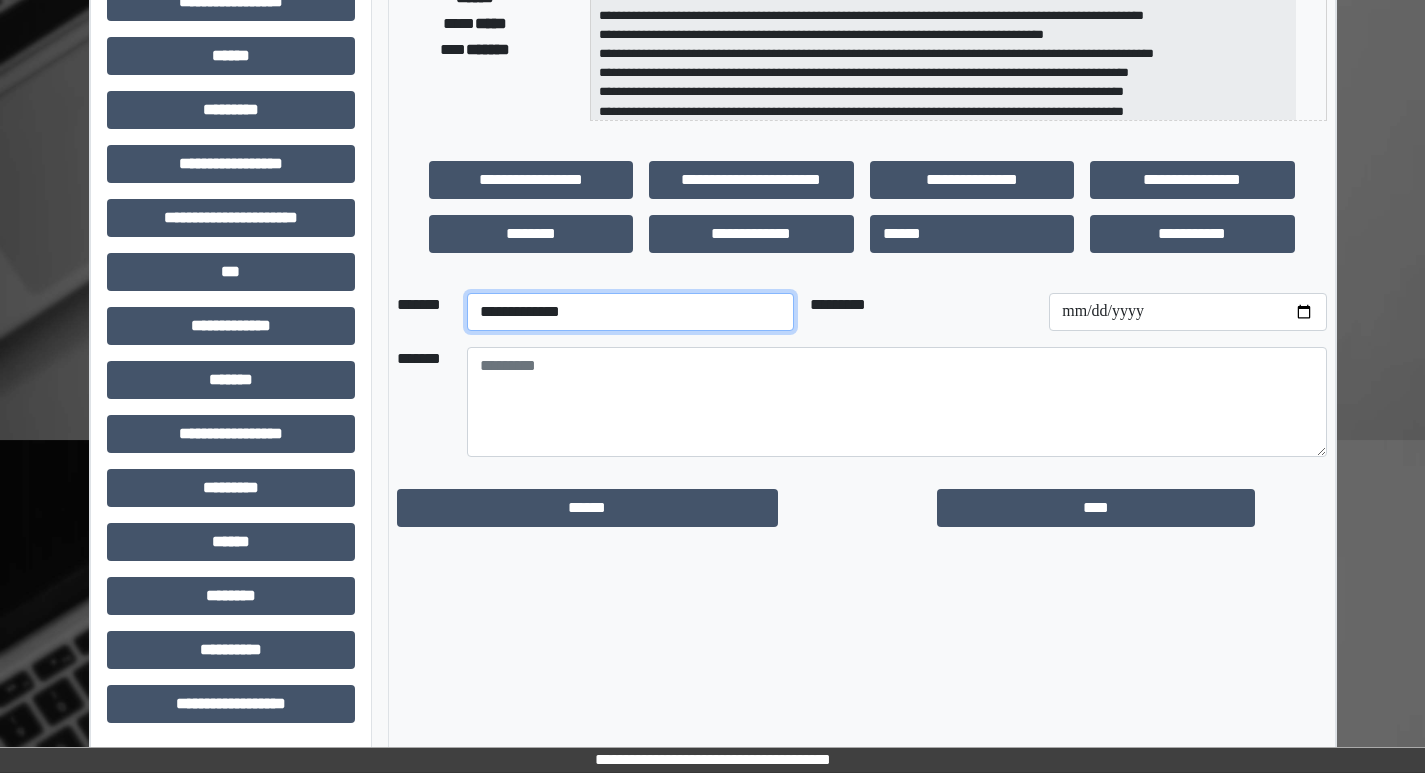 click on "**********" at bounding box center [630, 312] 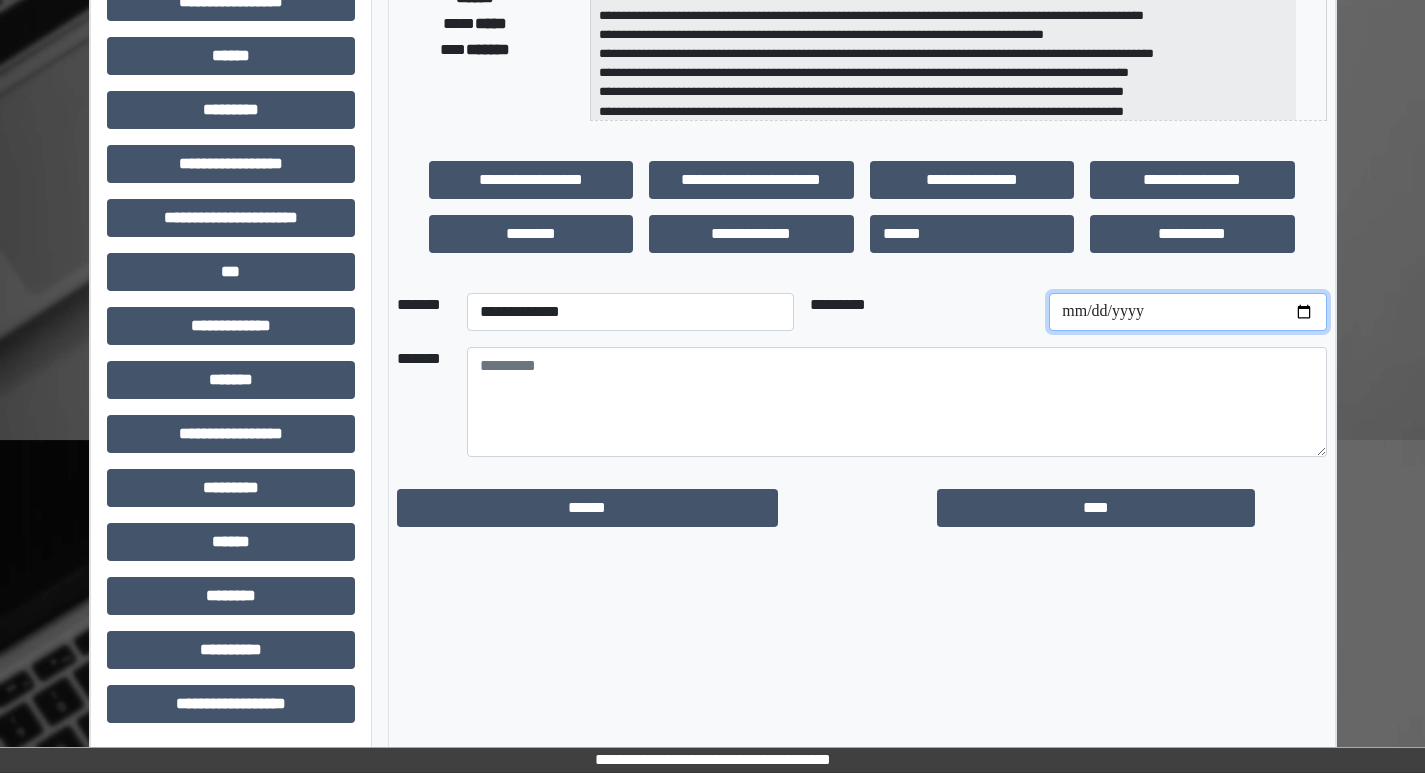 click at bounding box center [1187, 312] 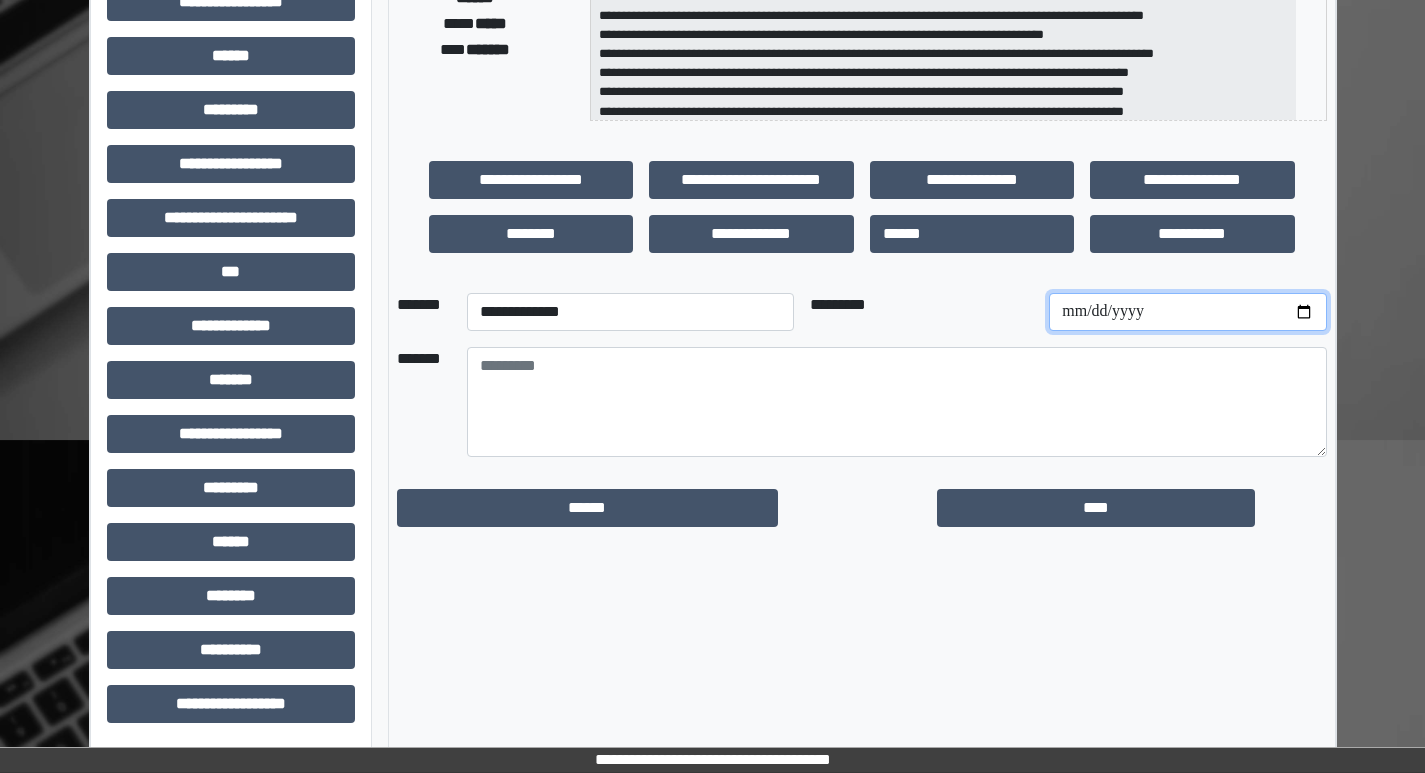 type on "**********" 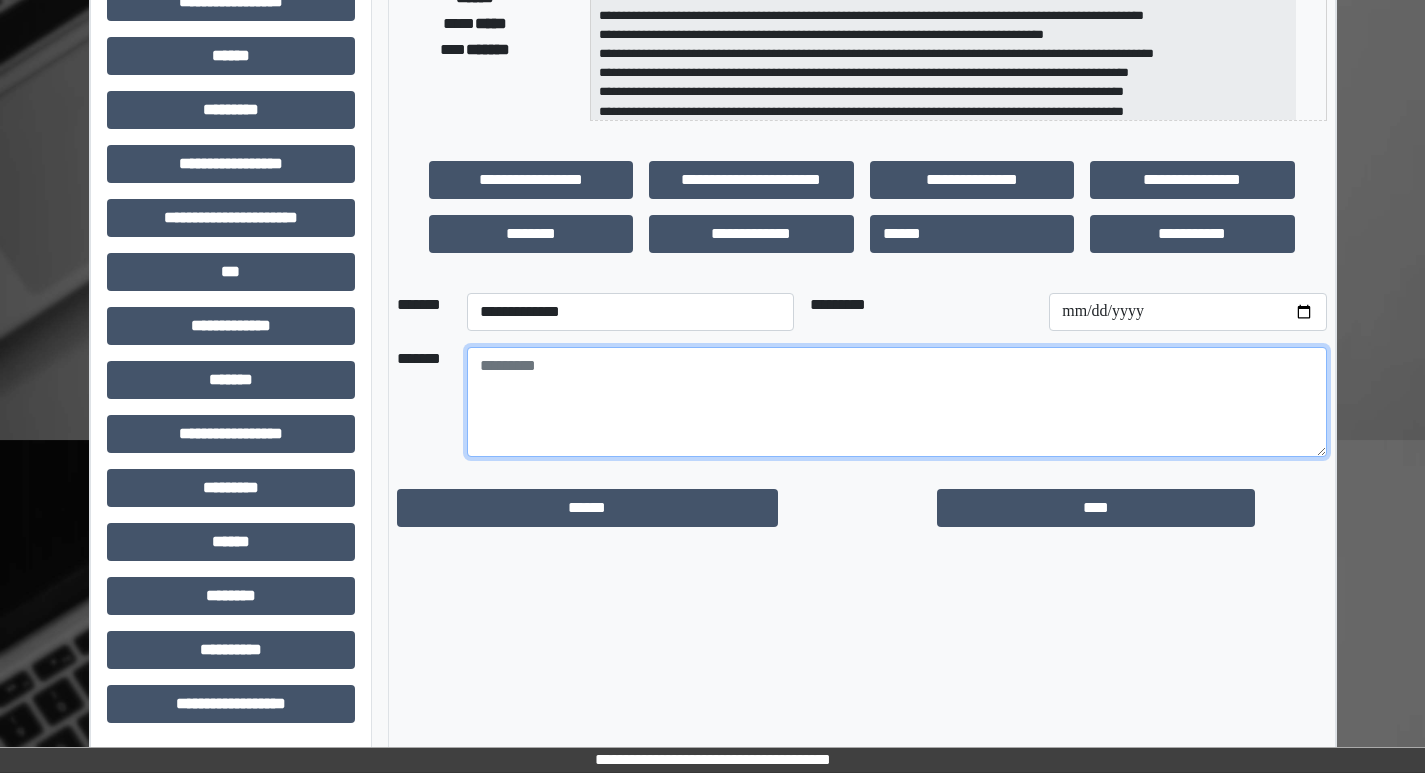 click at bounding box center (897, 402) 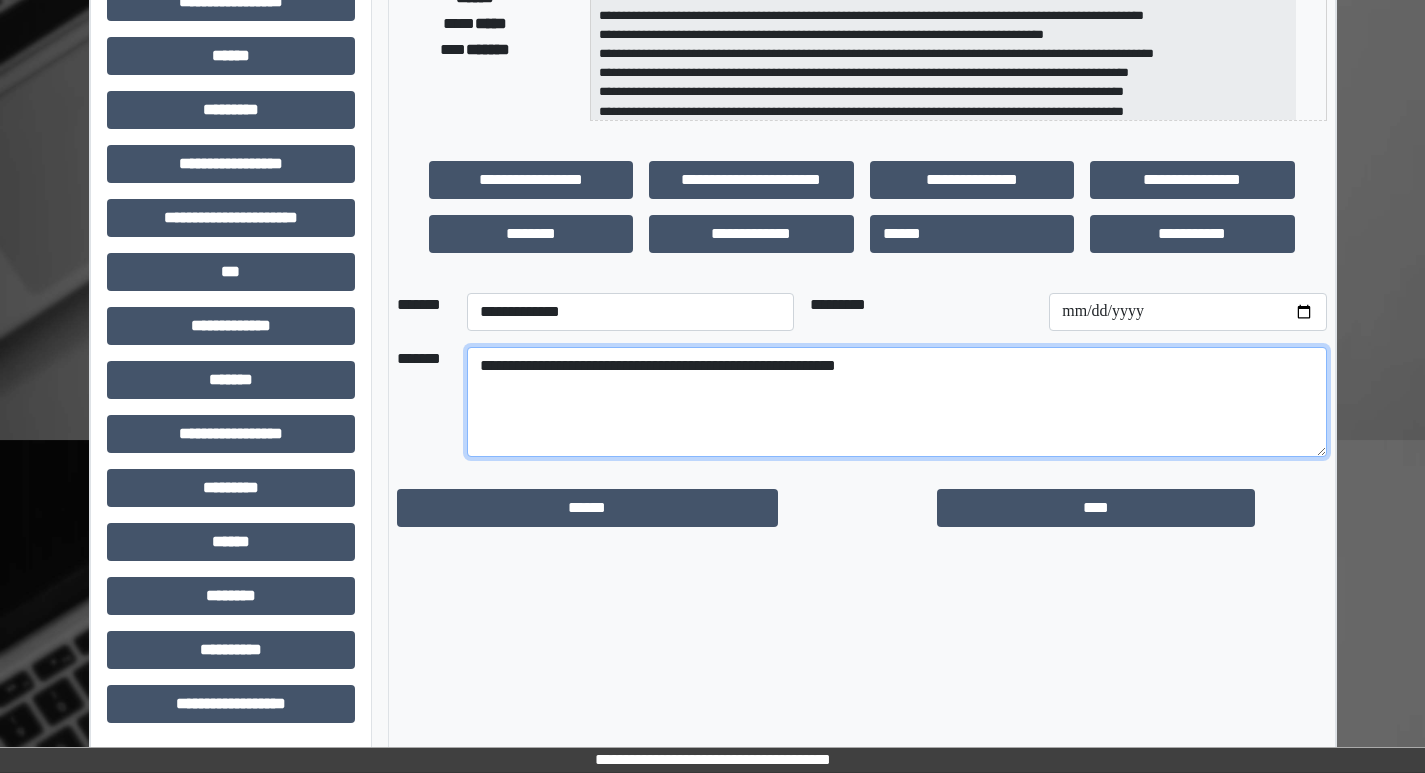 click on "**********" at bounding box center [897, 402] 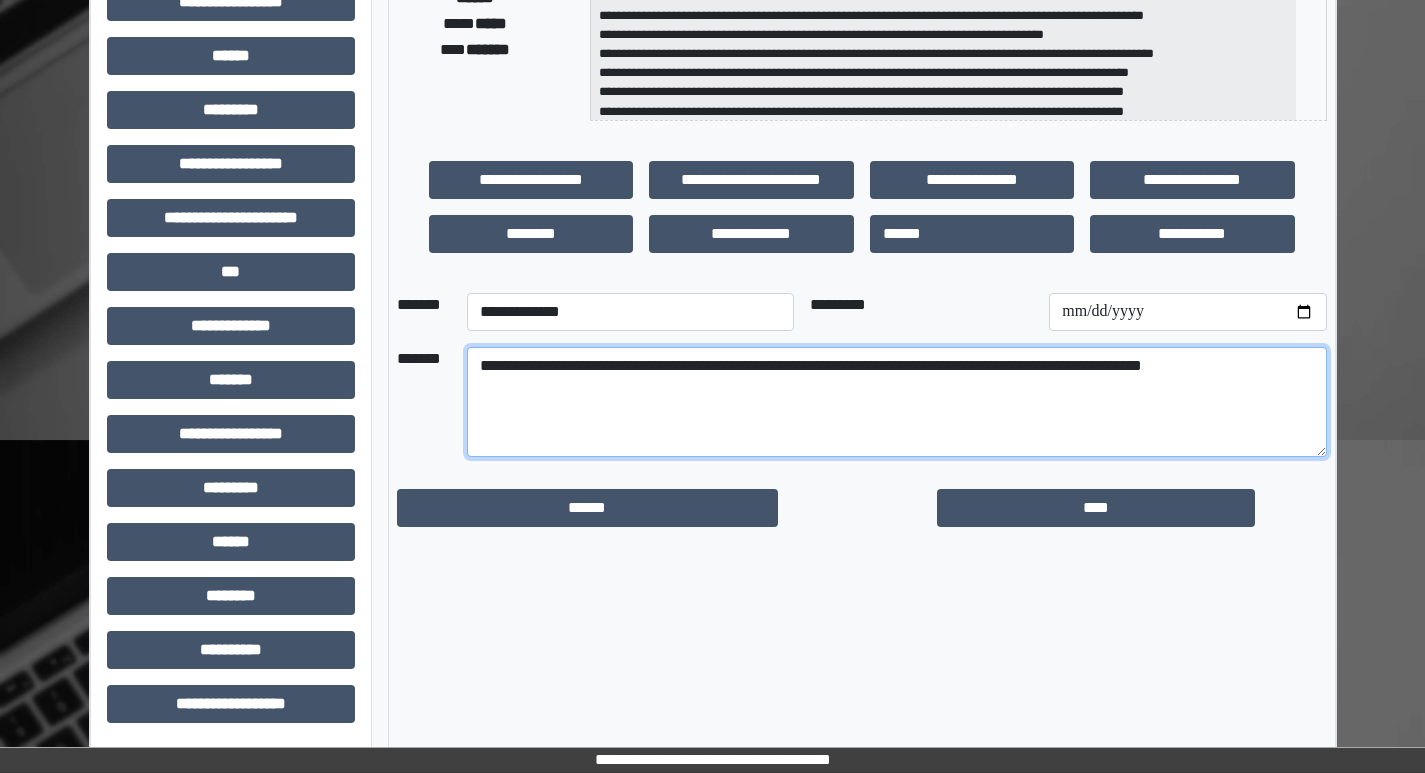 click on "**********" at bounding box center [897, 402] 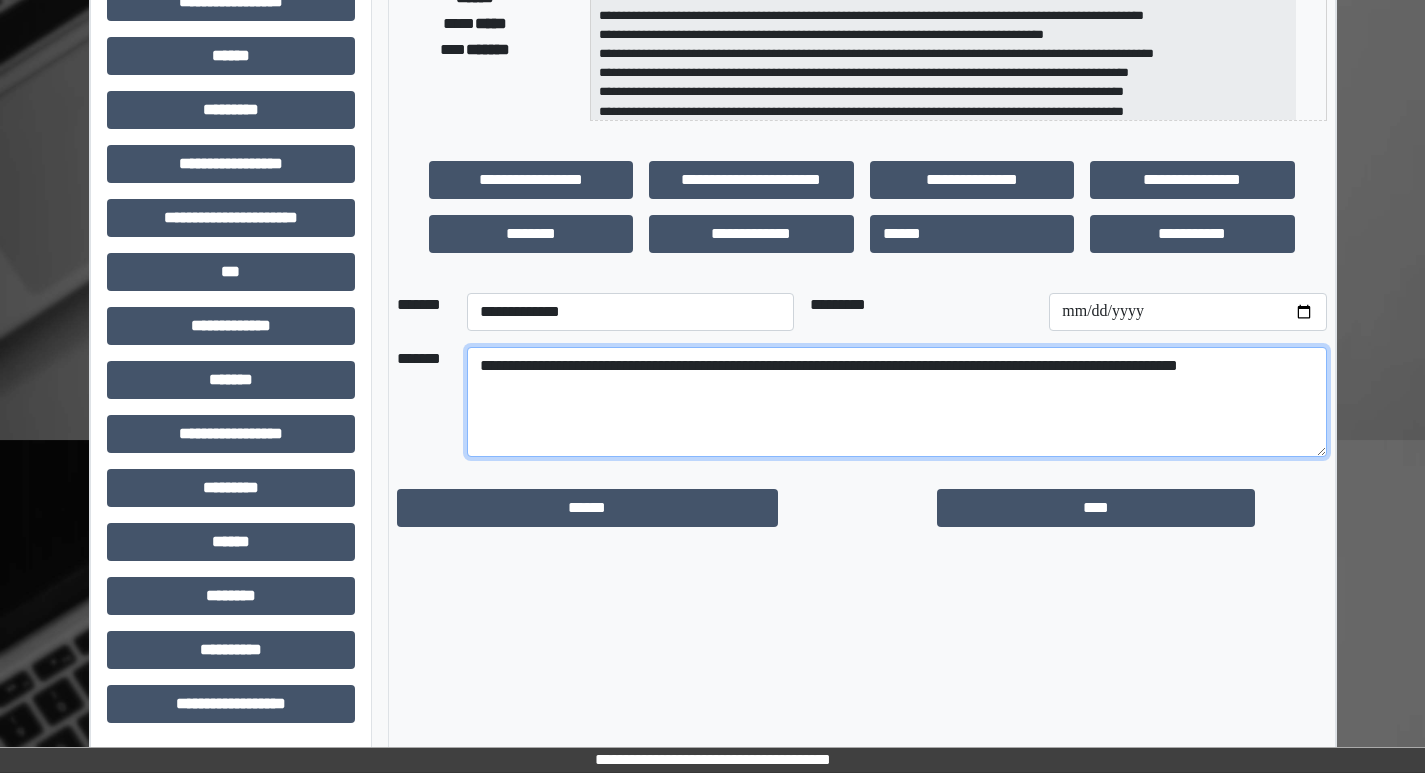 click on "**********" at bounding box center (897, 402) 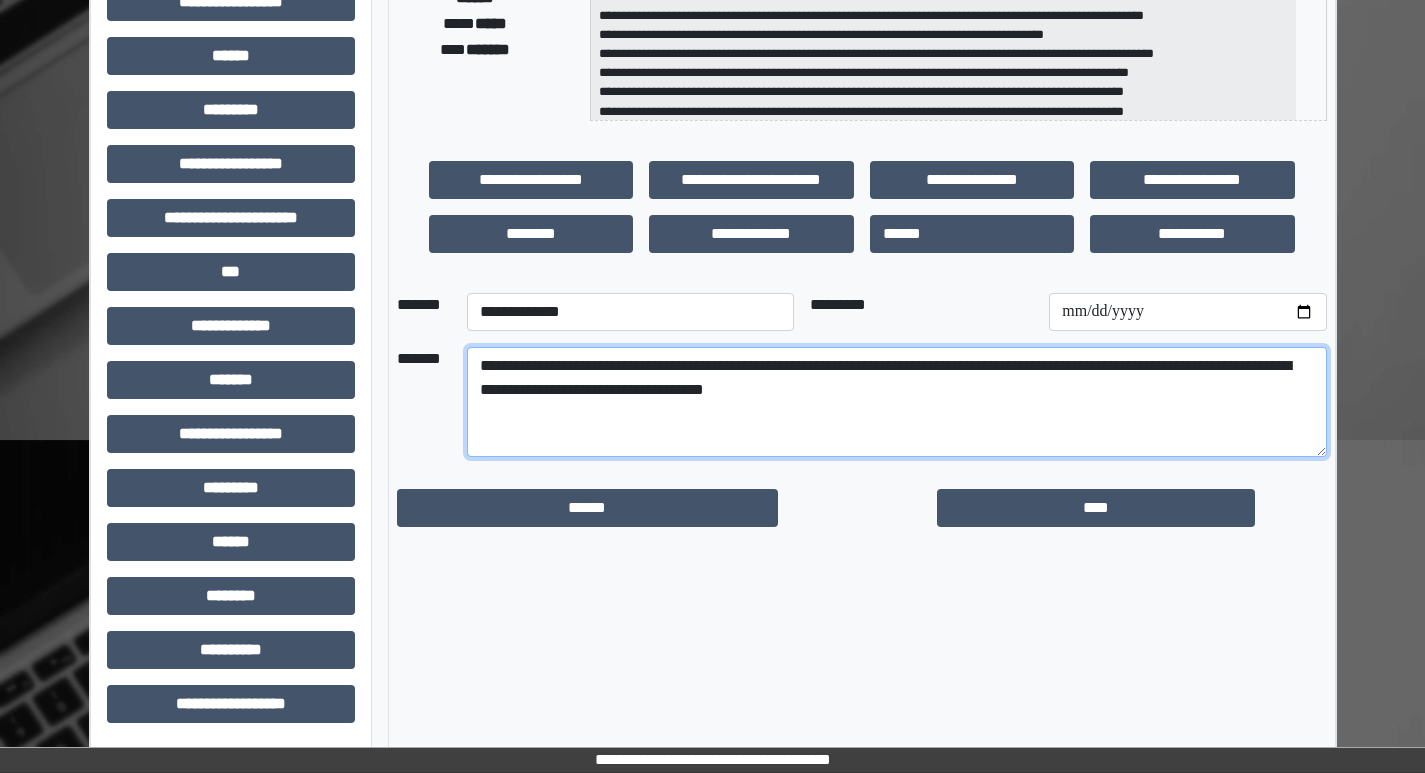 click on "**********" at bounding box center (897, 402) 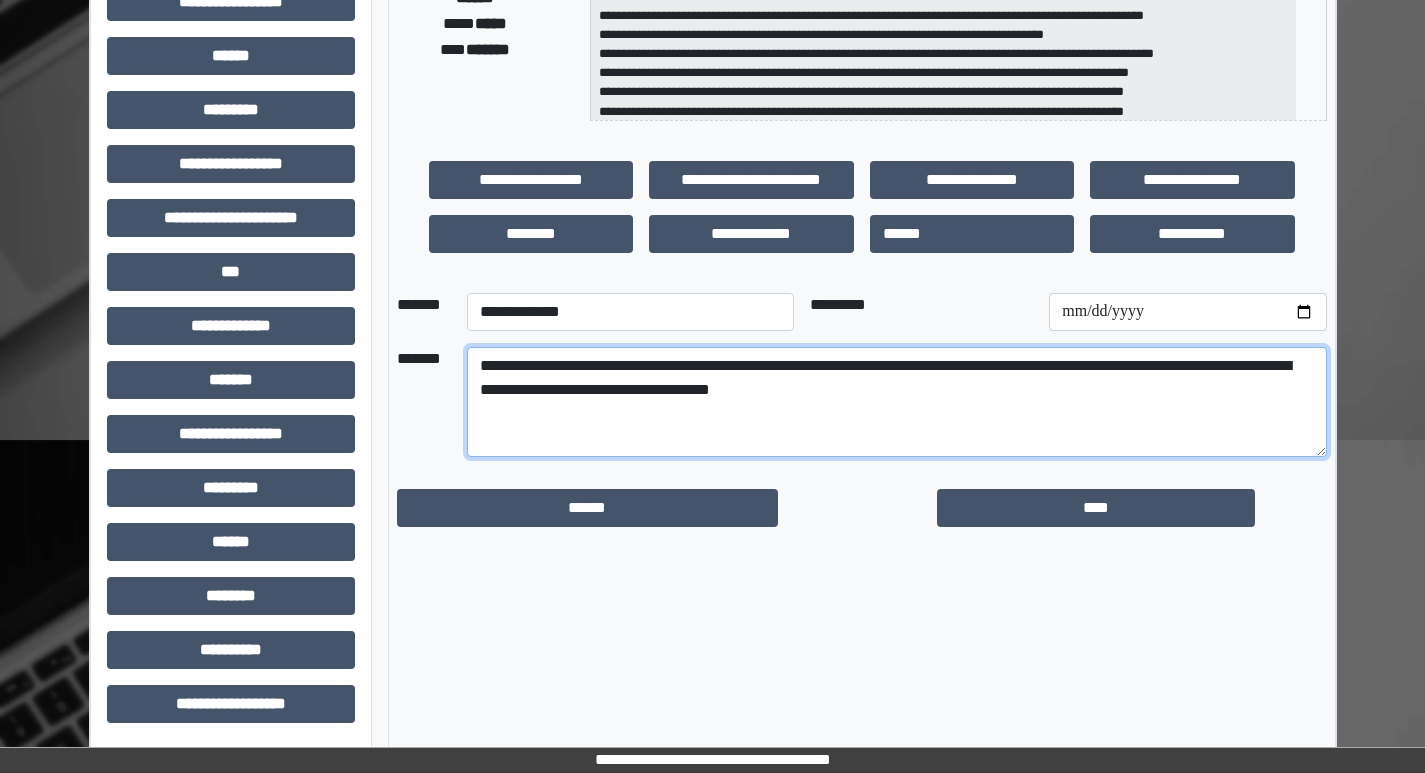 click on "**********" at bounding box center [897, 402] 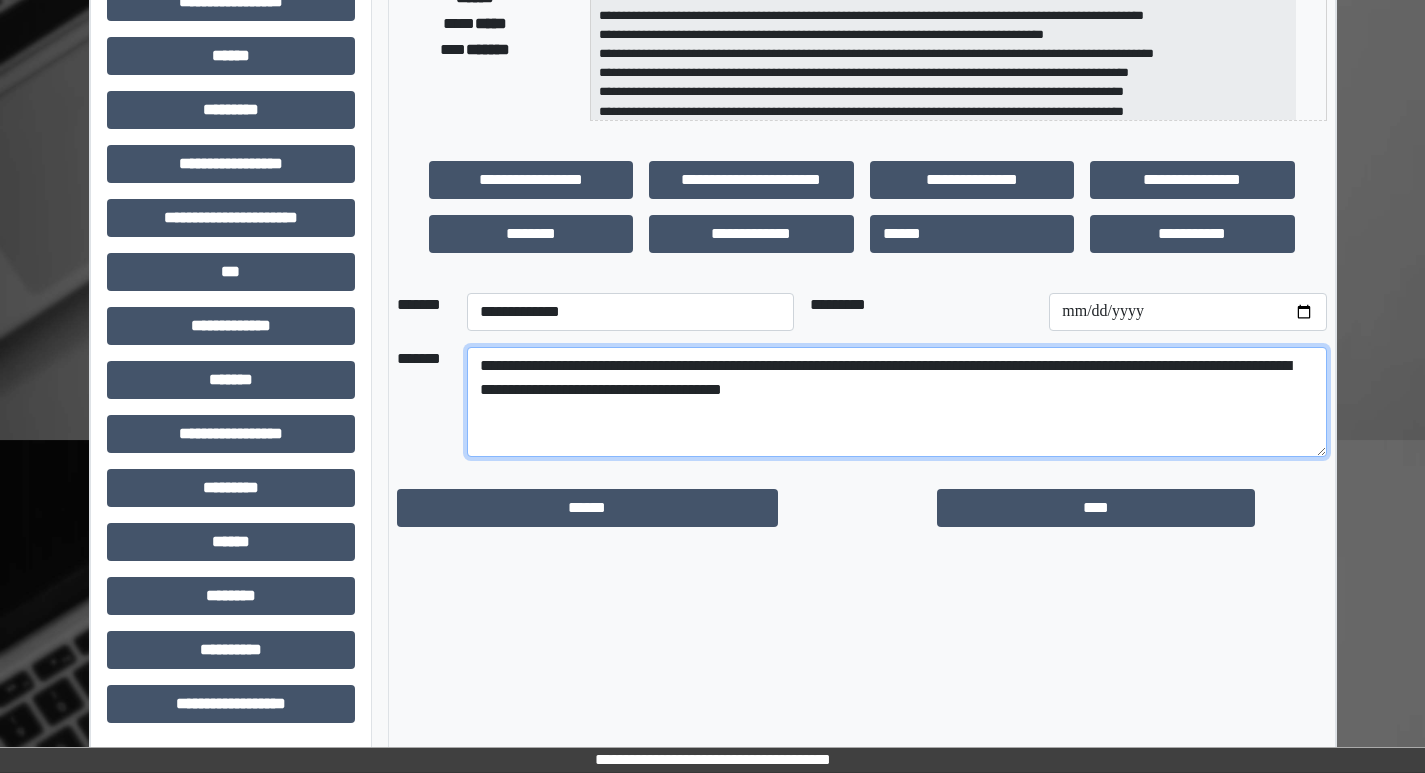 click on "**********" at bounding box center [897, 402] 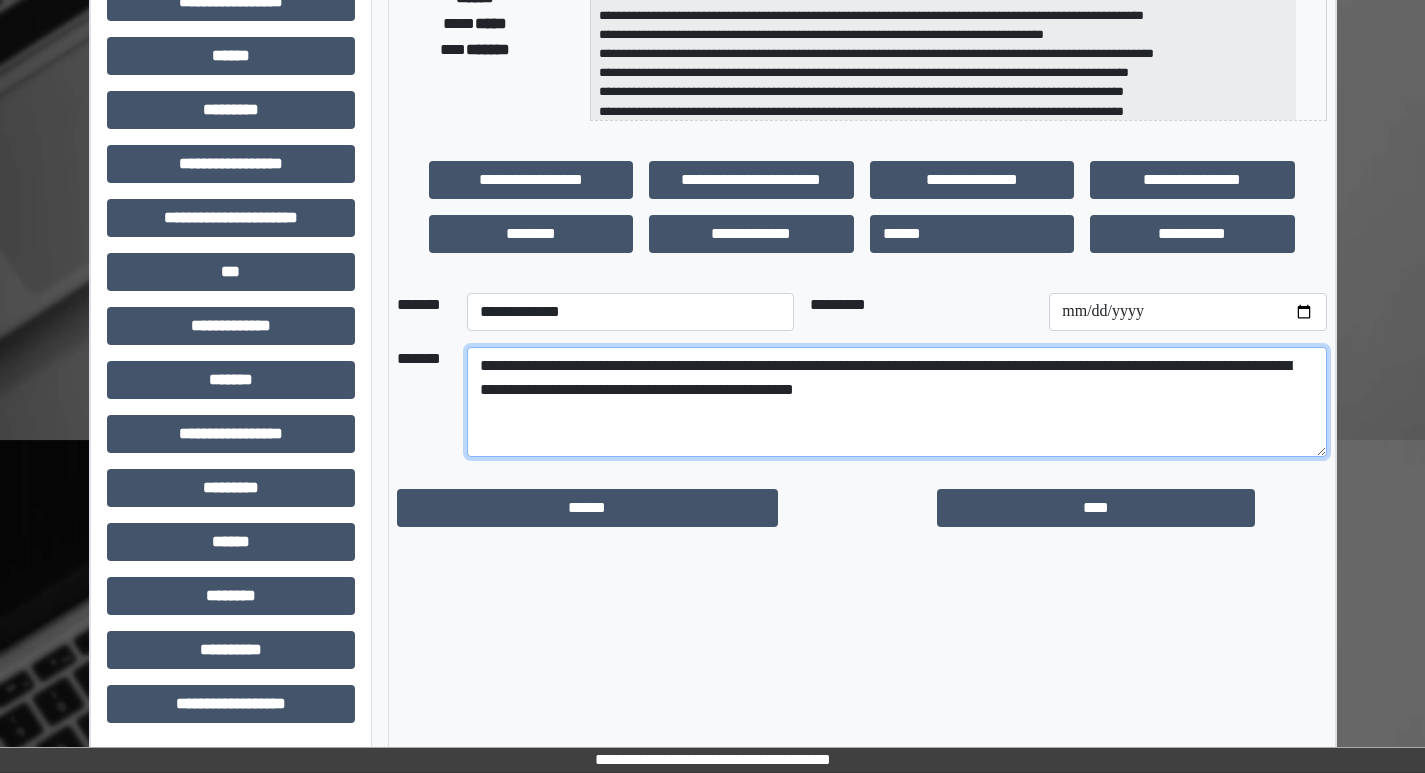 type on "**********" 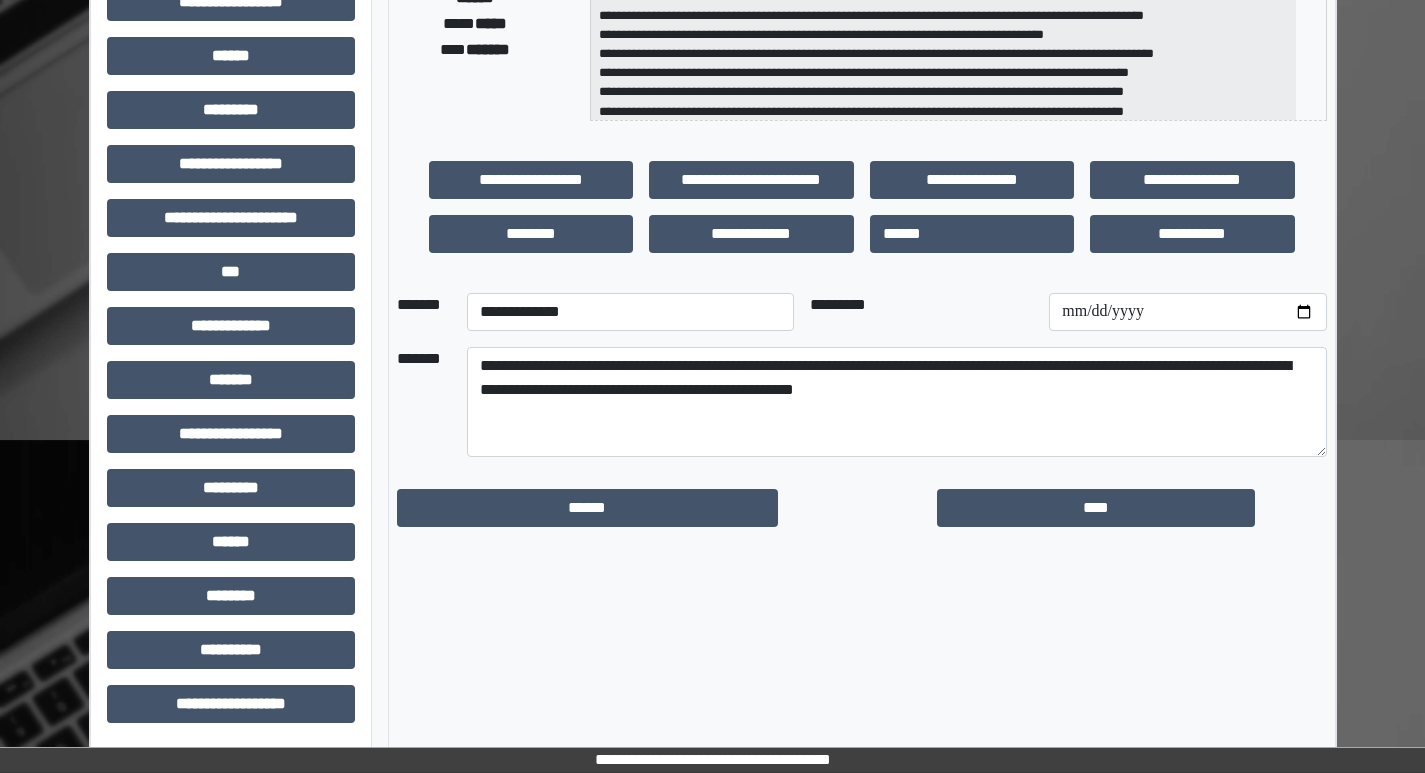 click on "****" at bounding box center (1132, 508) 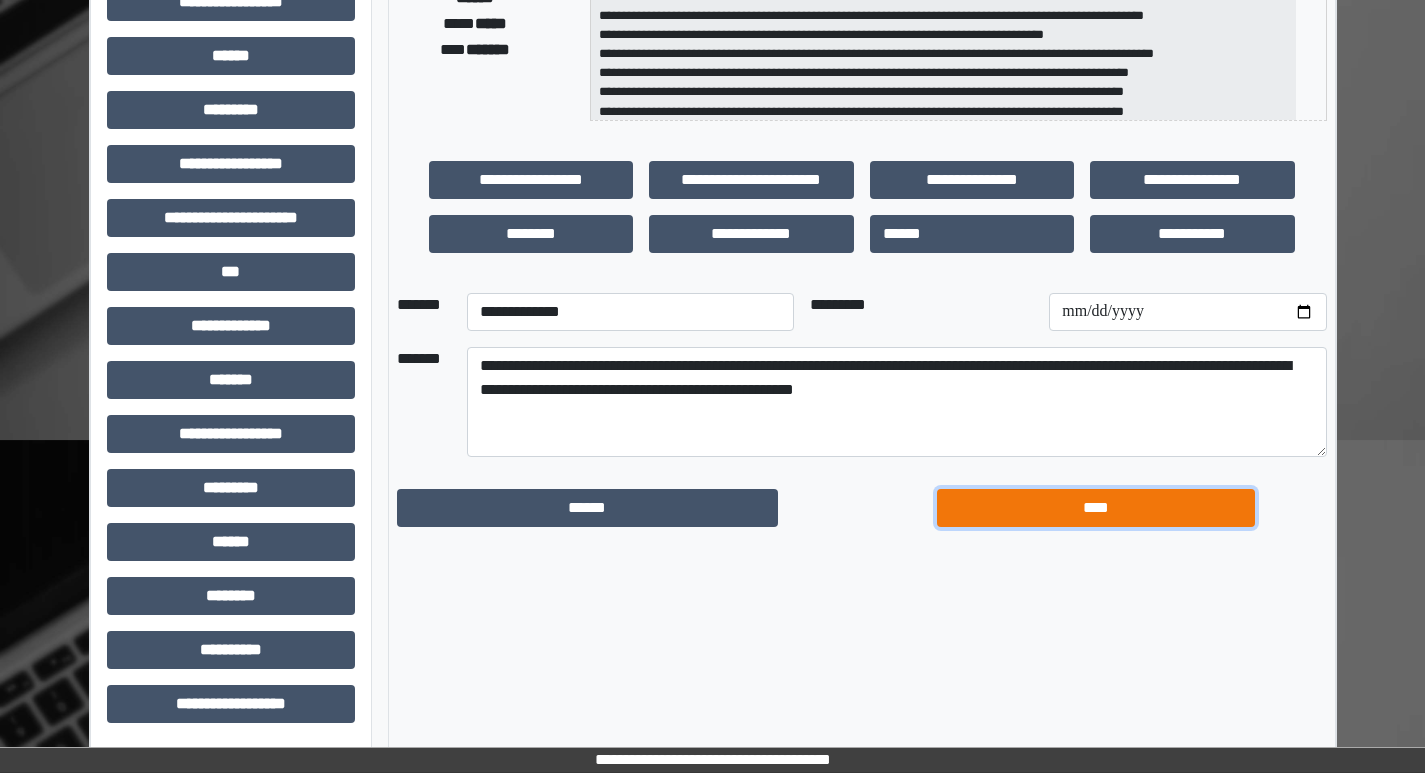 click on "****" at bounding box center (1096, 508) 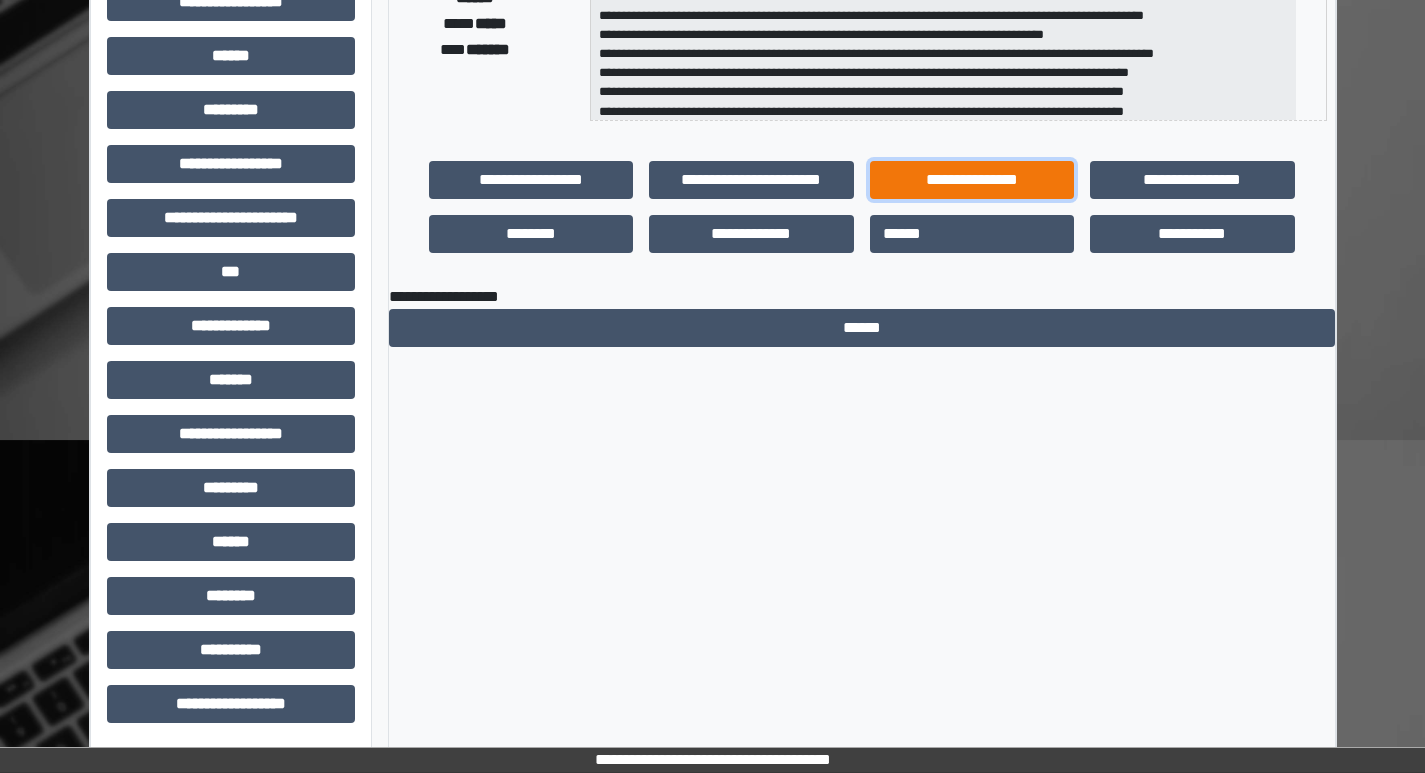 click on "**********" at bounding box center (972, 180) 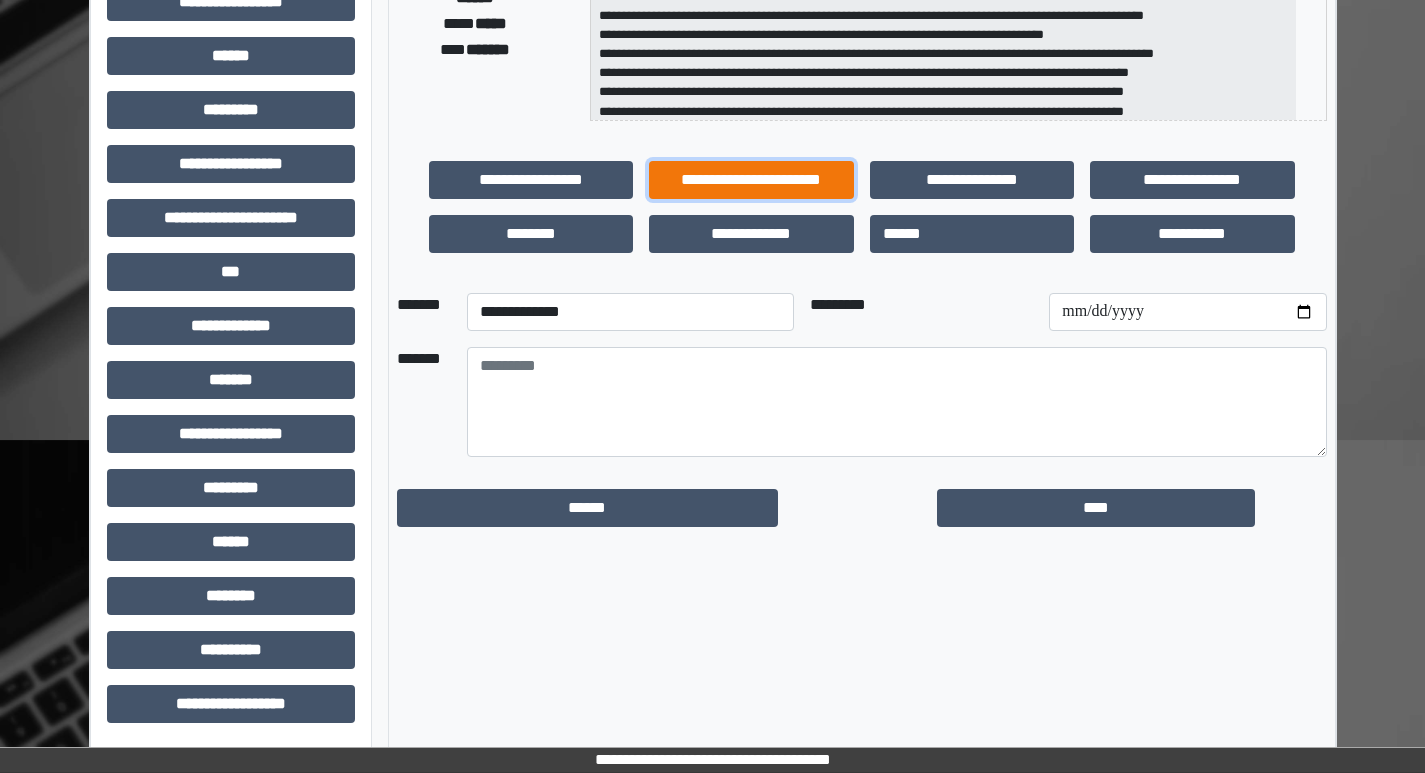 click on "**********" at bounding box center [751, 180] 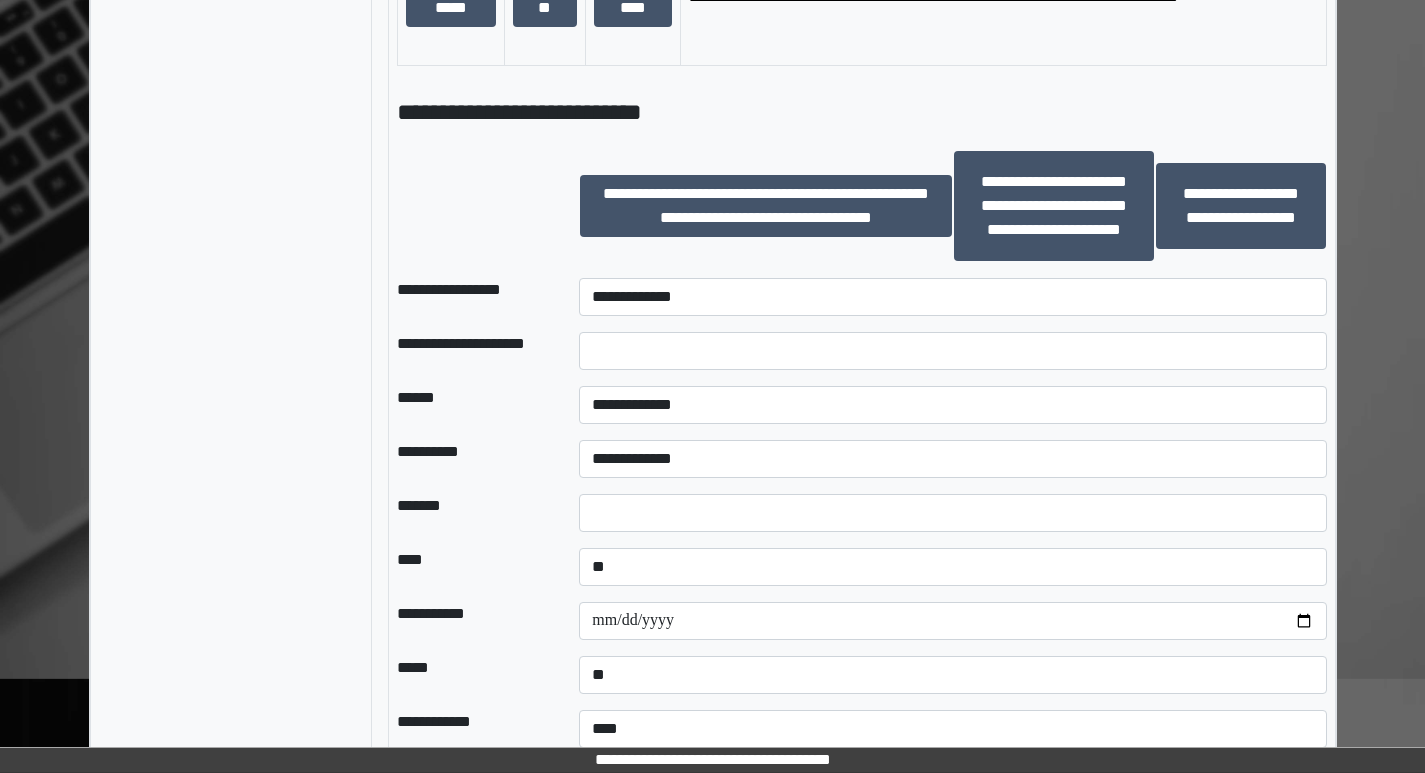 scroll, scrollTop: 2106, scrollLeft: 0, axis: vertical 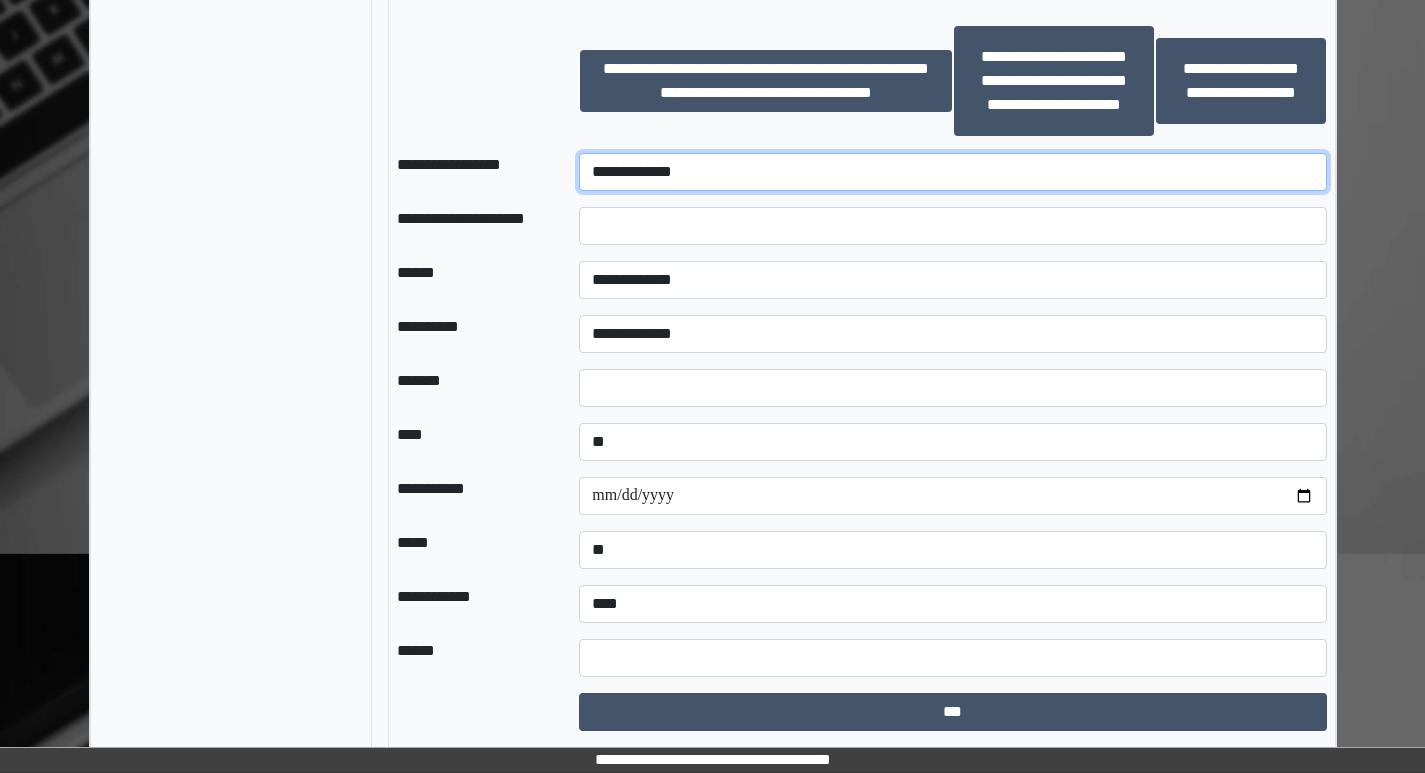 click on "**********" at bounding box center (952, 172) 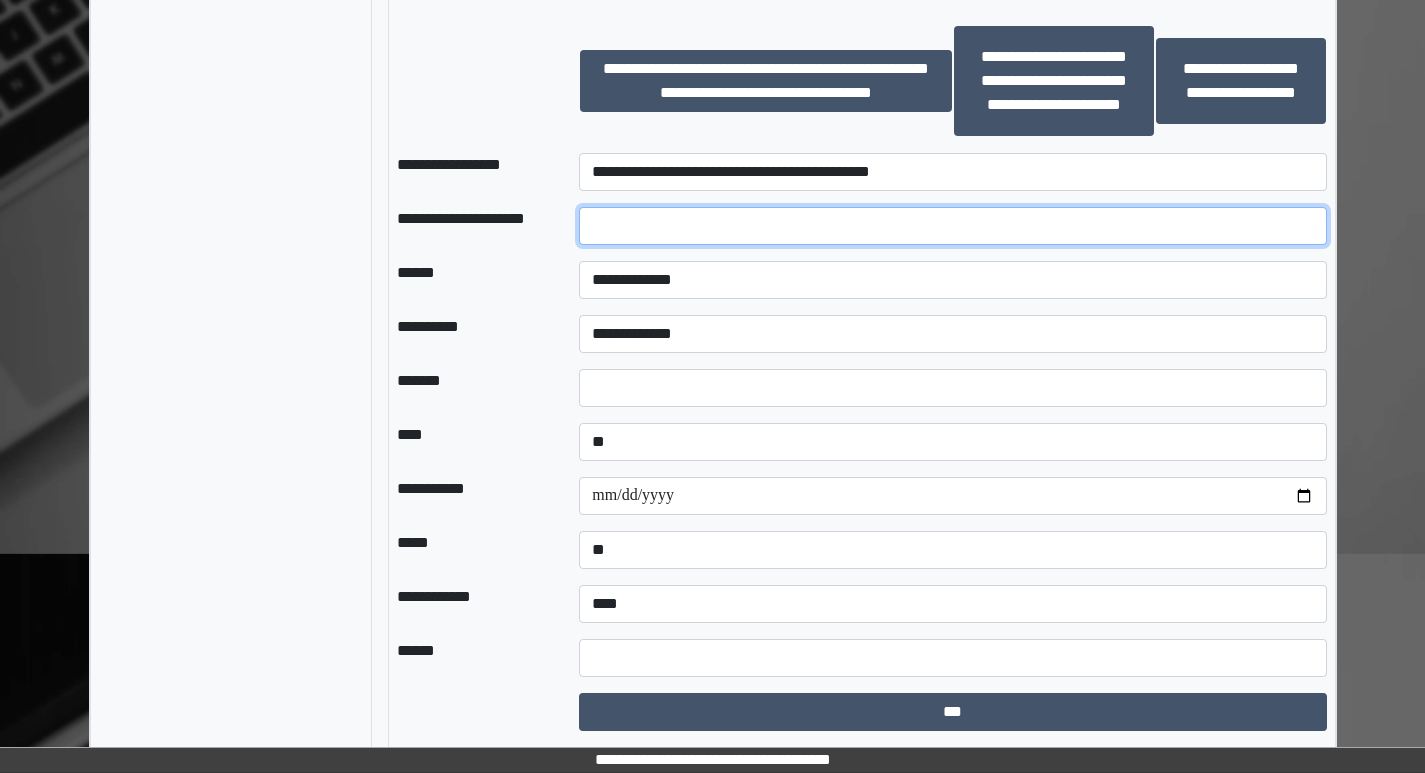 click at bounding box center [952, 226] 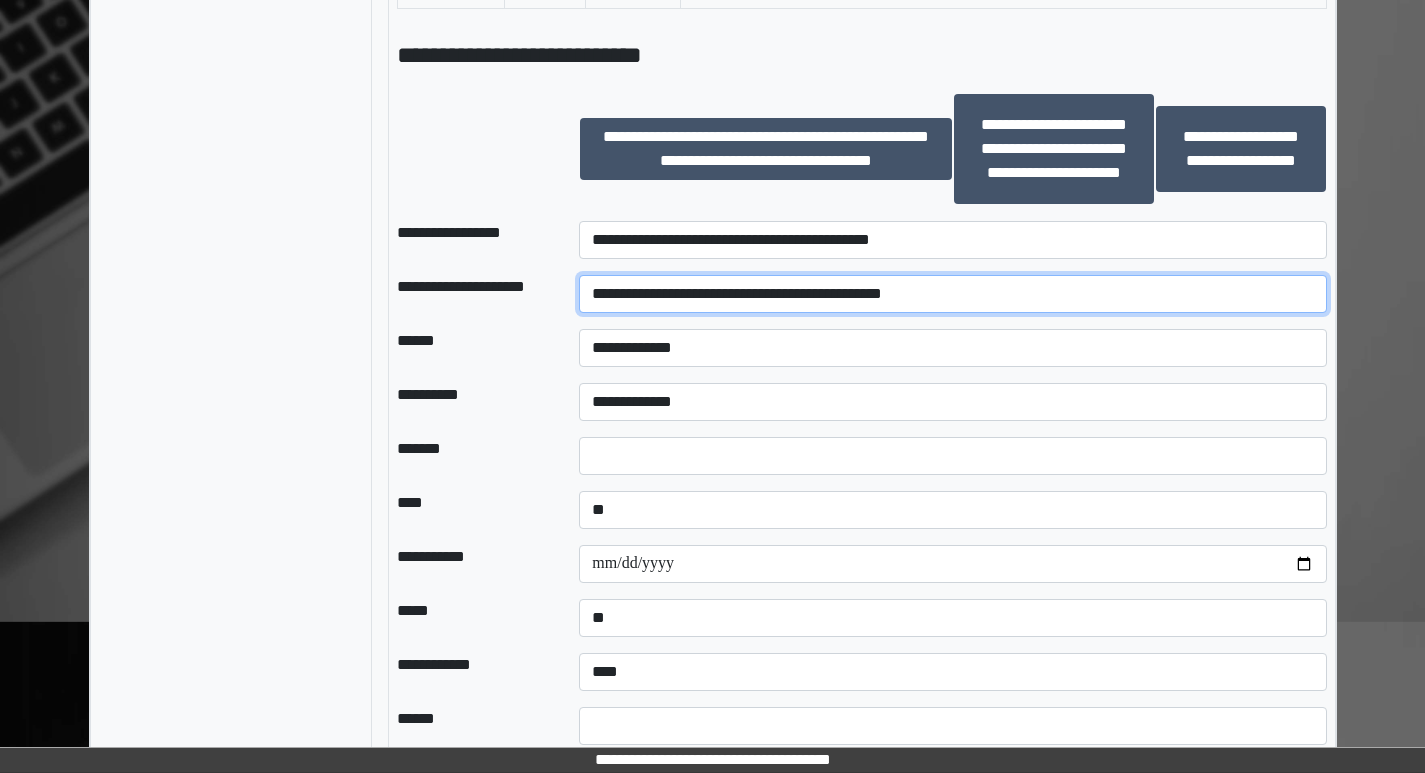 scroll, scrollTop: 2006, scrollLeft: 0, axis: vertical 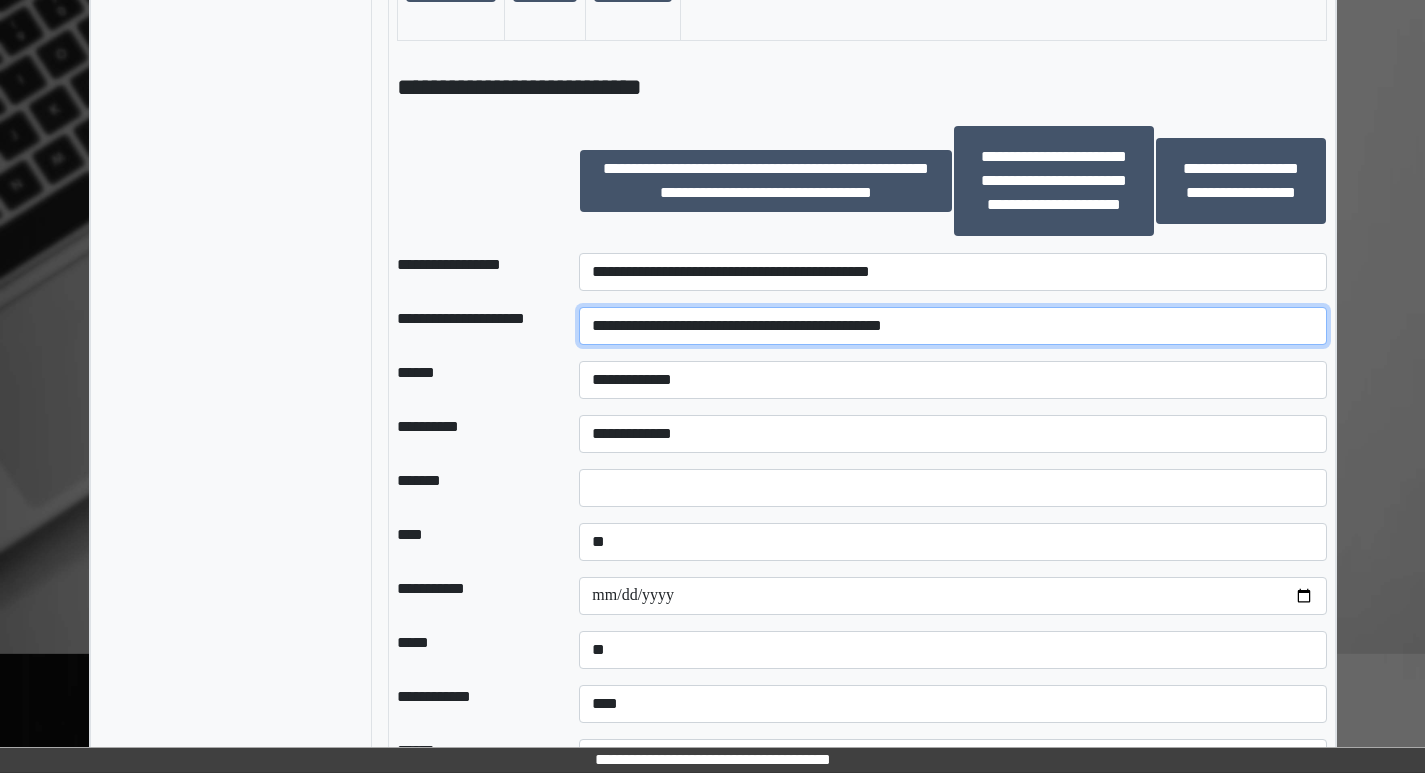 type on "**********" 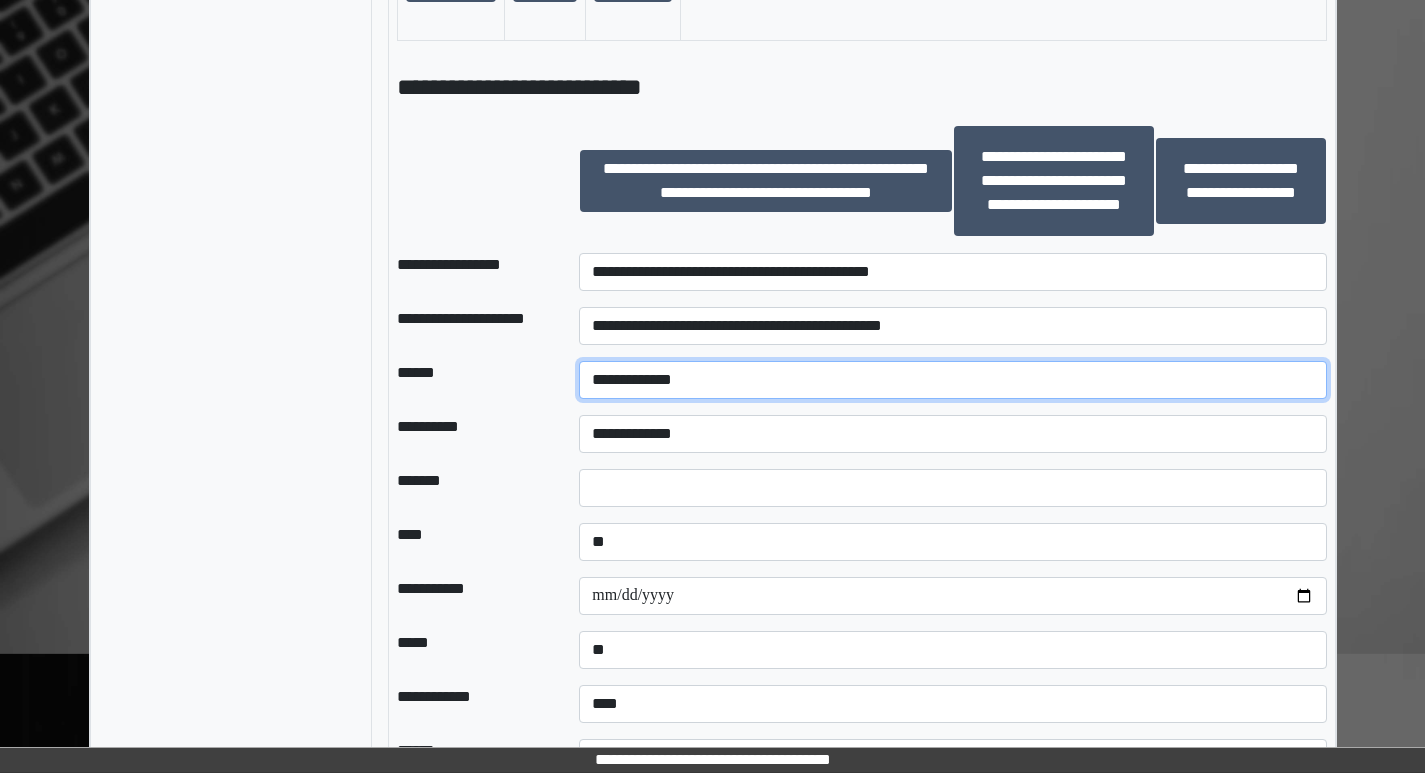 click on "**********" at bounding box center (952, 380) 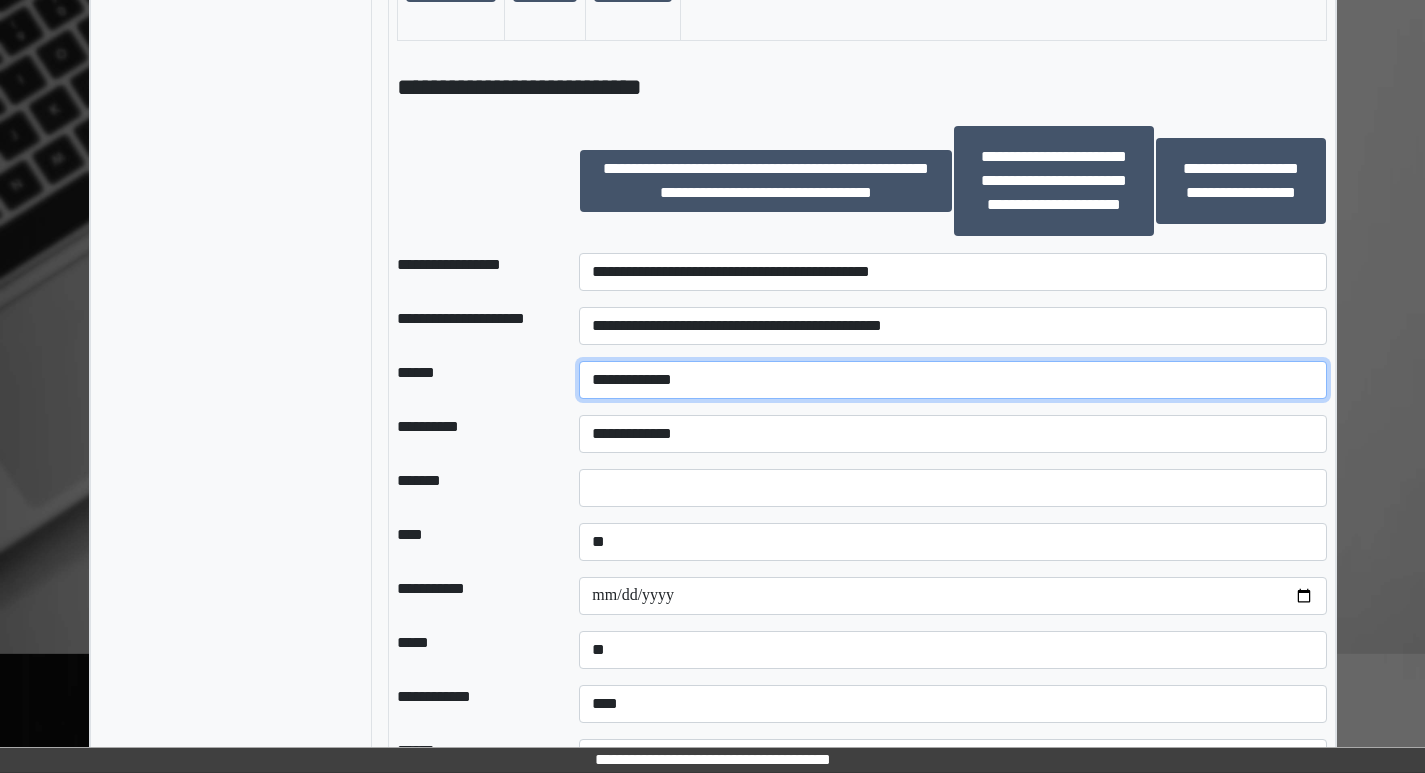 select on "**" 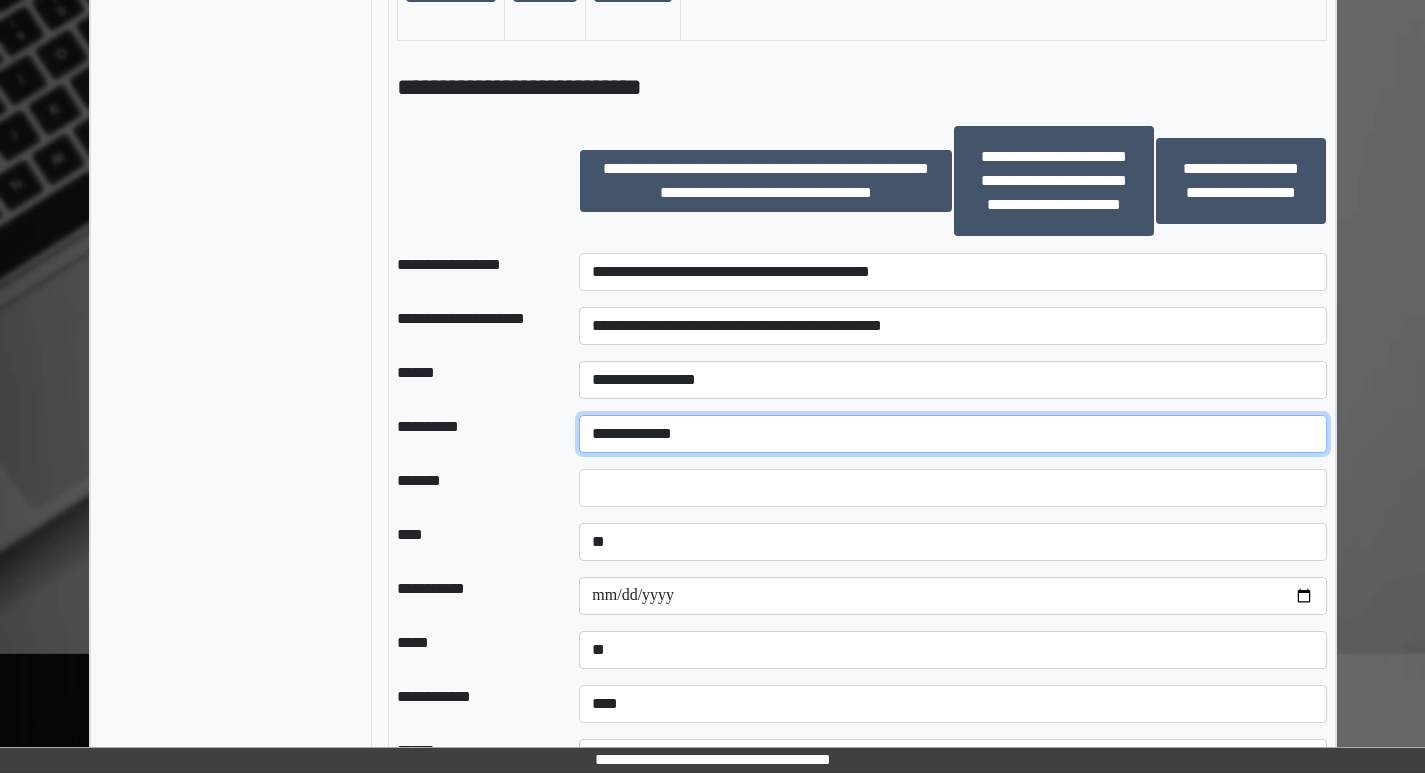 click on "**********" at bounding box center (952, 434) 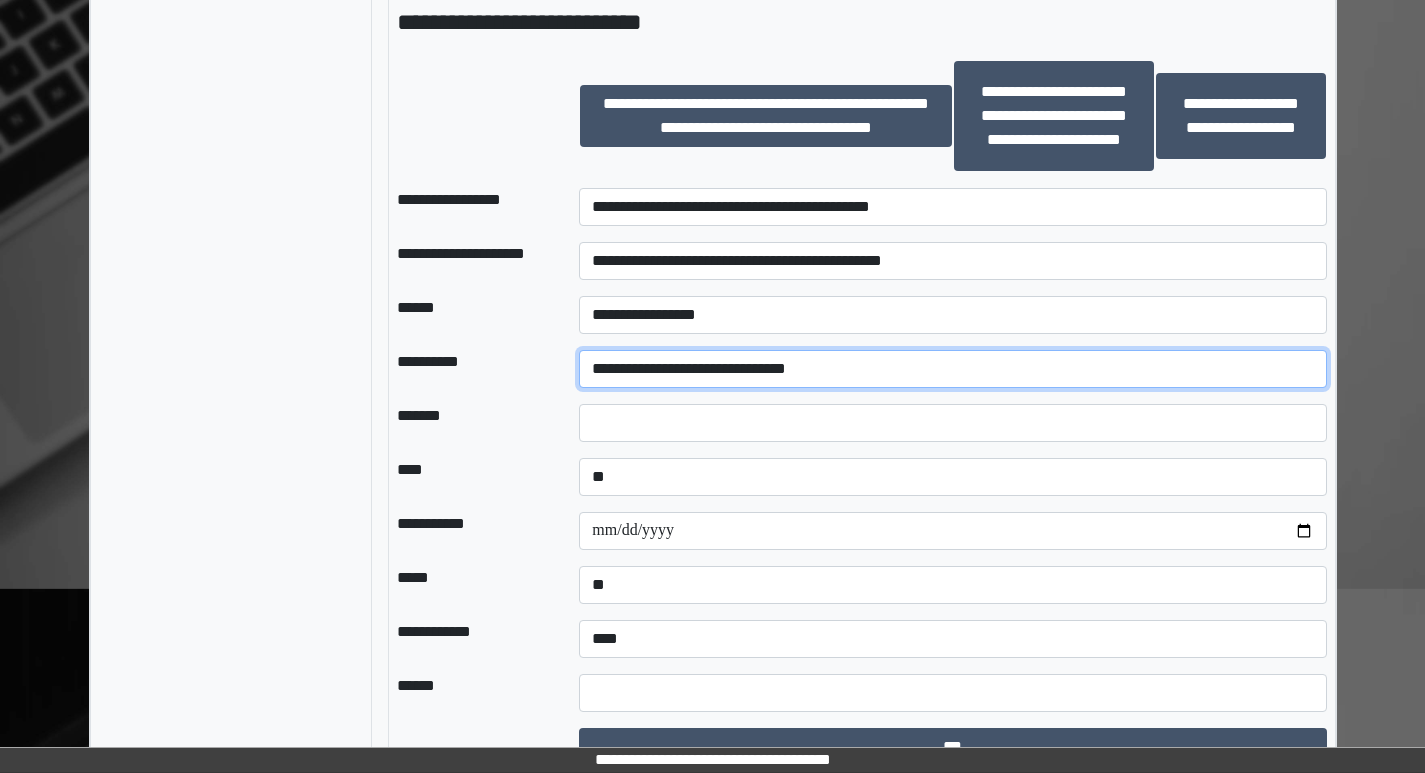 scroll, scrollTop: 2106, scrollLeft: 0, axis: vertical 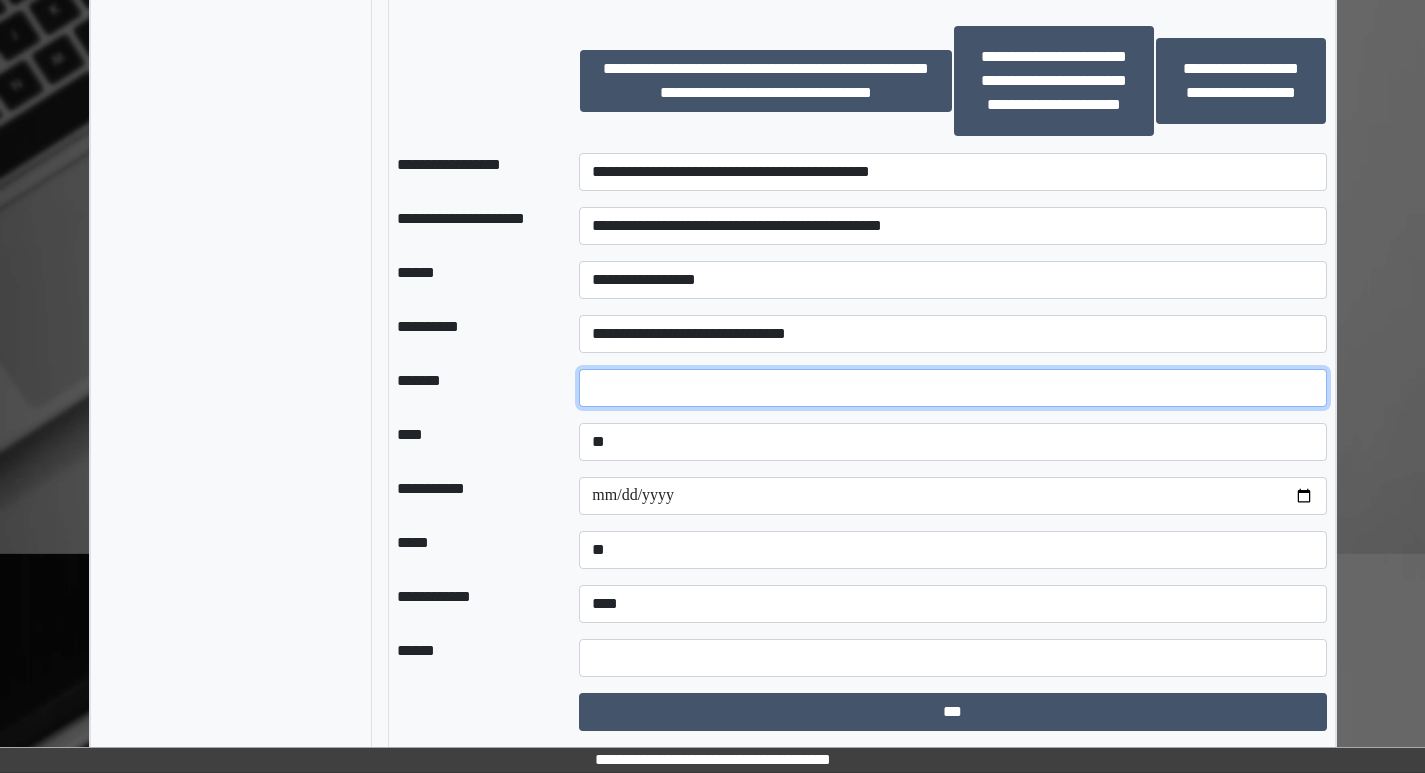 click at bounding box center (952, 388) 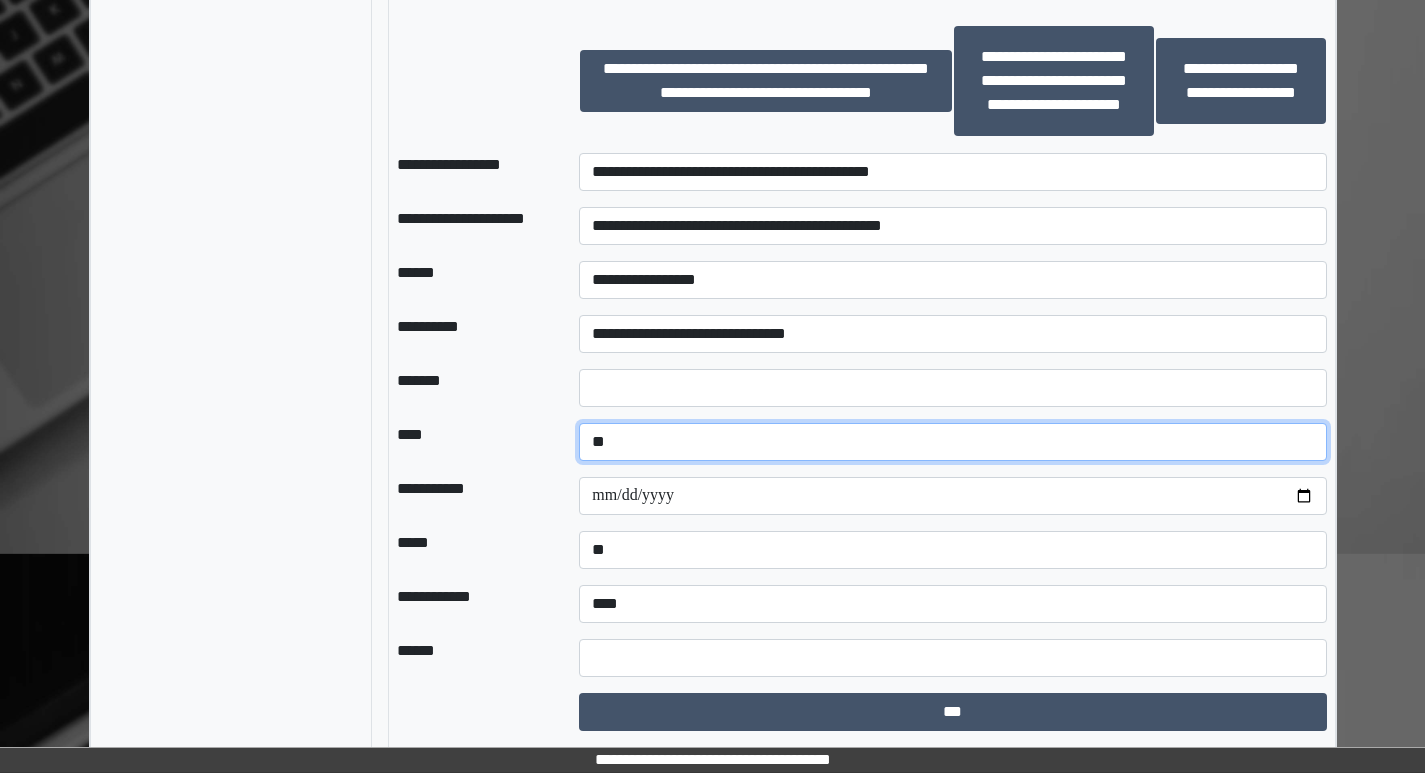 click on "**********" at bounding box center [952, 442] 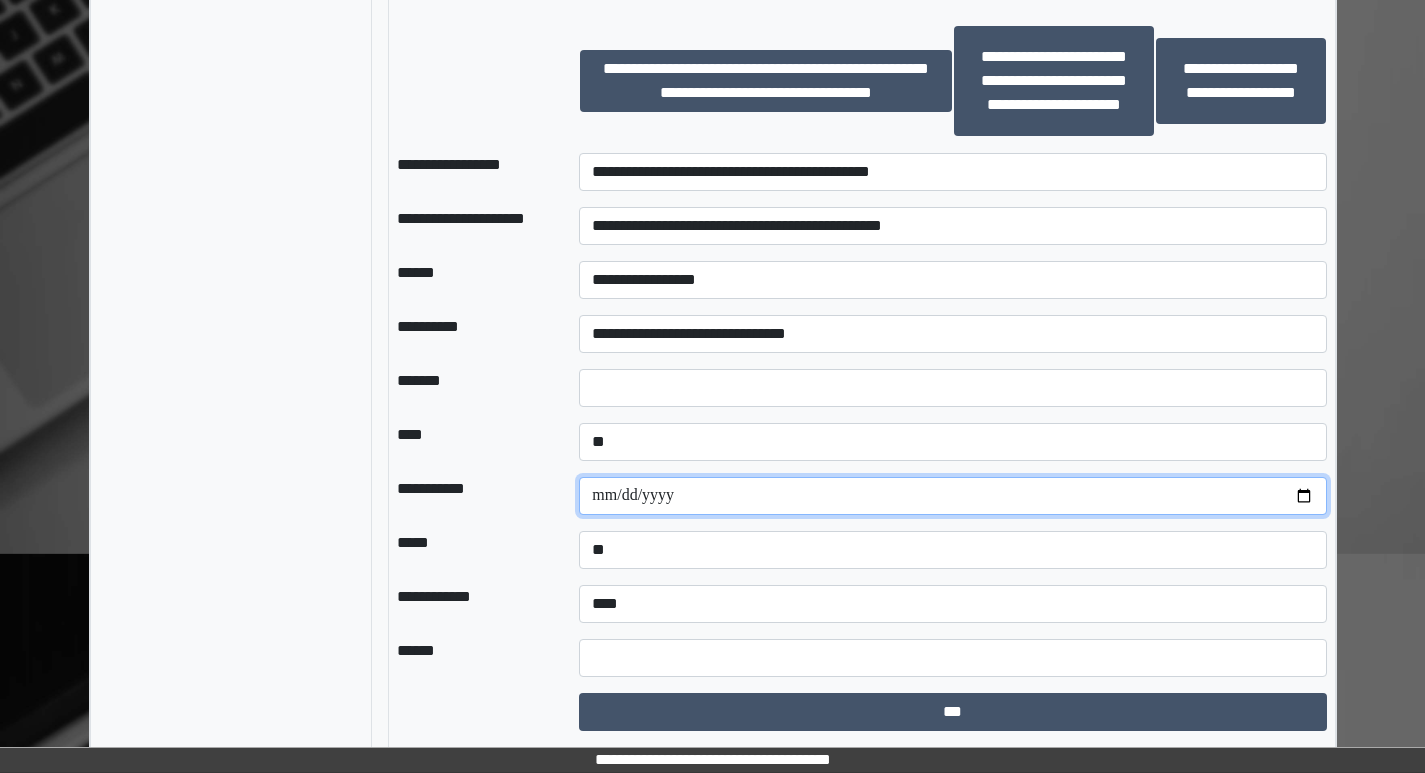 click at bounding box center [952, 496] 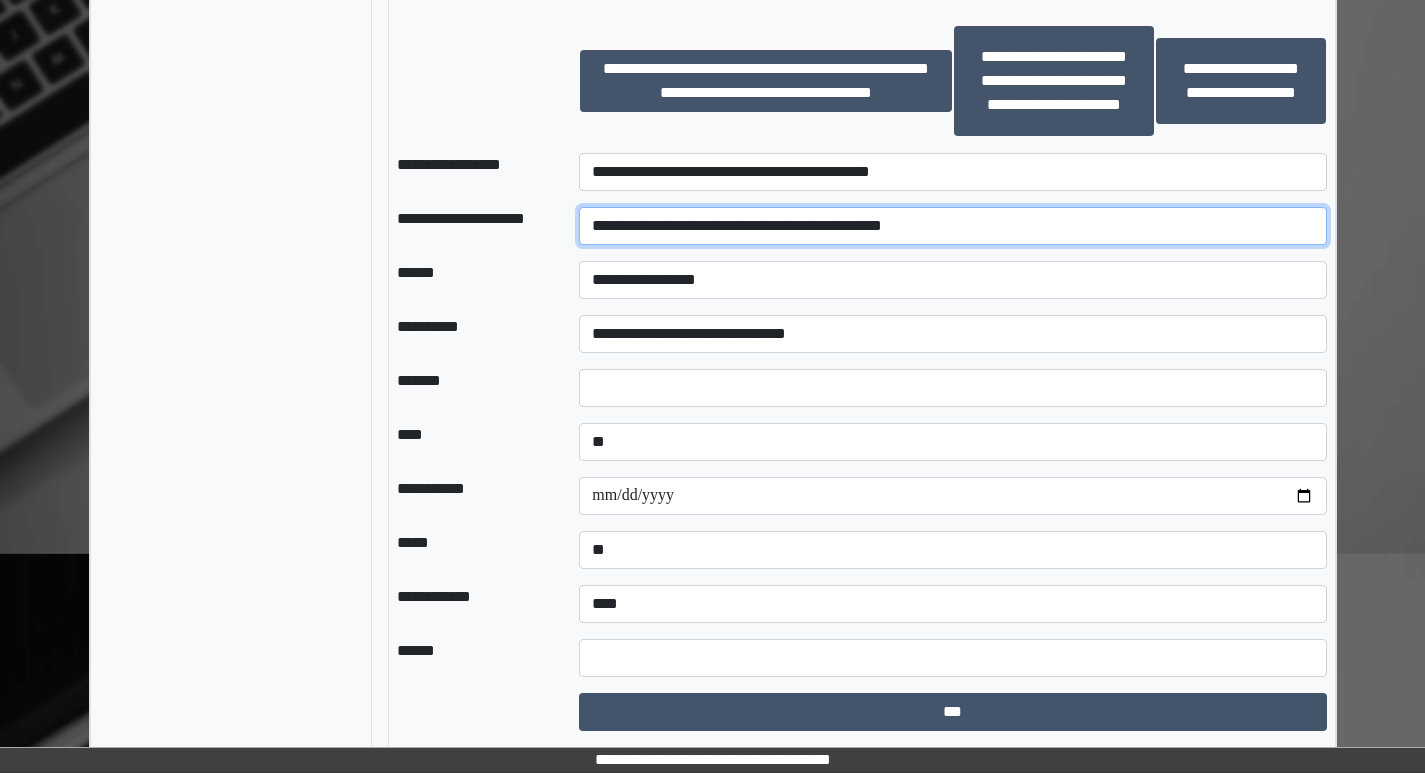 drag, startPoint x: 932, startPoint y: 221, endPoint x: 535, endPoint y: 213, distance: 397.0806 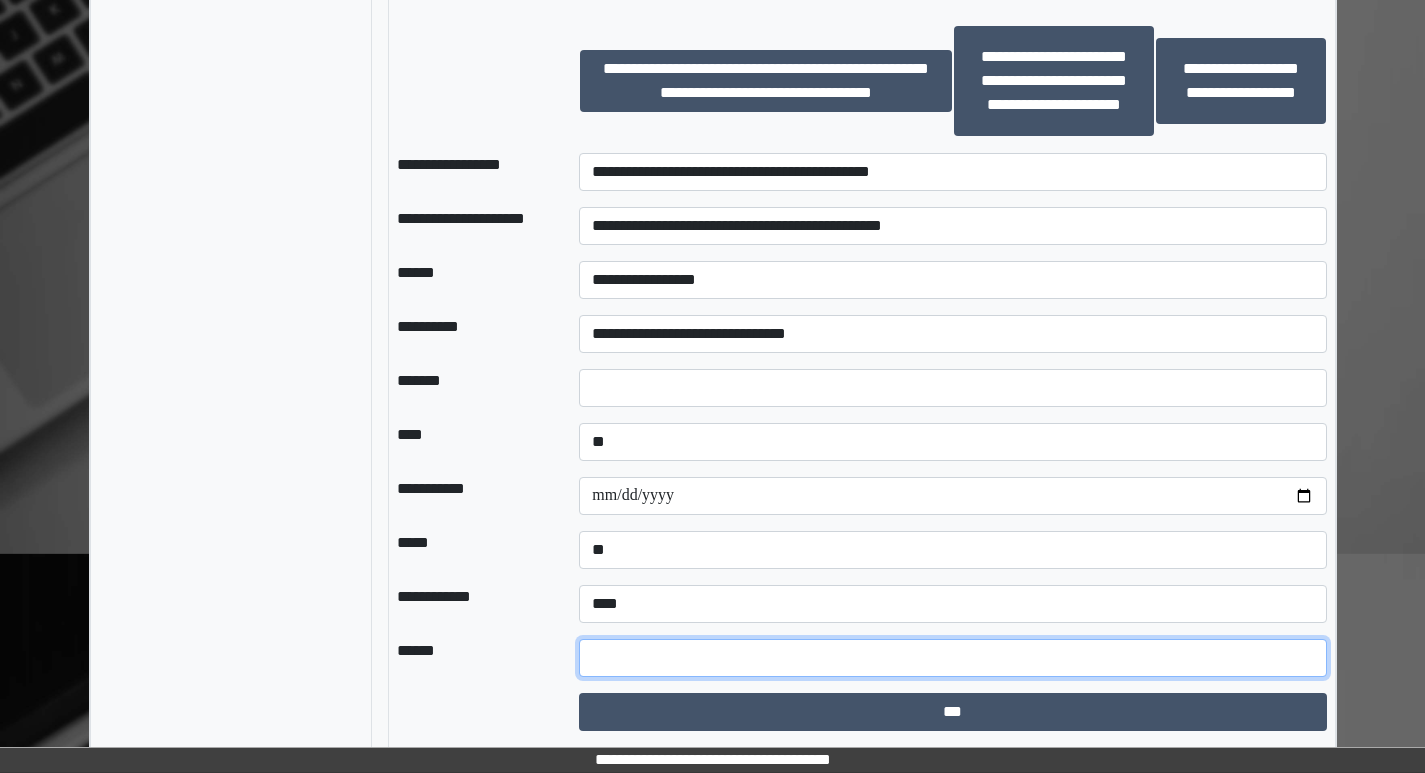 drag, startPoint x: 605, startPoint y: 652, endPoint x: 598, endPoint y: 680, distance: 28.86174 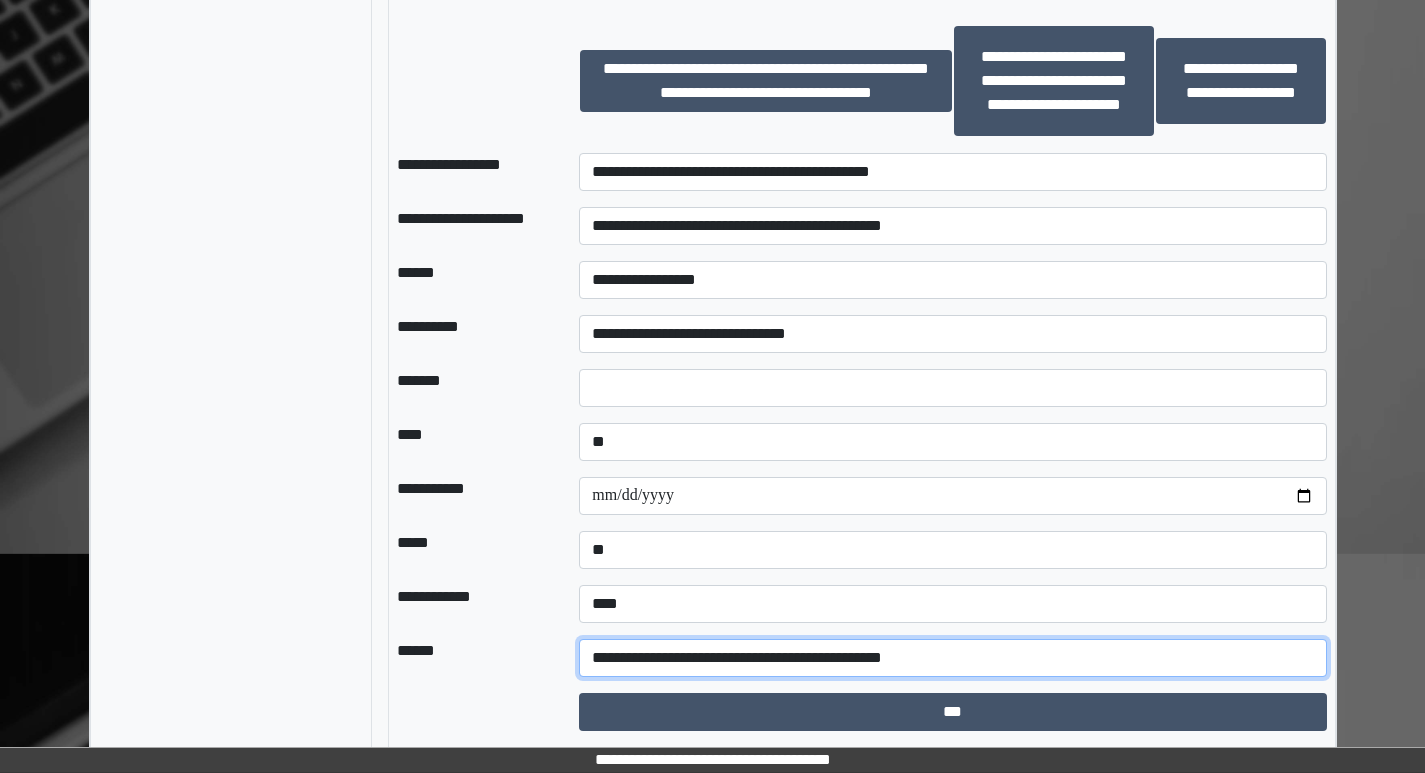 click on "**********" at bounding box center [952, 658] 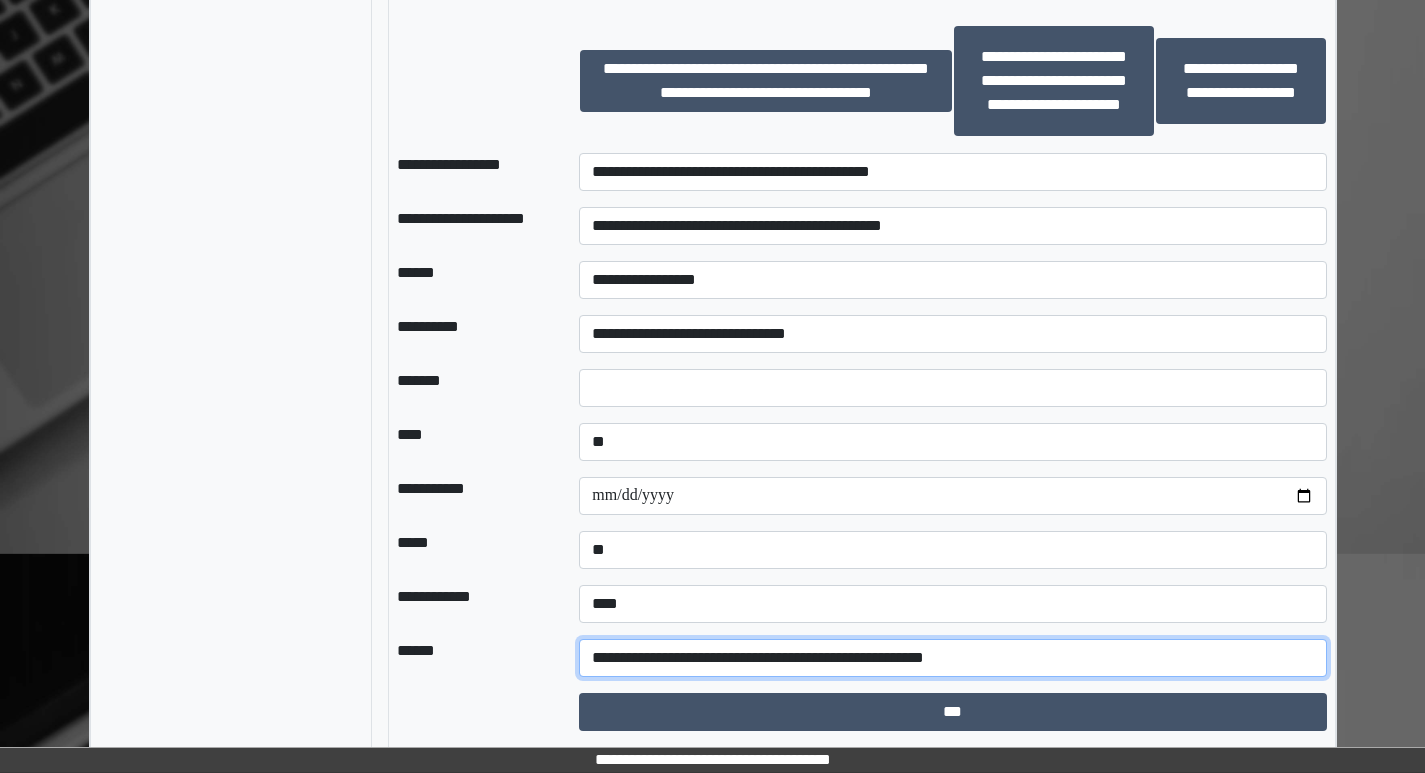 click on "**********" at bounding box center [952, 658] 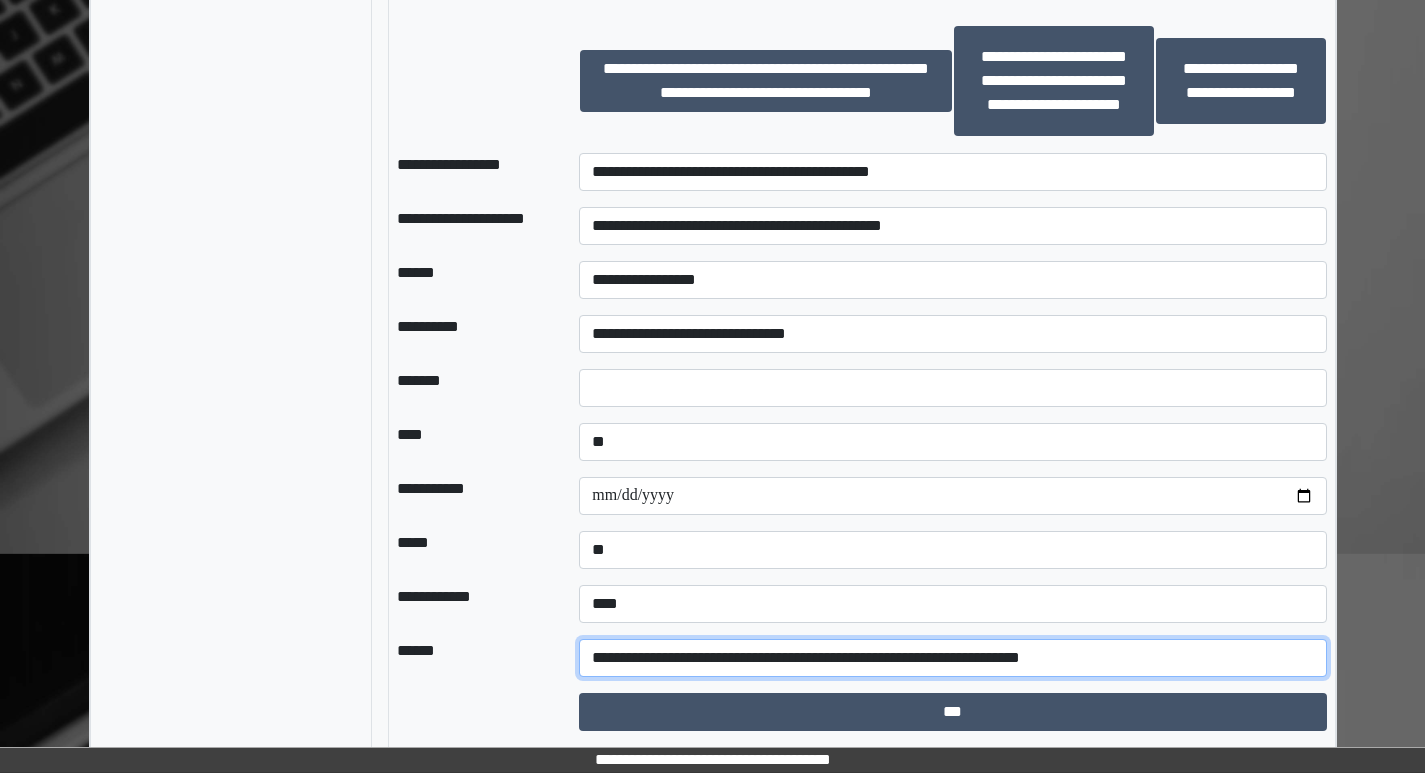 drag, startPoint x: 1075, startPoint y: 661, endPoint x: 982, endPoint y: 652, distance: 93.43447 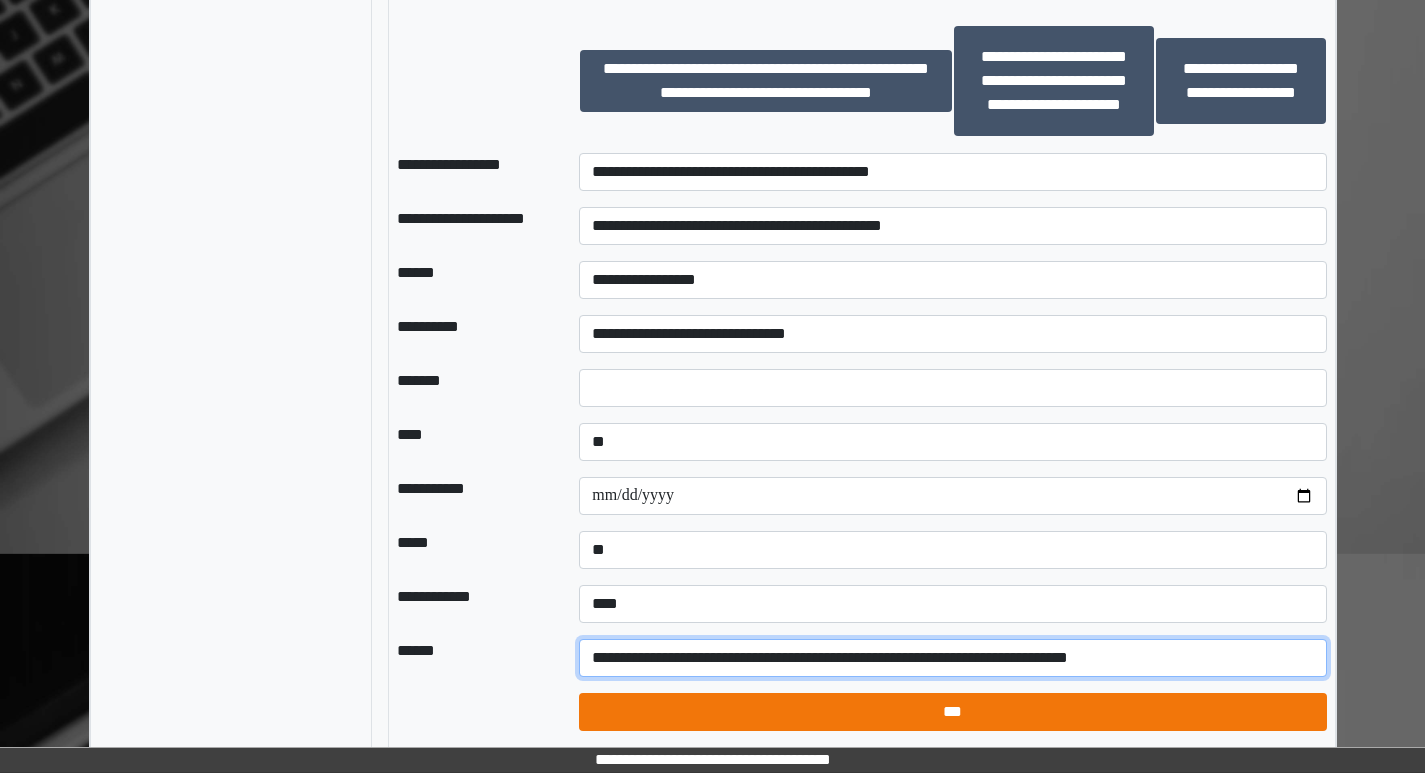 type on "**********" 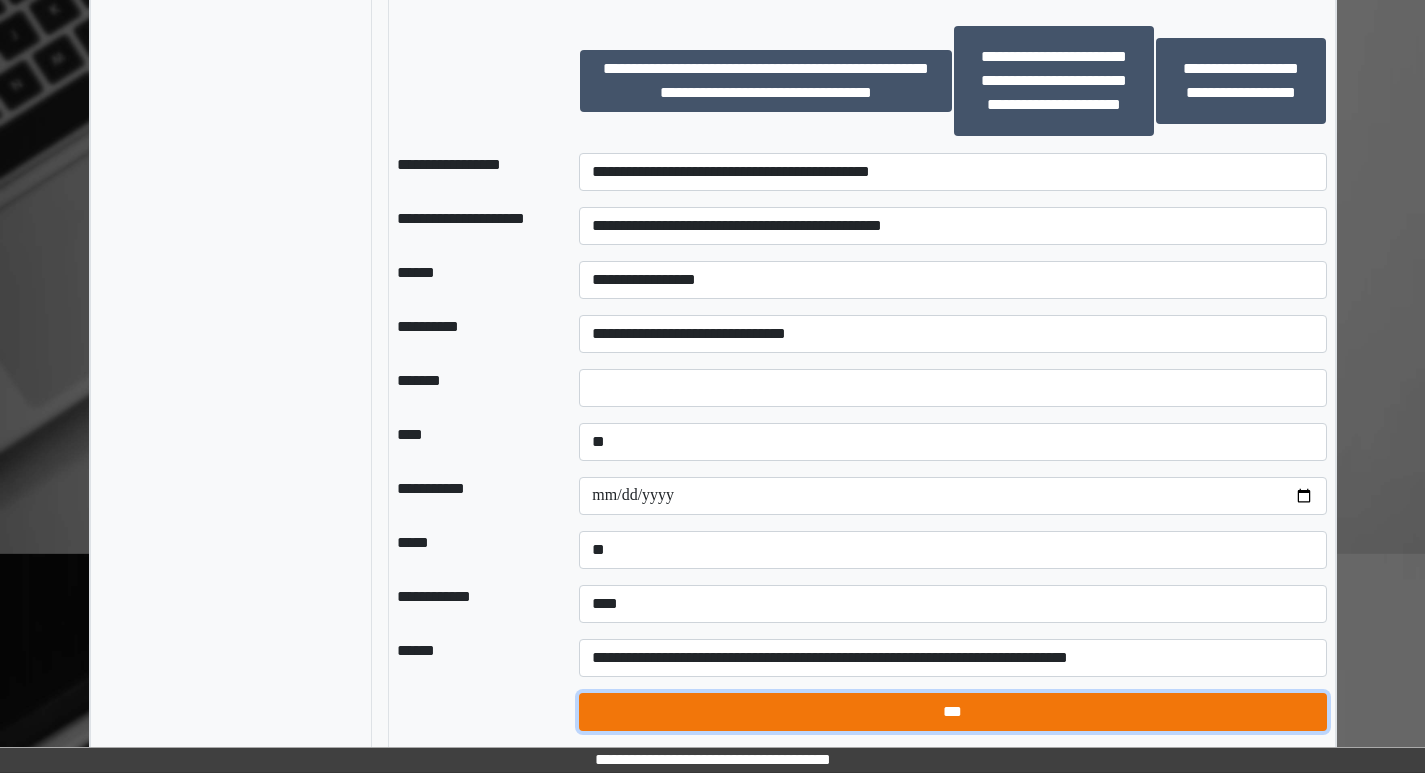 click on "***" at bounding box center [952, 712] 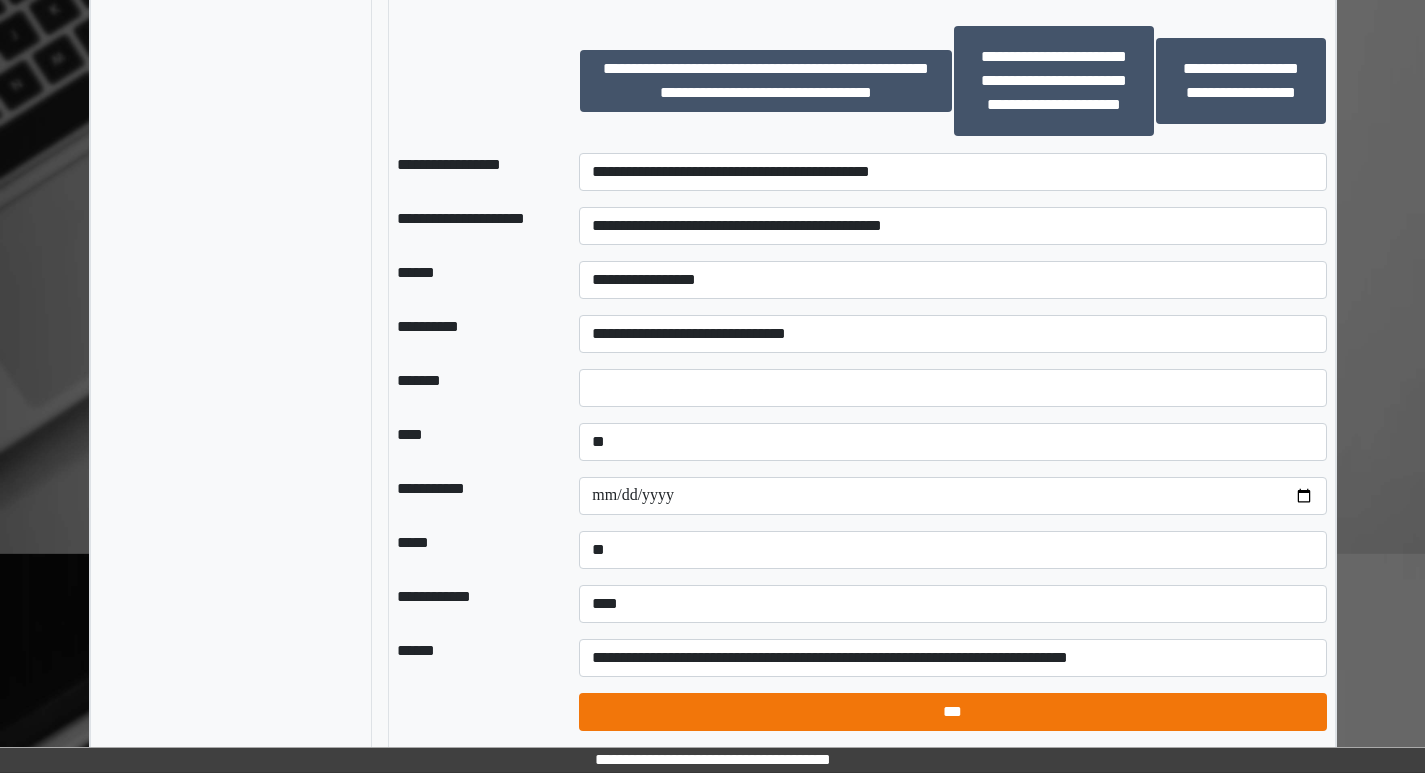 select on "*" 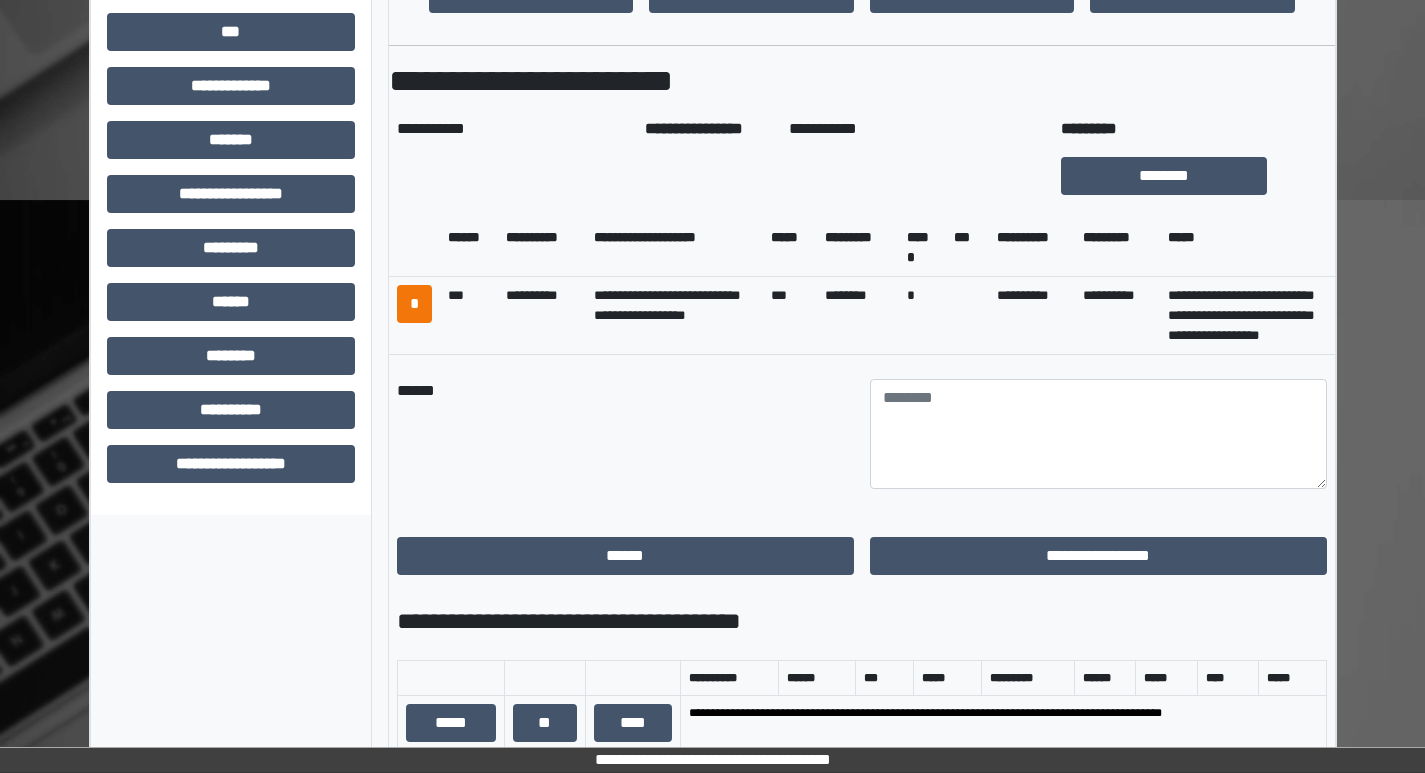 scroll, scrollTop: 606, scrollLeft: 0, axis: vertical 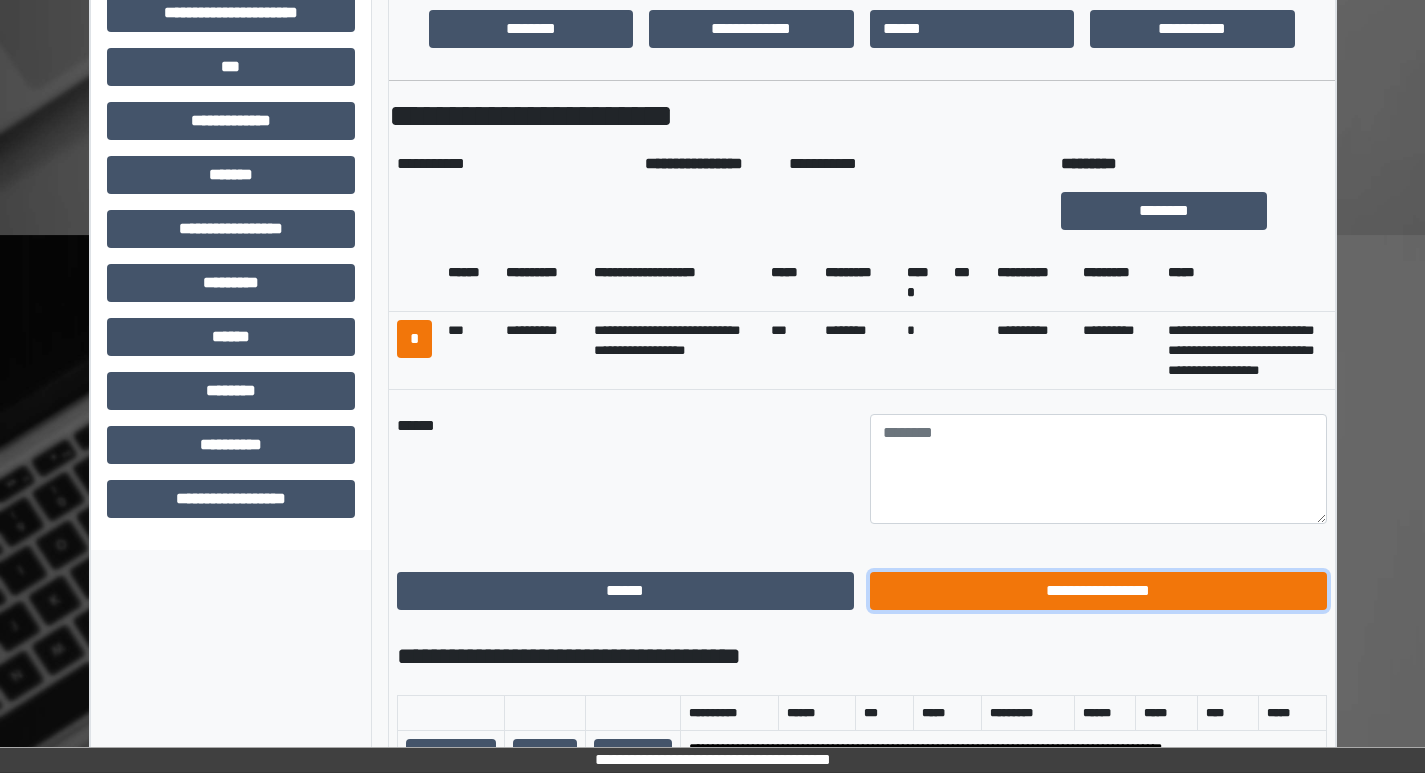 click on "**********" at bounding box center [1098, 591] 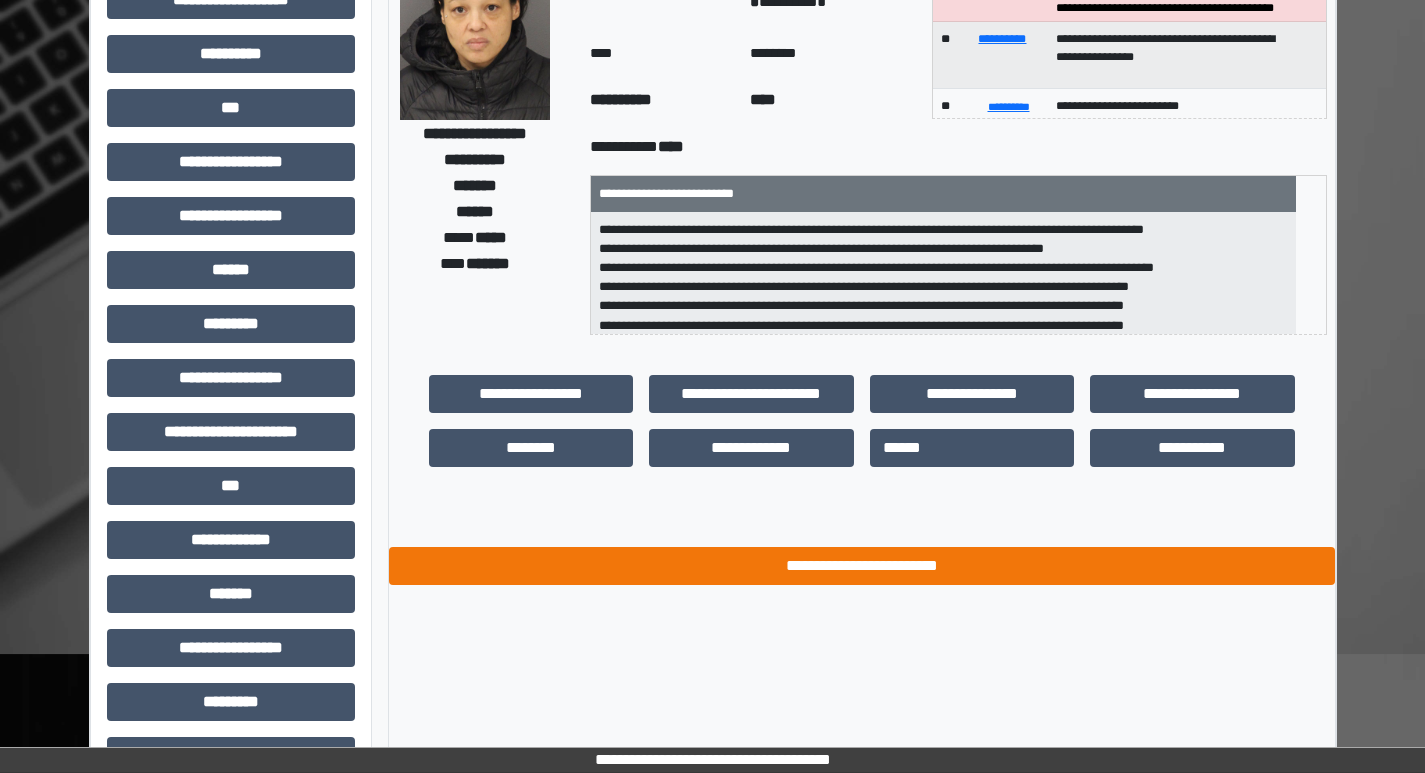 scroll, scrollTop: 0, scrollLeft: 0, axis: both 